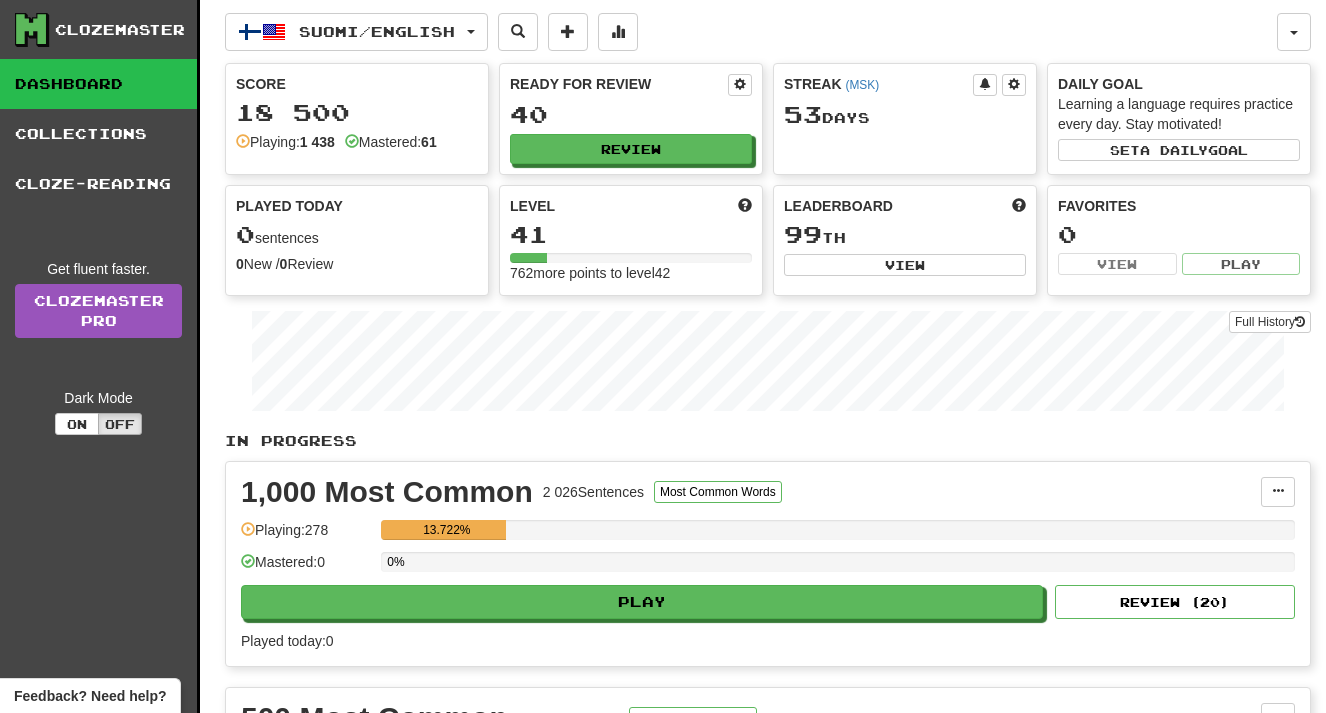 scroll, scrollTop: 0, scrollLeft: 0, axis: both 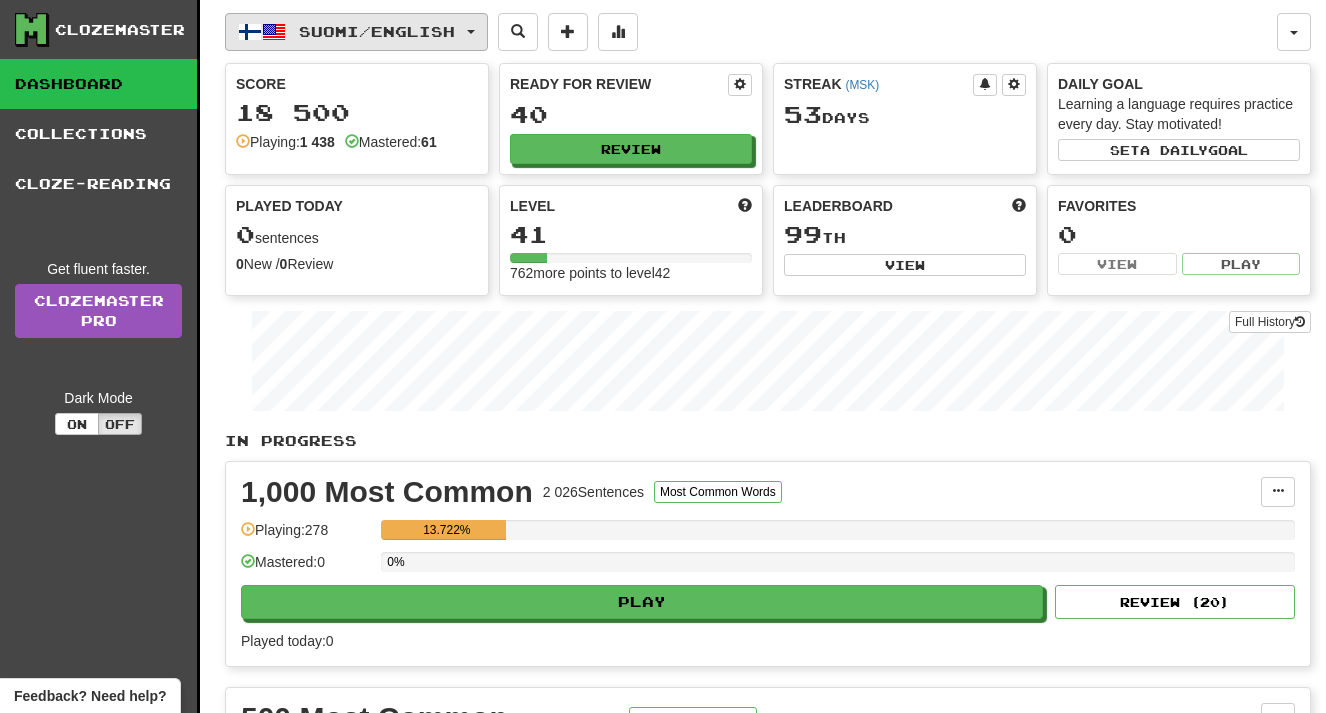 click on "Suomi  /  English" at bounding box center [377, 31] 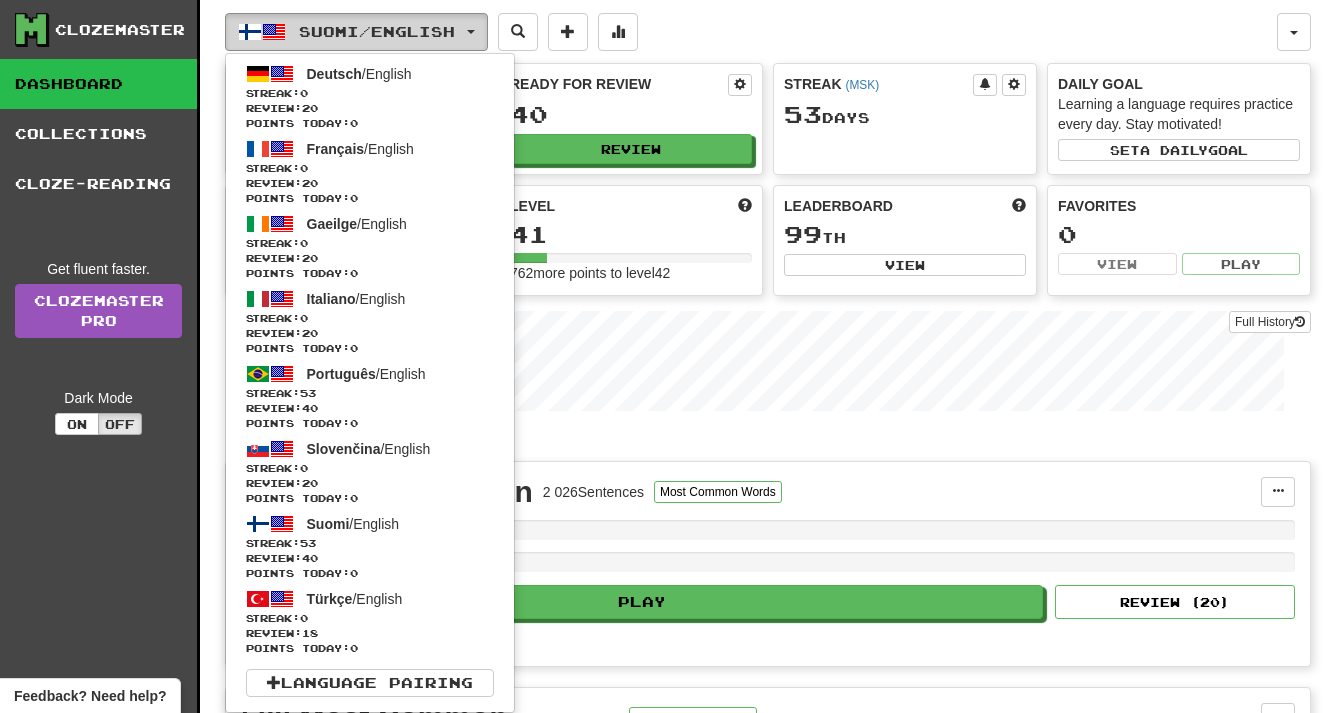 click on "Suomi  /  English" at bounding box center [377, 31] 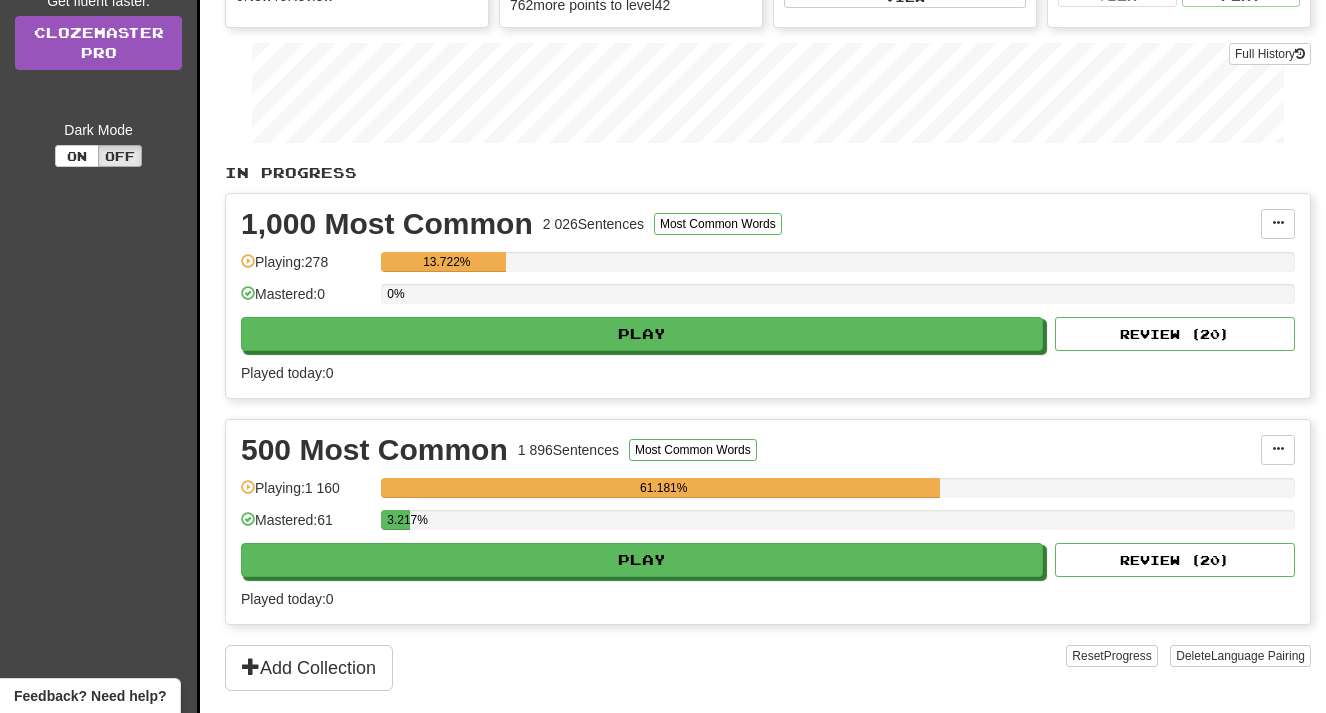 scroll, scrollTop: 269, scrollLeft: 0, axis: vertical 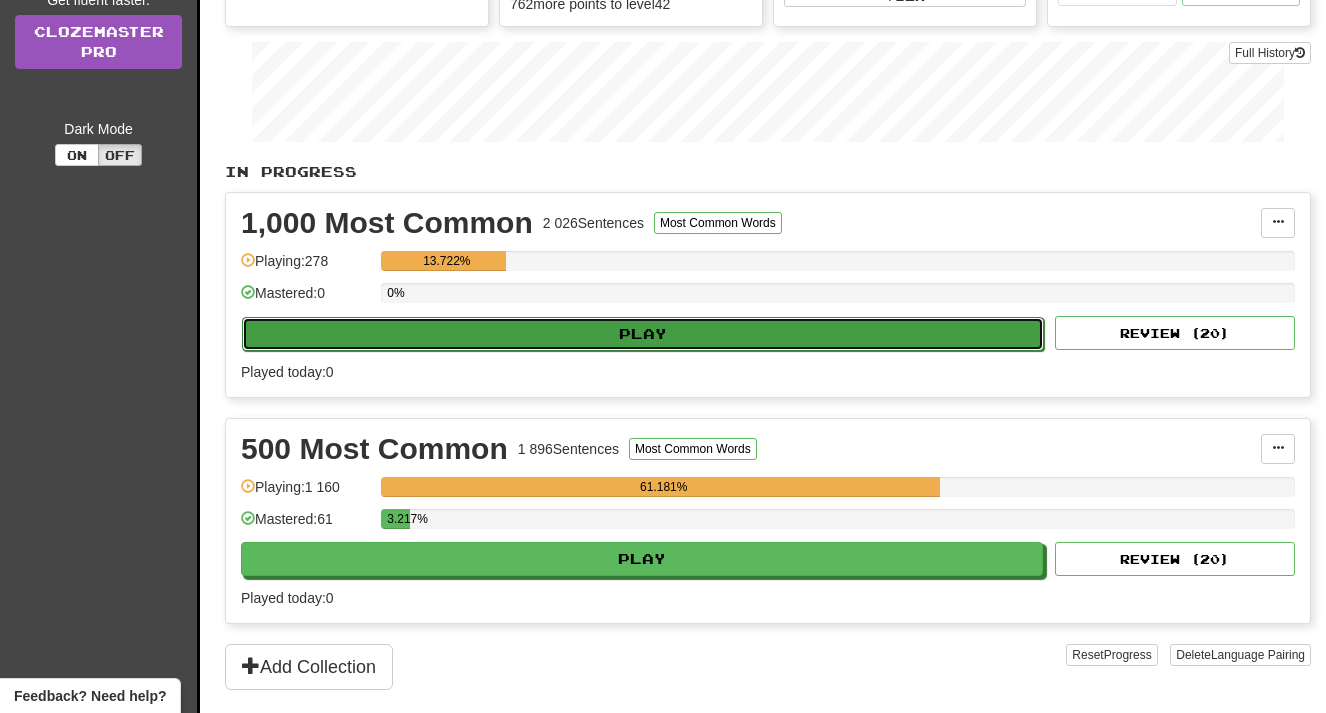 click on "Play" at bounding box center (643, 334) 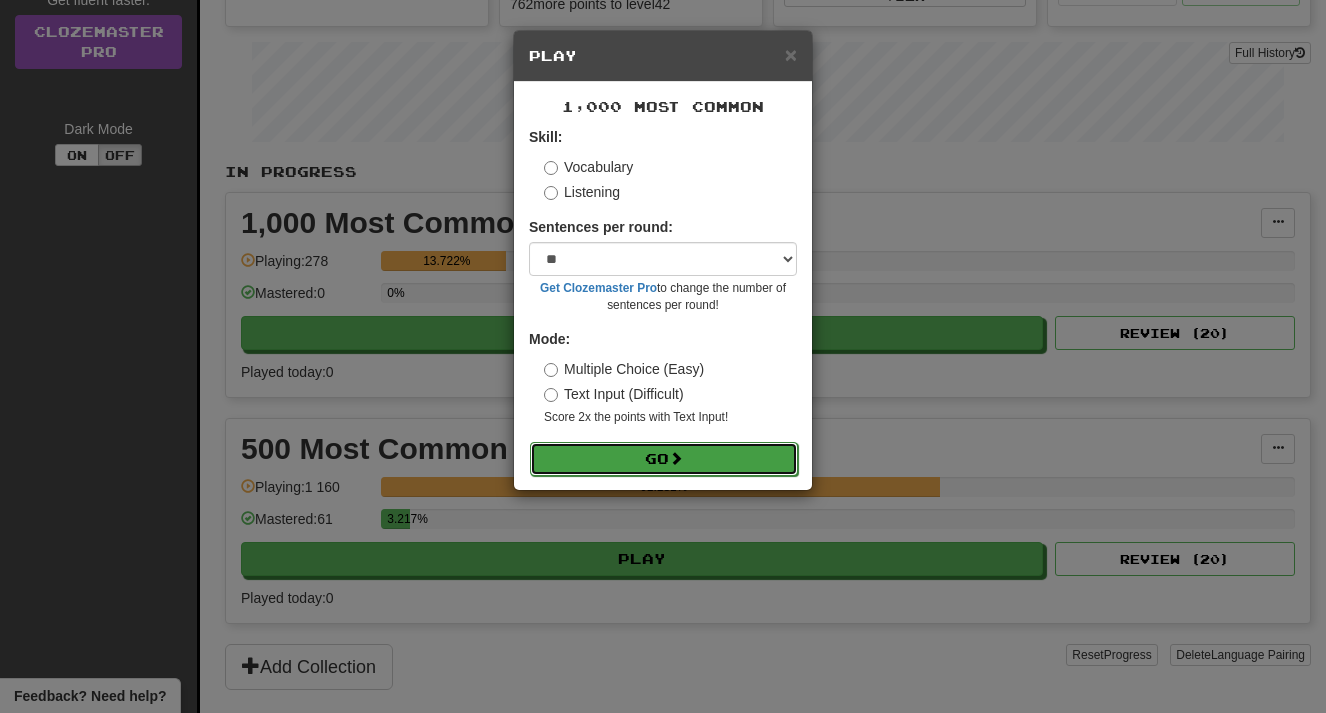 click on "Go" at bounding box center [664, 459] 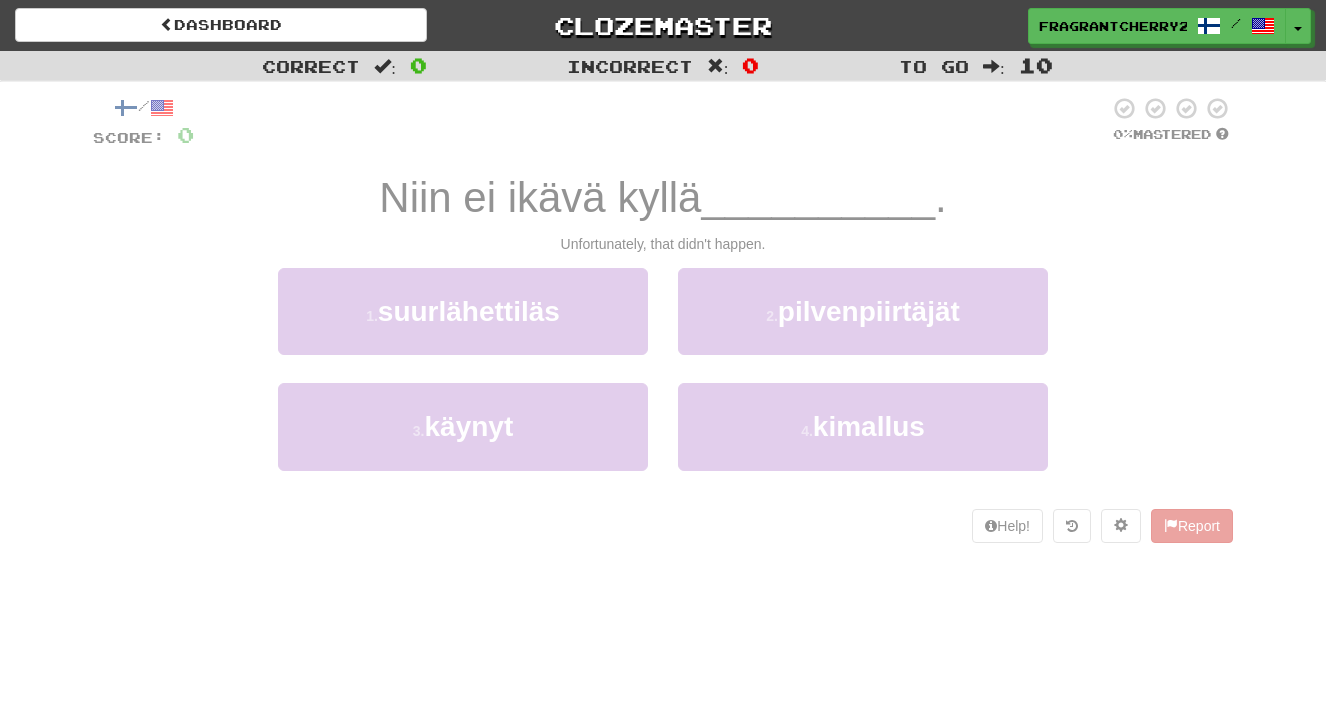 scroll, scrollTop: 0, scrollLeft: 0, axis: both 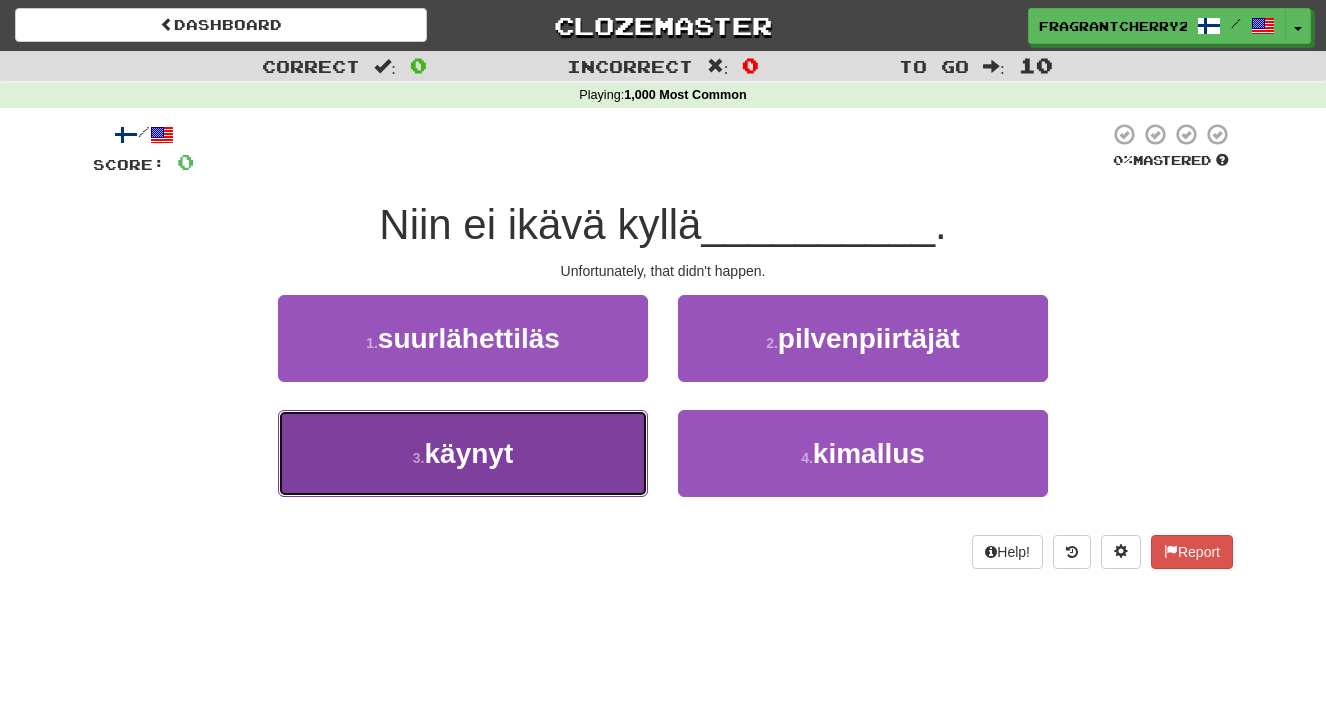 click on "3 .  käynyt" at bounding box center [463, 453] 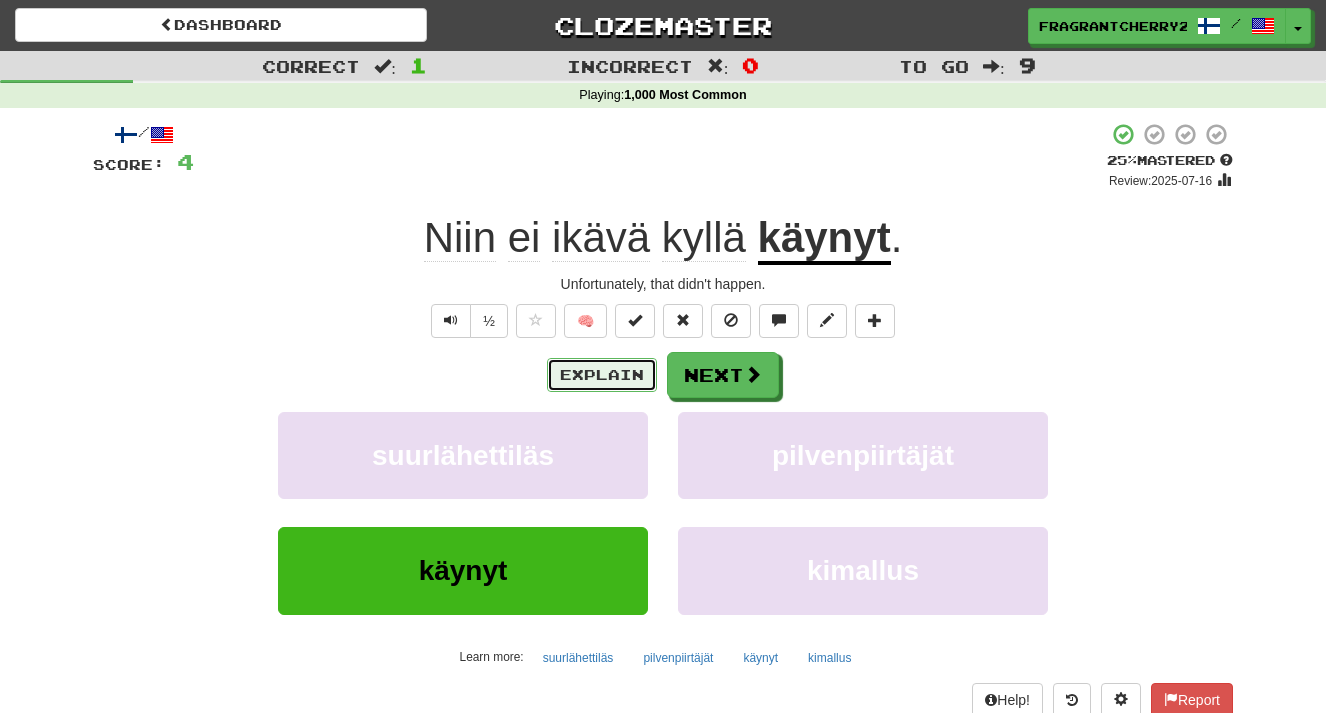 click on "Explain" at bounding box center [602, 375] 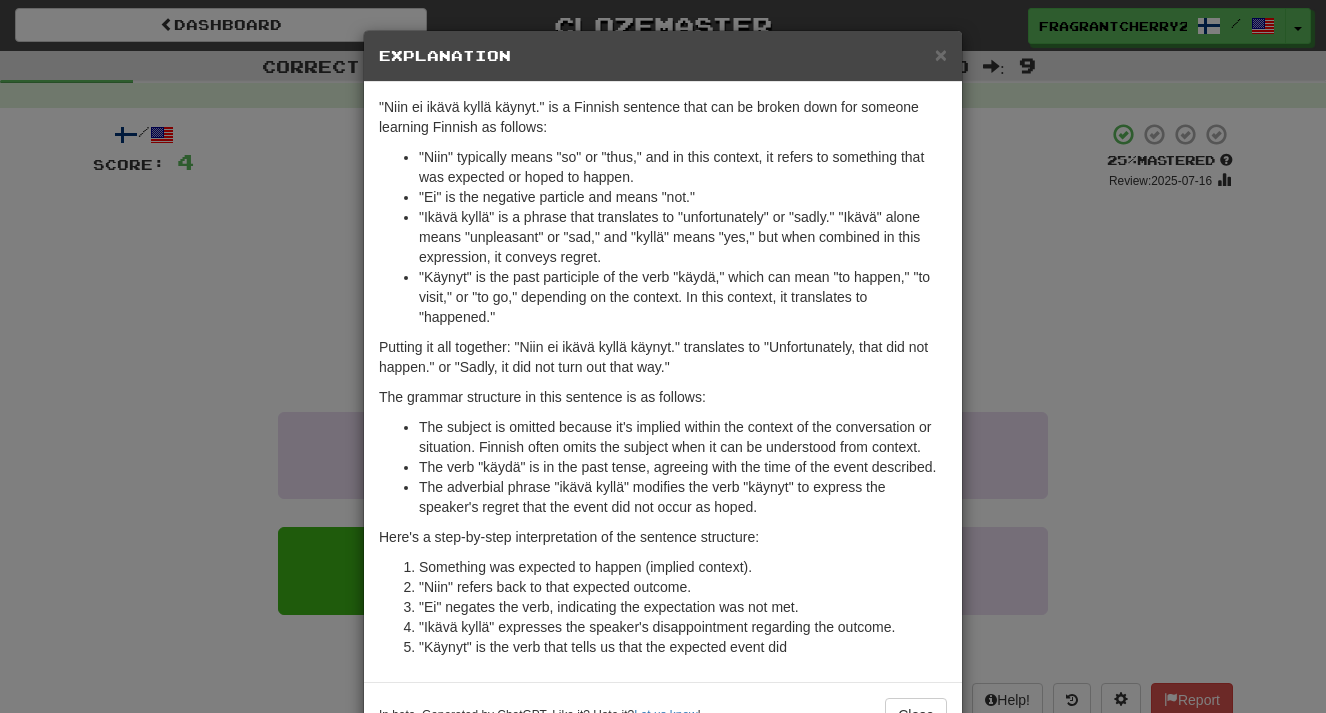 click on "× Explanation "Niin ei ikävä kyllä käynyt." is a Finnish sentence that can be broken down for someone learning Finnish as follows:
"Niin" typically means "so" or "thus," and in this context, it refers to something that was expected or hoped to happen.
"Ei" is the negative particle and means "not."
"Ikävä kyllä" is a phrase that translates to "unfortunately" or "sadly." "Ikävä" alone means "unpleasant" or "sad," and "kyllä" means "yes," but when combined in this expression, it conveys regret.
"Käynyt" is the past participle of the verb "käydä," which can mean "to happen," "to visit," or "to go," depending on the context. In this context, it translates to "happened."
Putting it all together: "Niin ei ikävä kyllä käynyt." translates to "Unfortunately, that did not happen." or "Sadly, it did not turn out that way."
The grammar structure in this sentence is as follows:
The verb "käydä" is in the past tense, agreeing with the time of the event described." at bounding box center (663, 356) 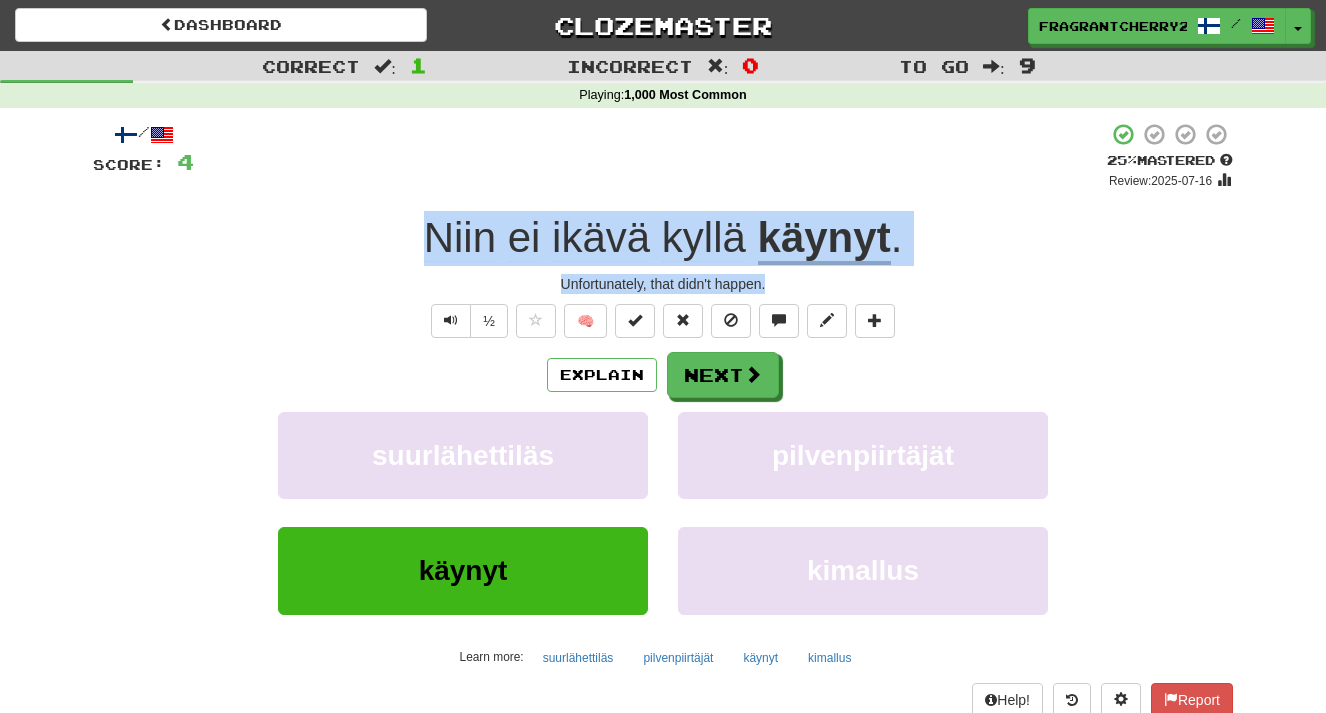 drag, startPoint x: 777, startPoint y: 289, endPoint x: 411, endPoint y: 242, distance: 369.00543 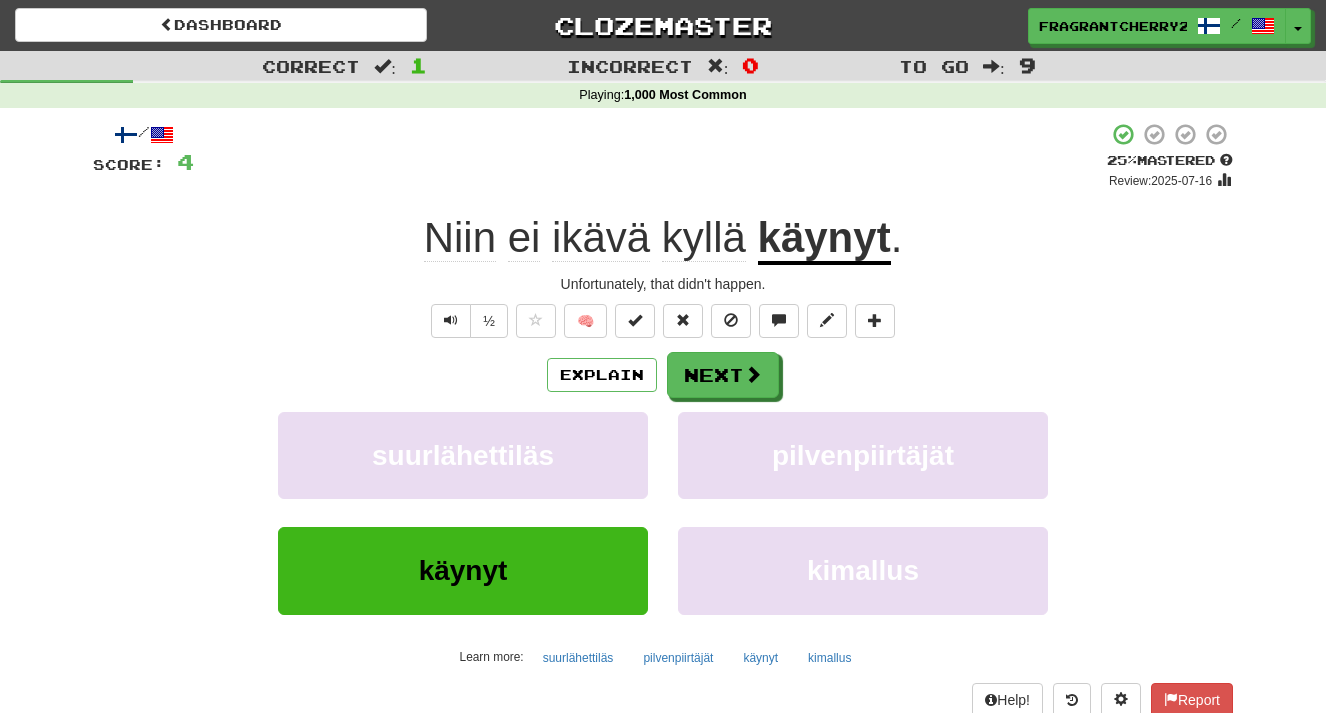 click on "/  Score:   4 + 4 25 %  Mastered Review:  2025-07-16 Niin   ei   ikävä   kyllä   käynyt . Unfortunately, that didn't happen. ½ 🧠 Explain Next suurlähettiläs pilvenpiirtäjät käynyt kimallus Learn more: suurlähettiläs pilvenpiirtäjät käynyt kimallus  Help!  Report Sentence Source" at bounding box center [663, 435] 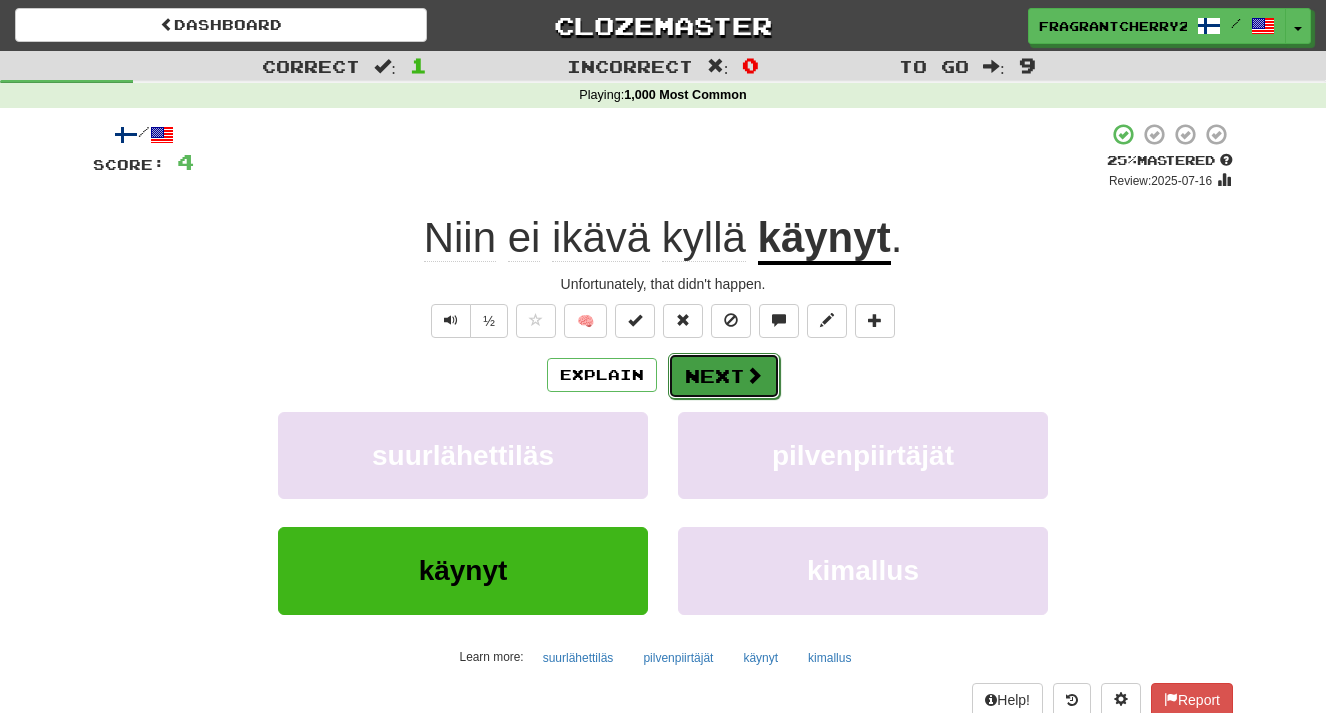 click on "Next" at bounding box center [724, 376] 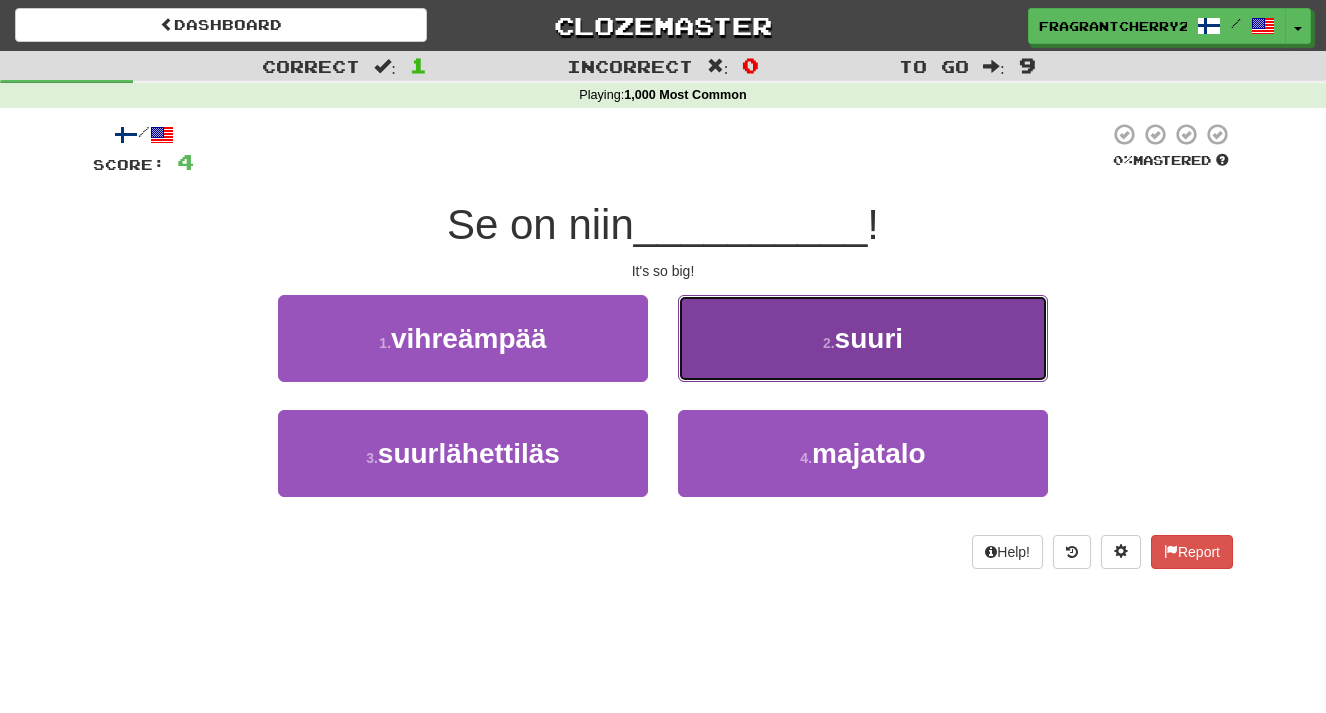 click on "2 .  suuri" at bounding box center (863, 338) 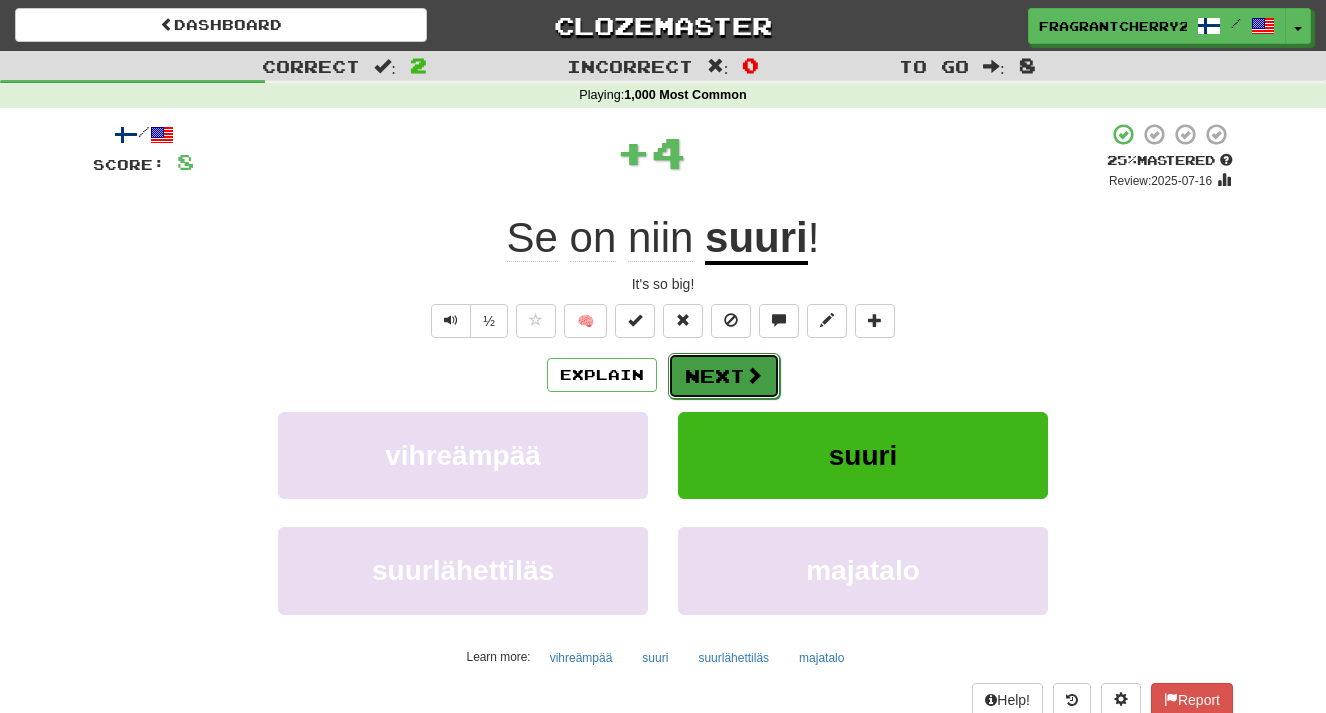 click on "Next" at bounding box center (724, 376) 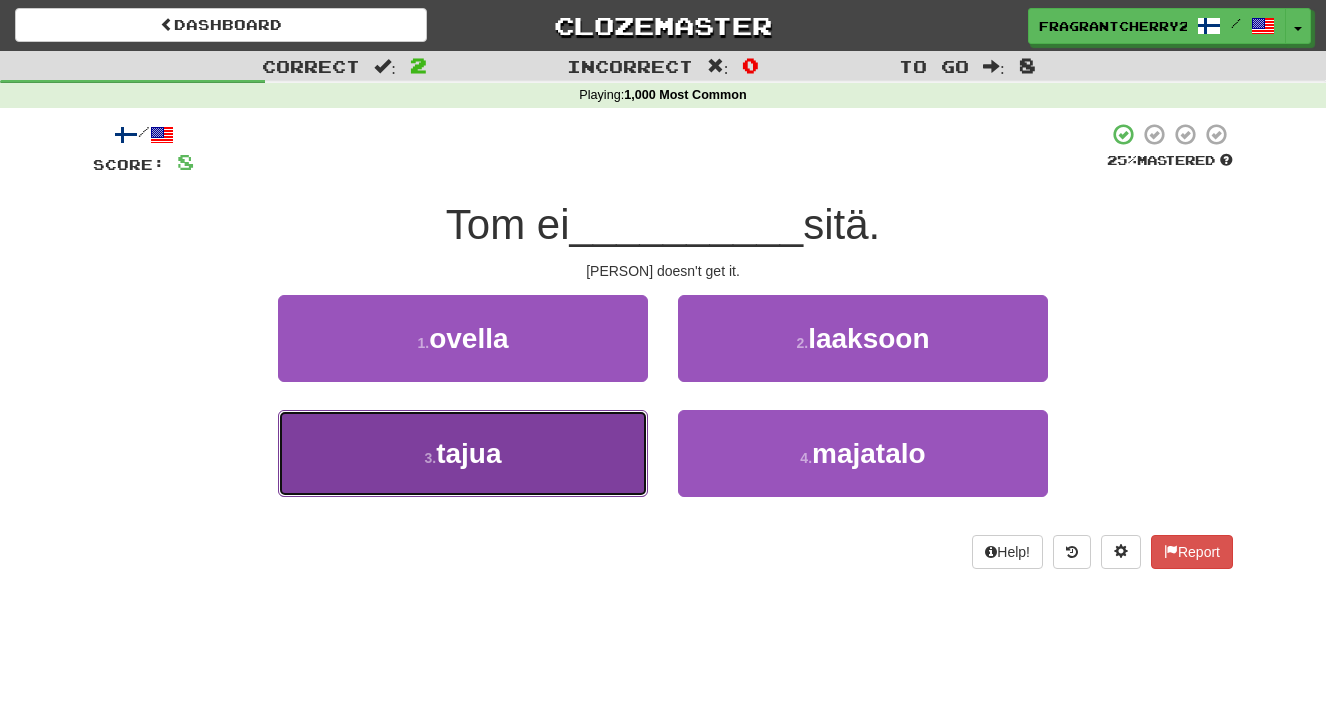 click on "3 .  tajua" at bounding box center [463, 453] 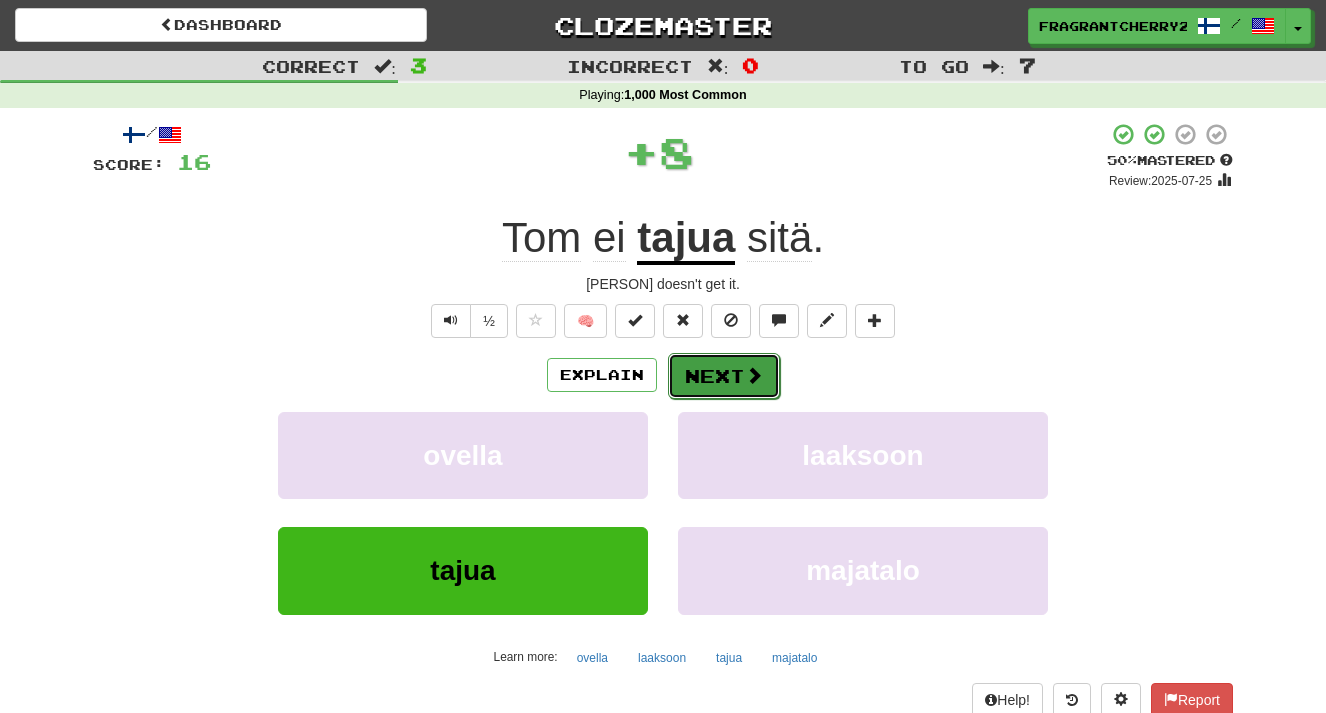 click on "Next" at bounding box center [724, 376] 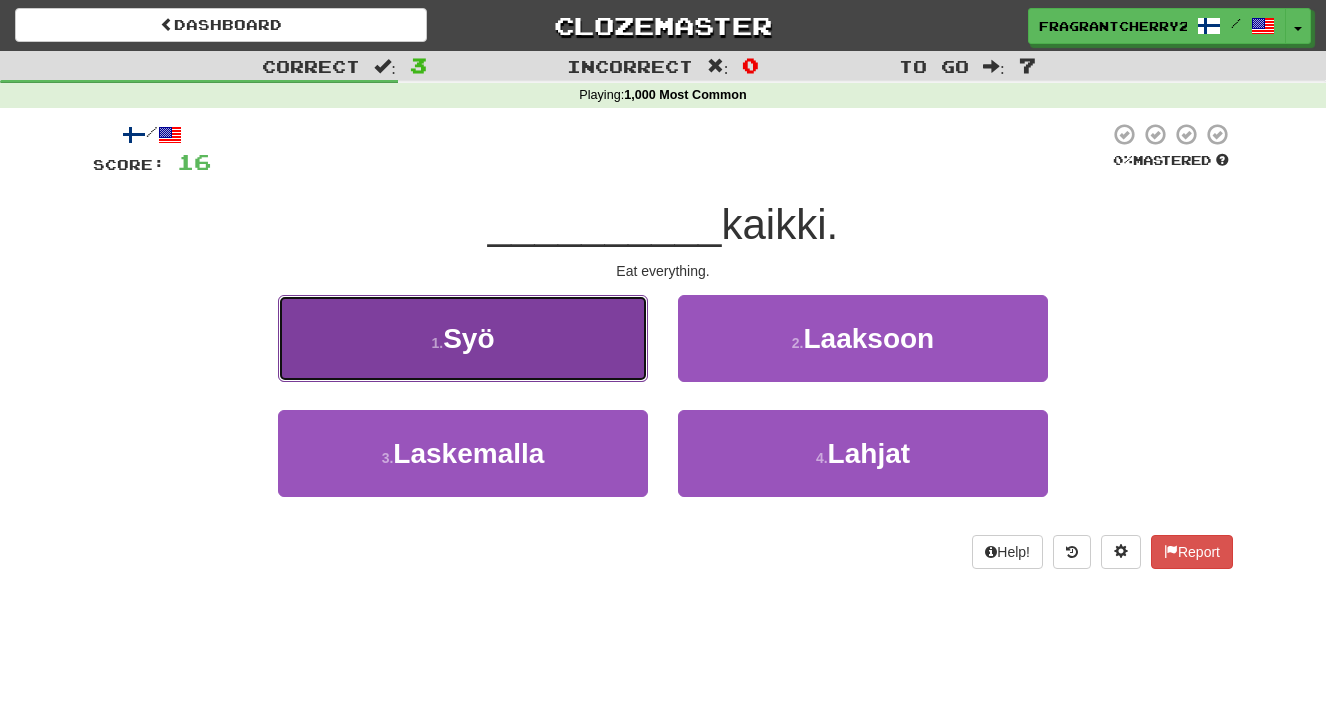 click on "1 .  Syö" at bounding box center [463, 338] 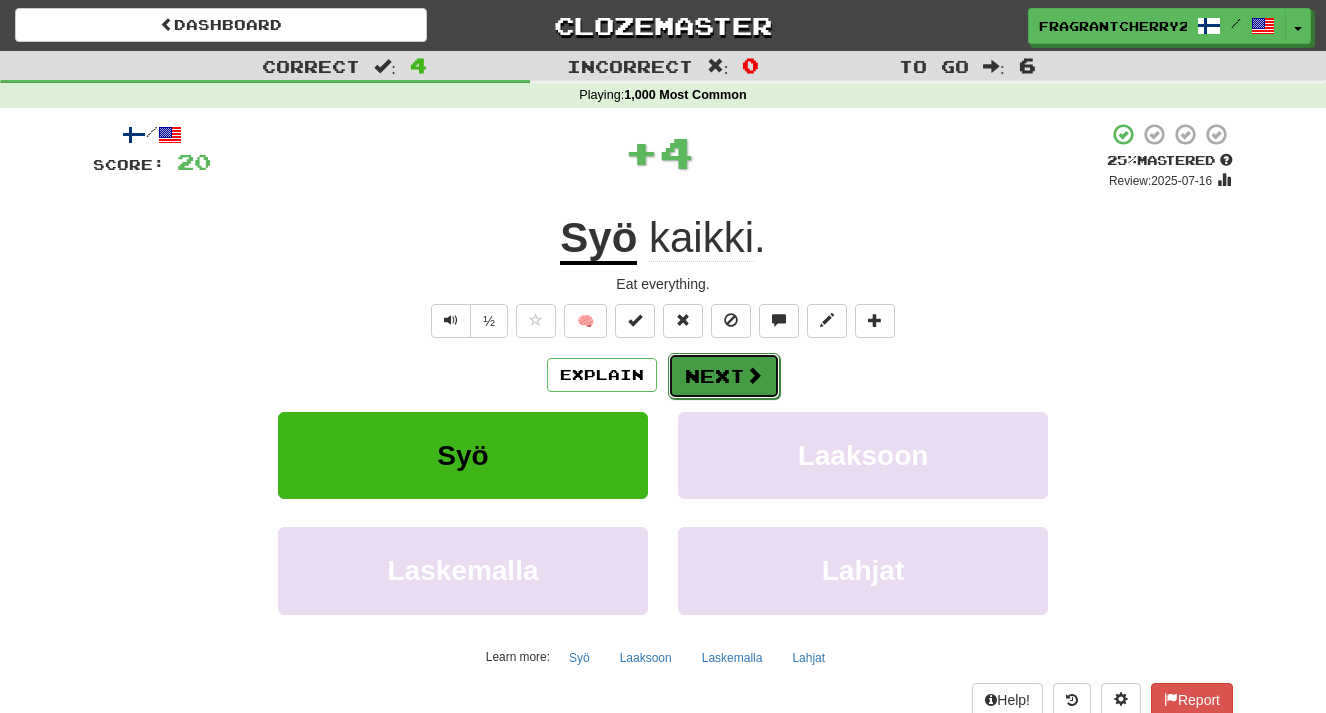 click on "Next" at bounding box center (724, 376) 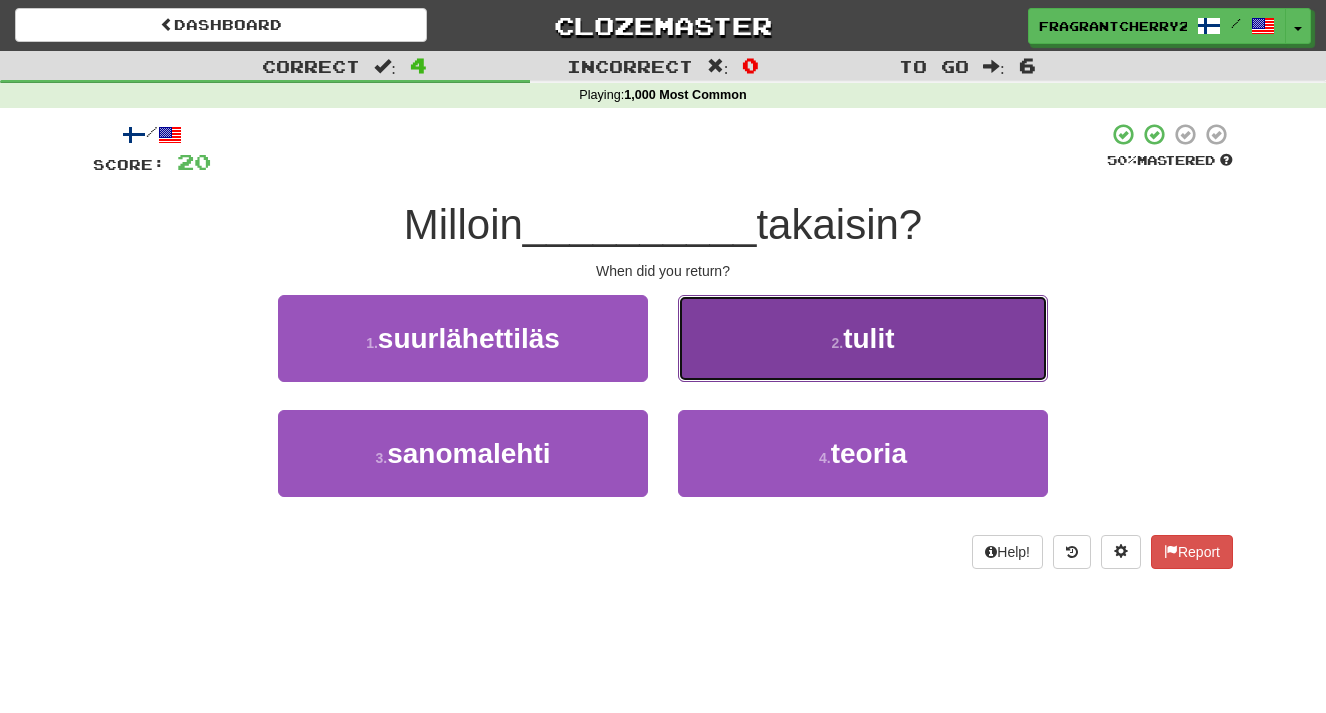 click on "2 .  tulit" at bounding box center [863, 338] 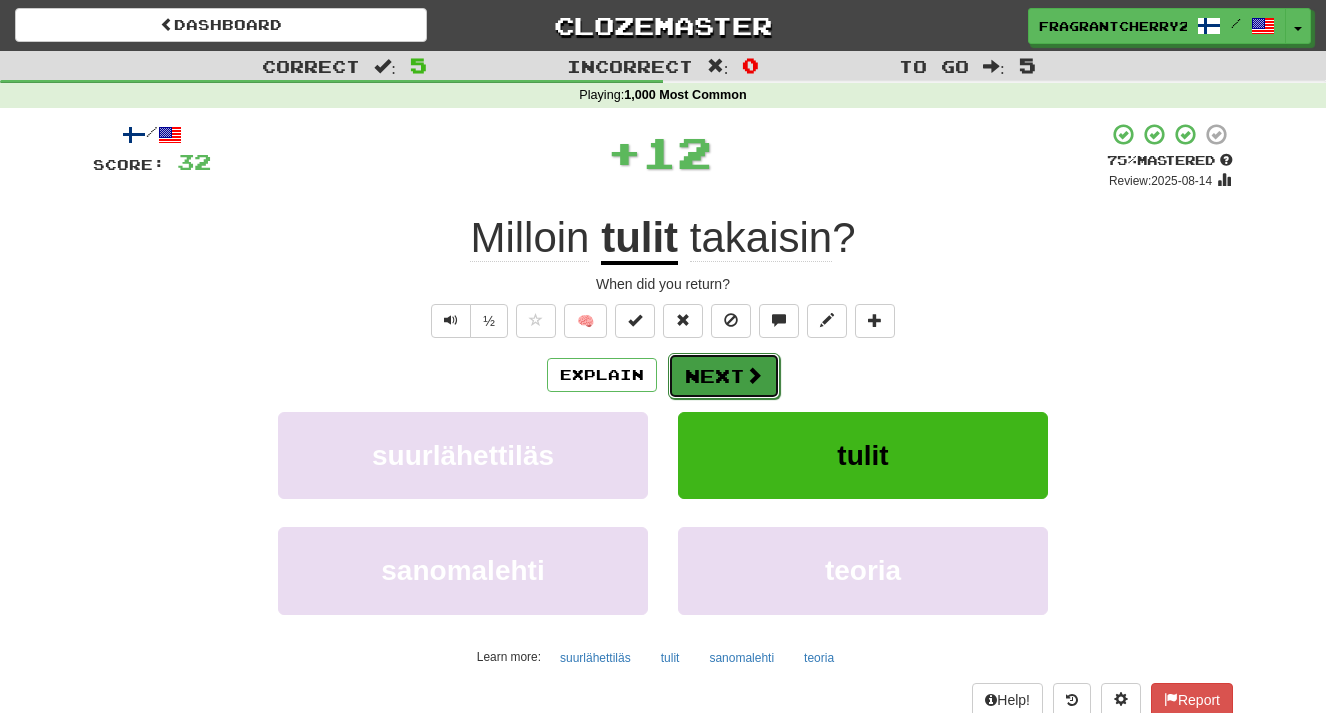 click on "Next" at bounding box center [724, 376] 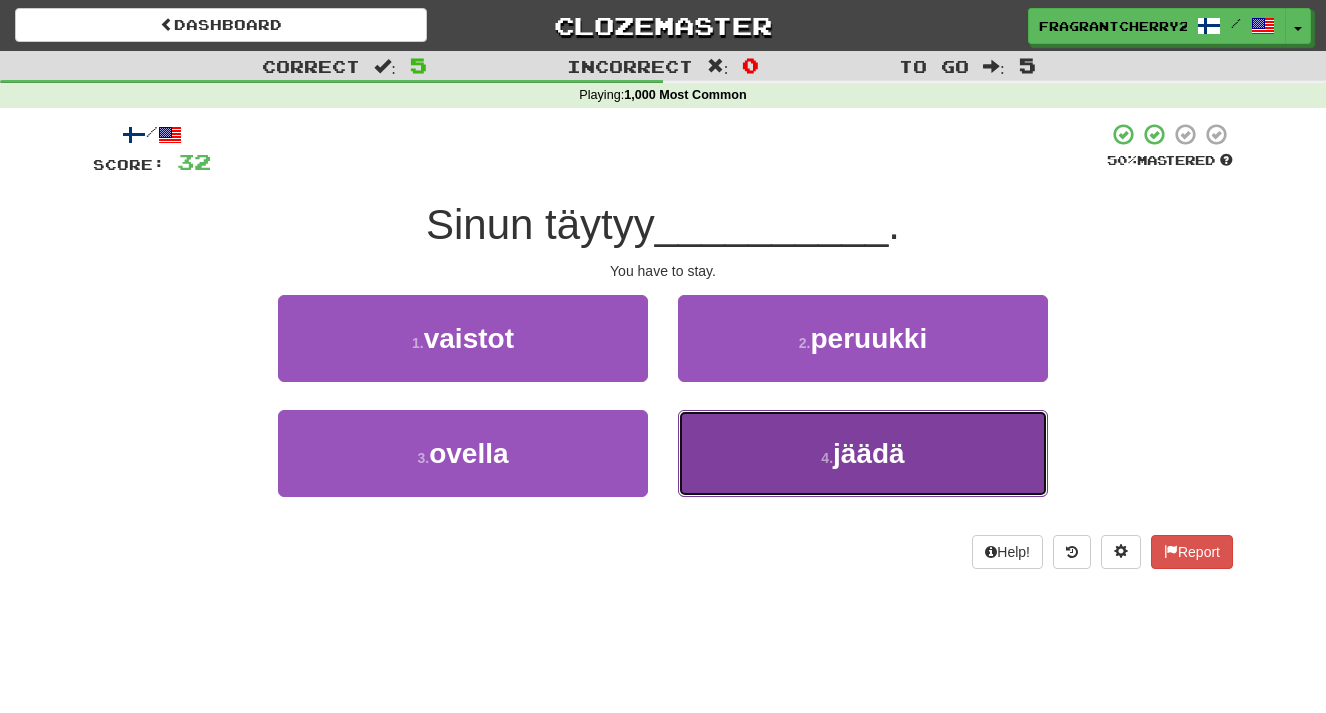 click on "4 .  jäädä" at bounding box center (863, 453) 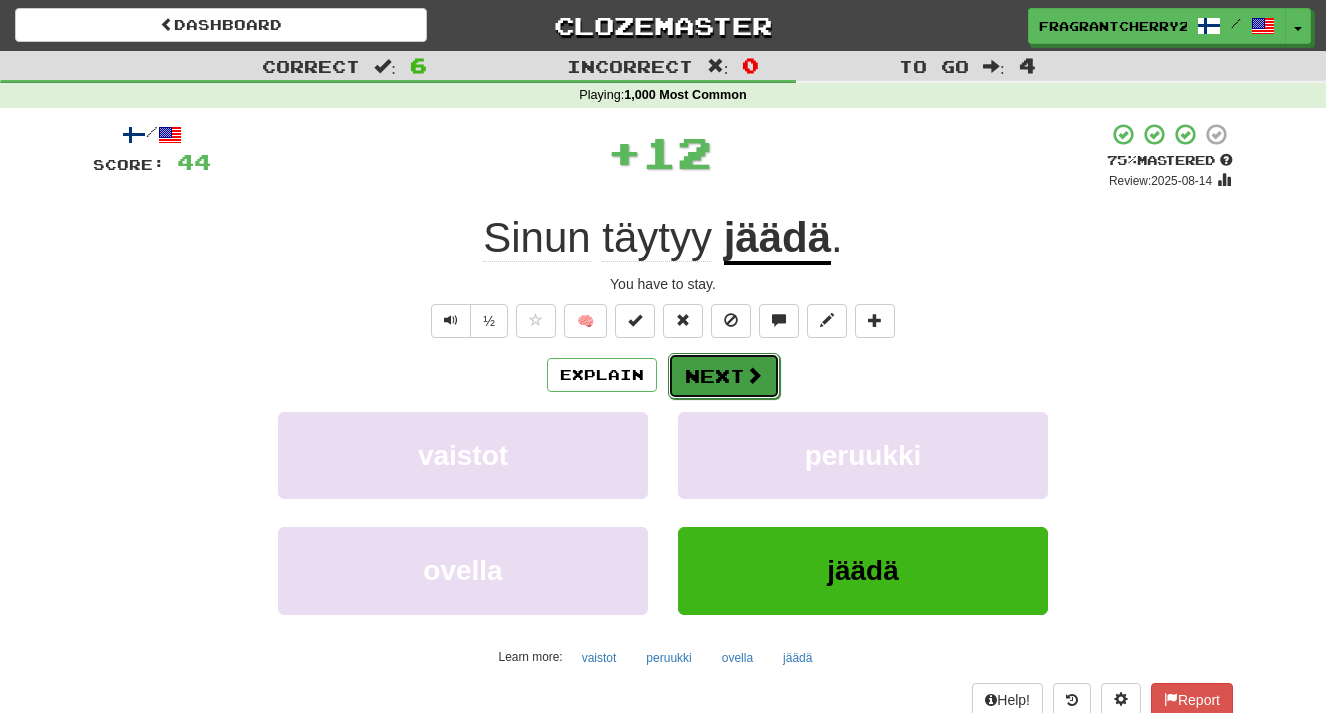click on "Next" at bounding box center (724, 376) 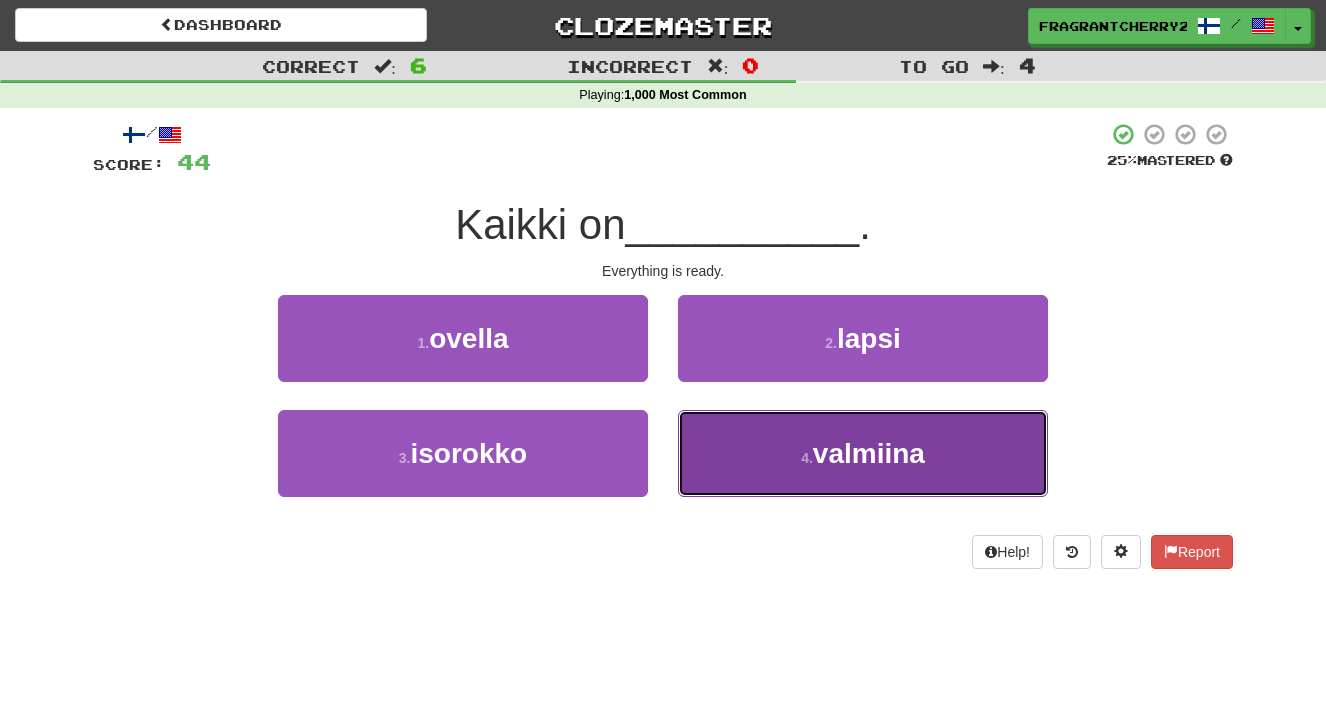 click on "4 .  valmiina" at bounding box center (863, 453) 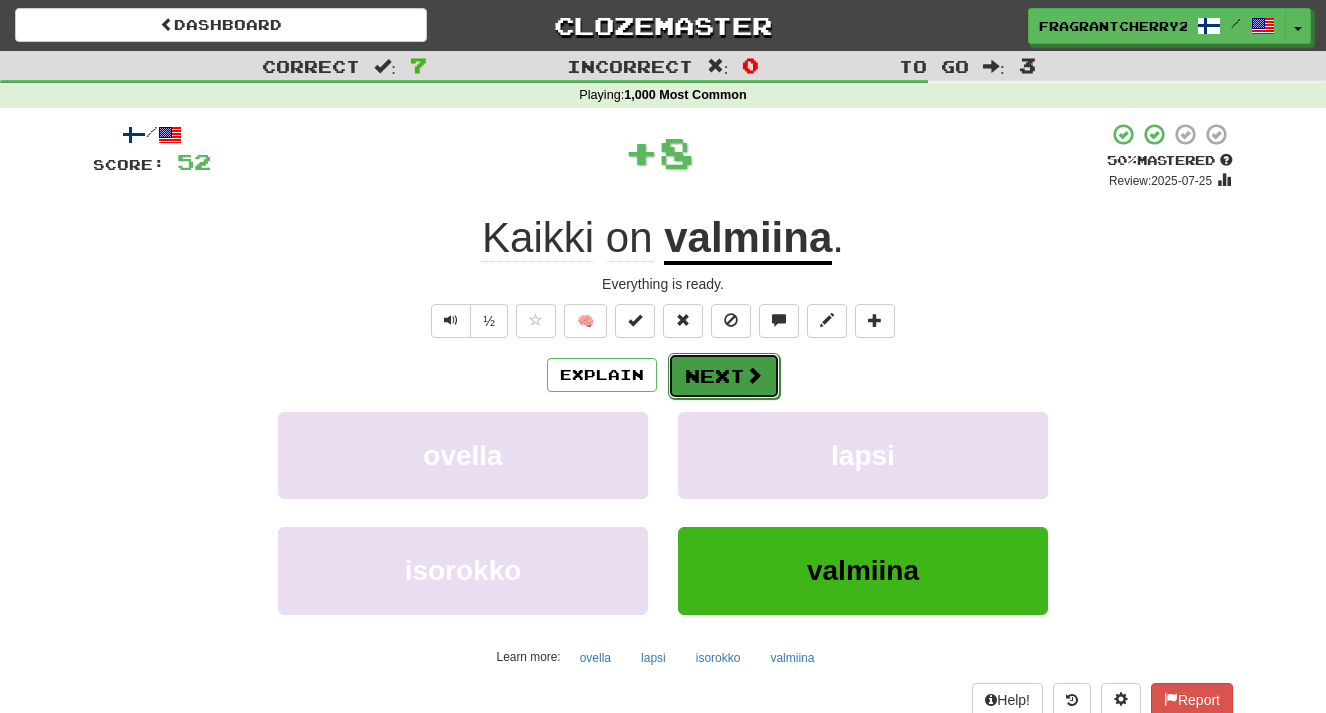click on "Next" at bounding box center [724, 376] 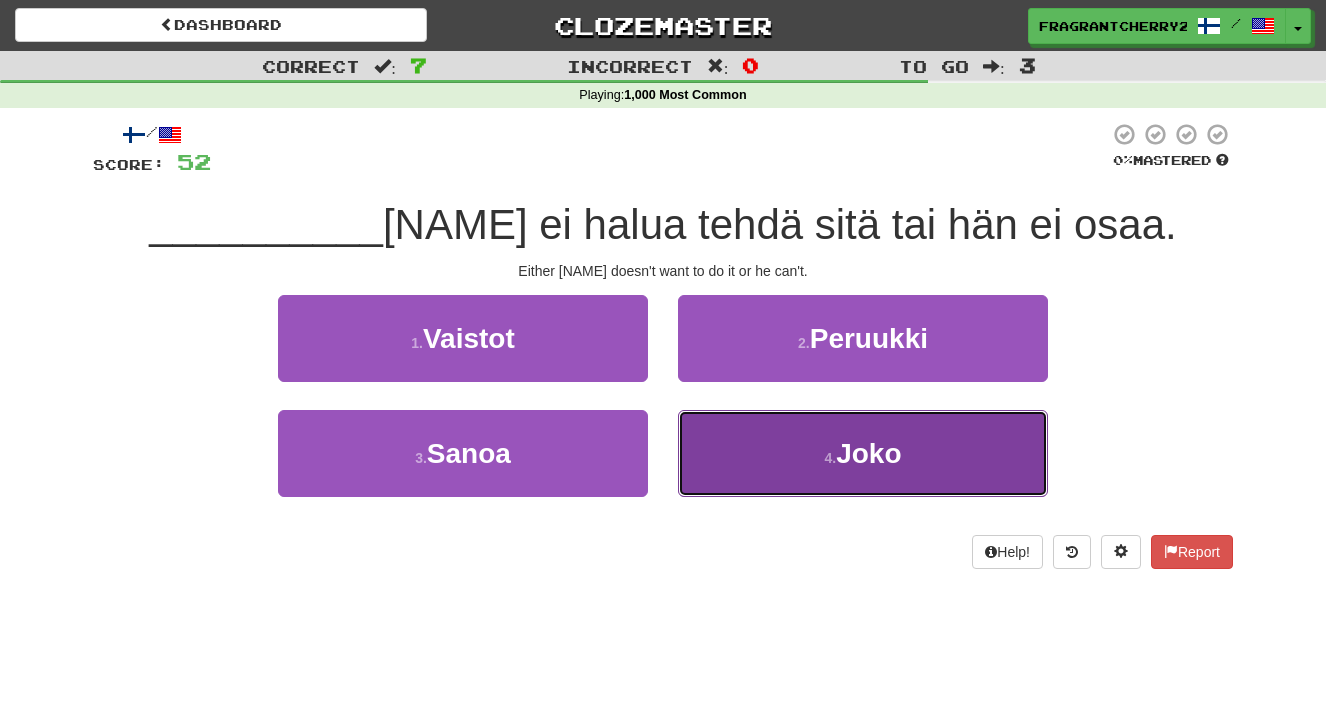 click on "4 .  Joko" at bounding box center (863, 453) 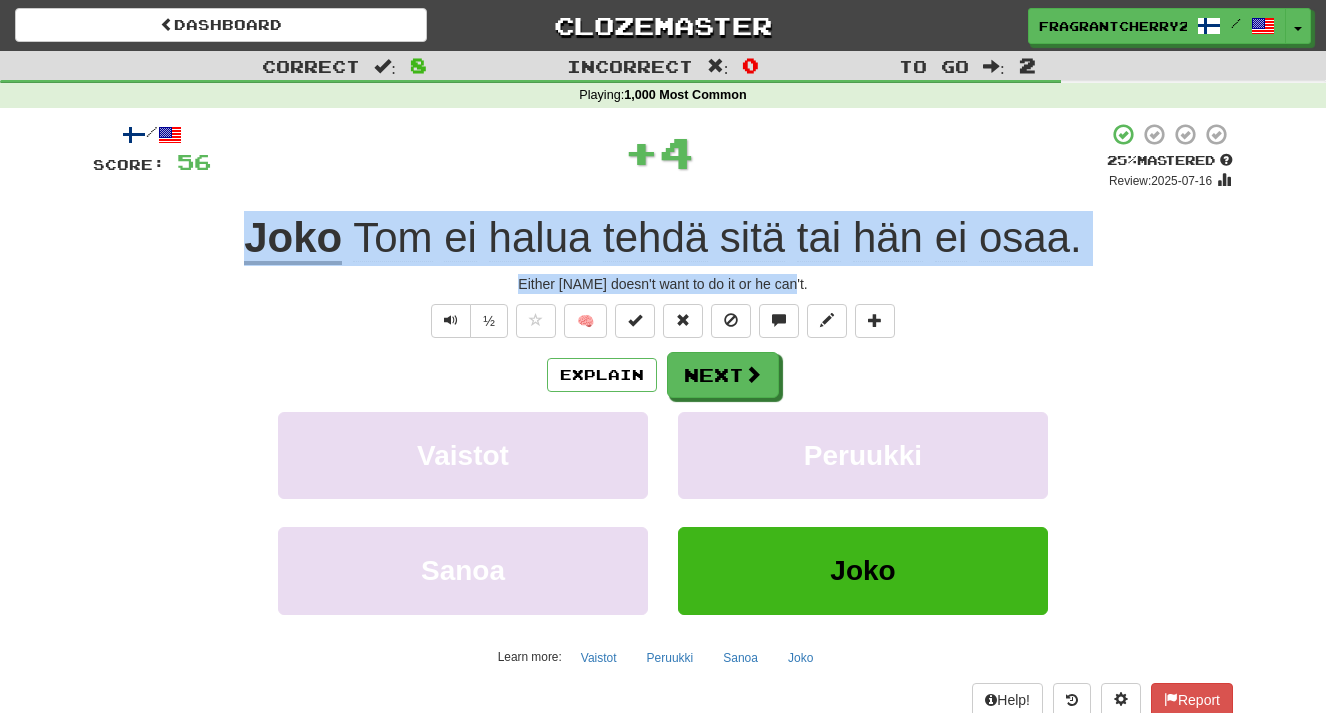drag, startPoint x: 809, startPoint y: 286, endPoint x: 214, endPoint y: 246, distance: 596.343 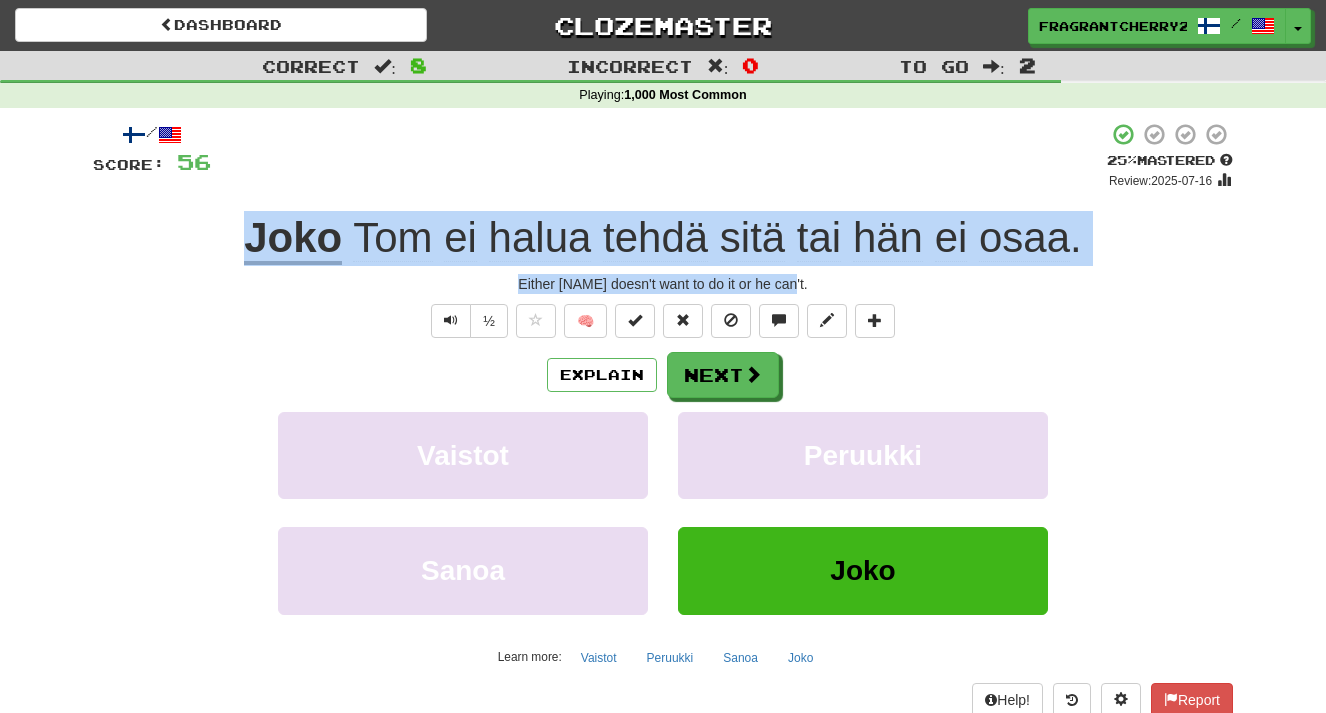 copy on "Joko   Tom   ei   halua   tehdä   sitä   tai   hän   ei   osaa . Either Tom doesn't want to do it or he can't." 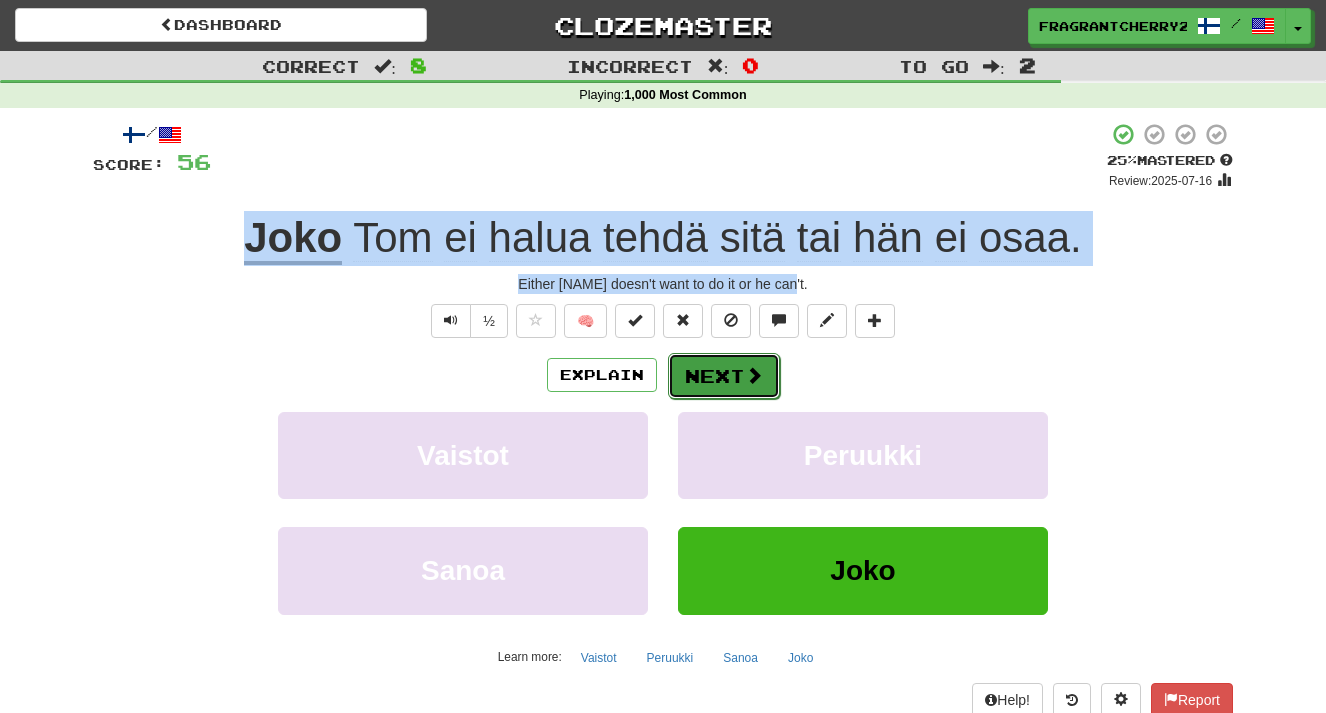 click on "Next" at bounding box center (724, 376) 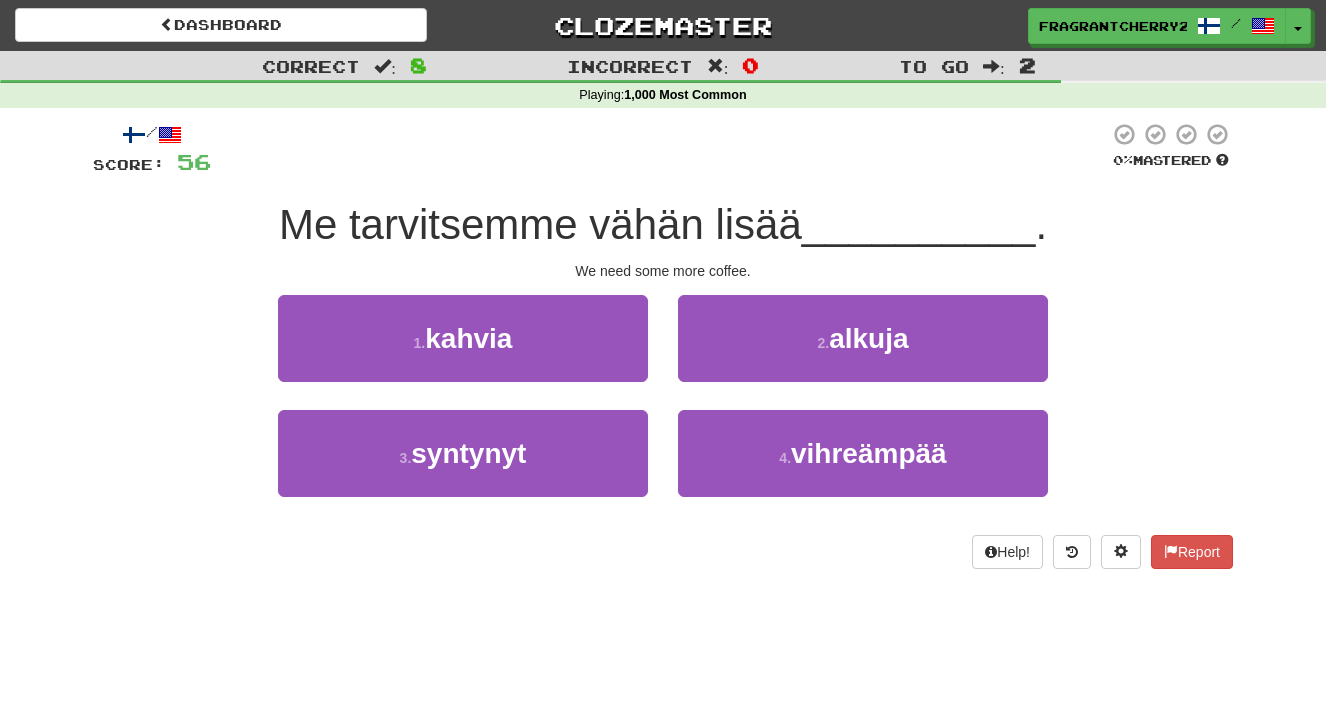 click on "We need some more coffee." at bounding box center (663, 271) 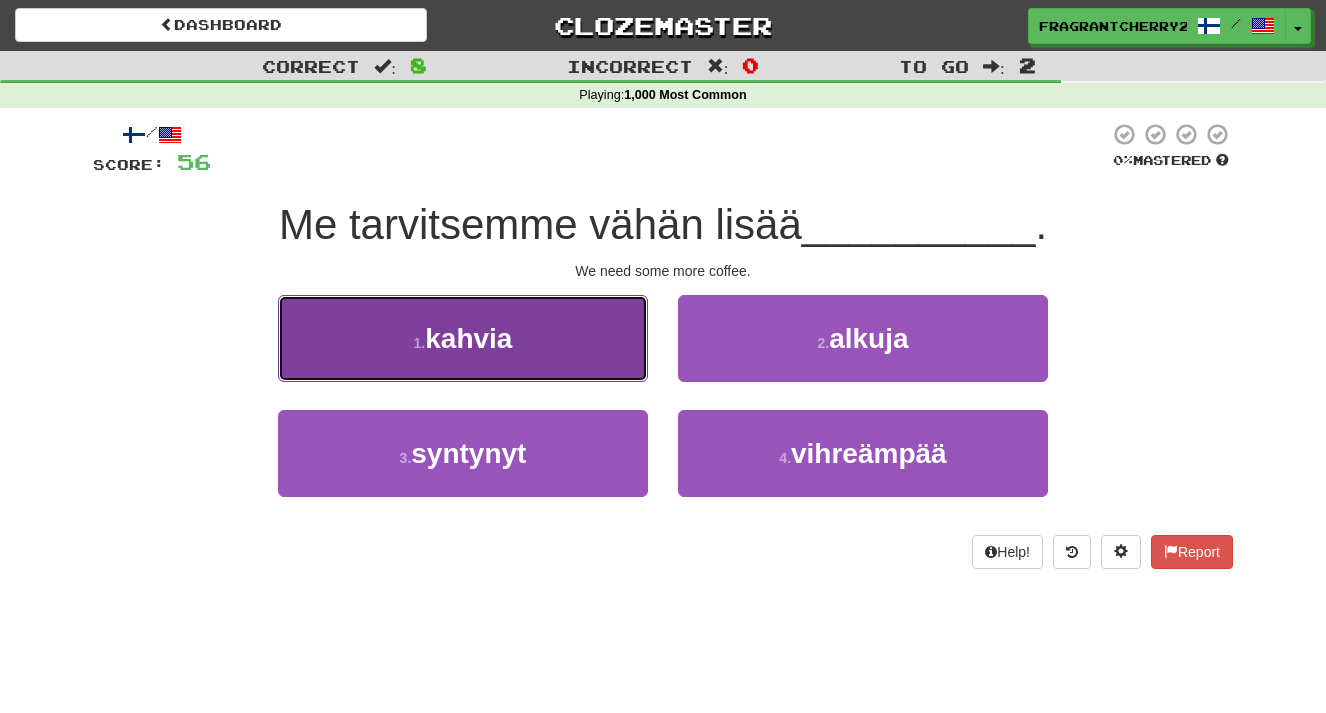 click on "1 .  kahvia" at bounding box center [463, 338] 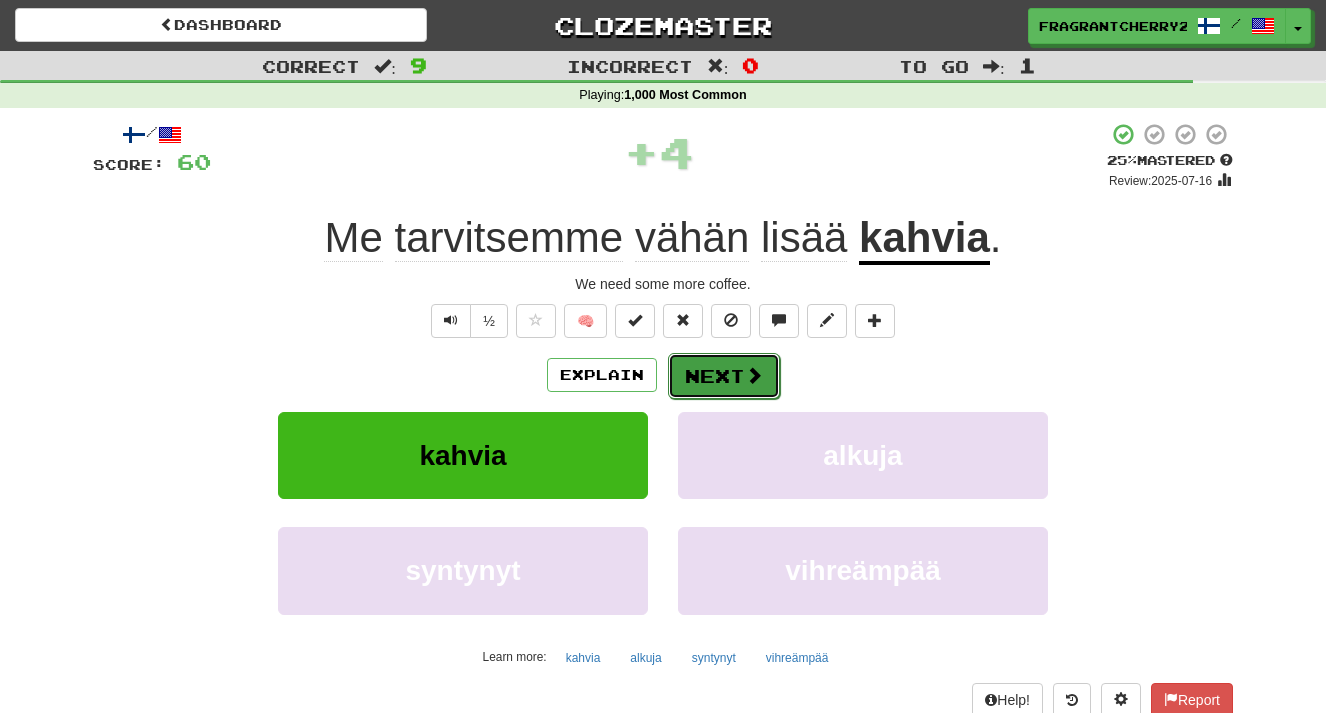 click on "Next" at bounding box center (724, 376) 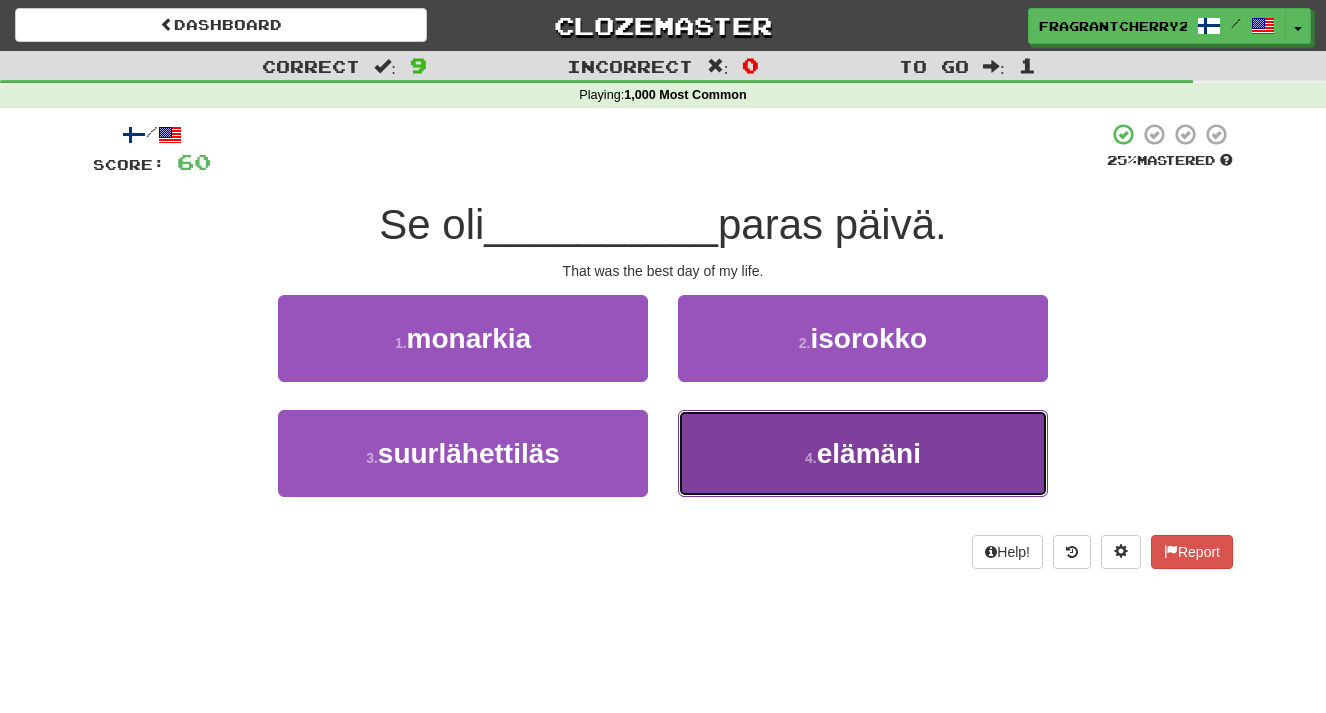 click on "4 .  elämäni" at bounding box center (863, 453) 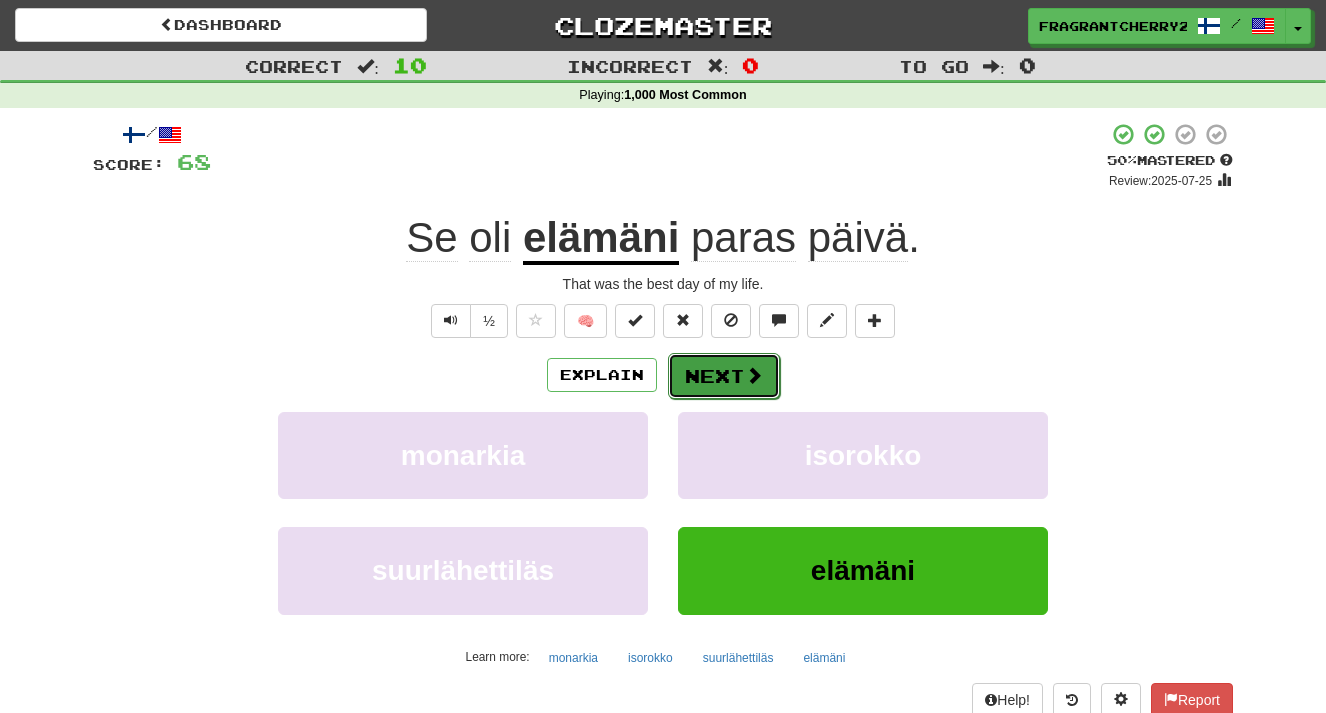 click on "Next" at bounding box center [724, 376] 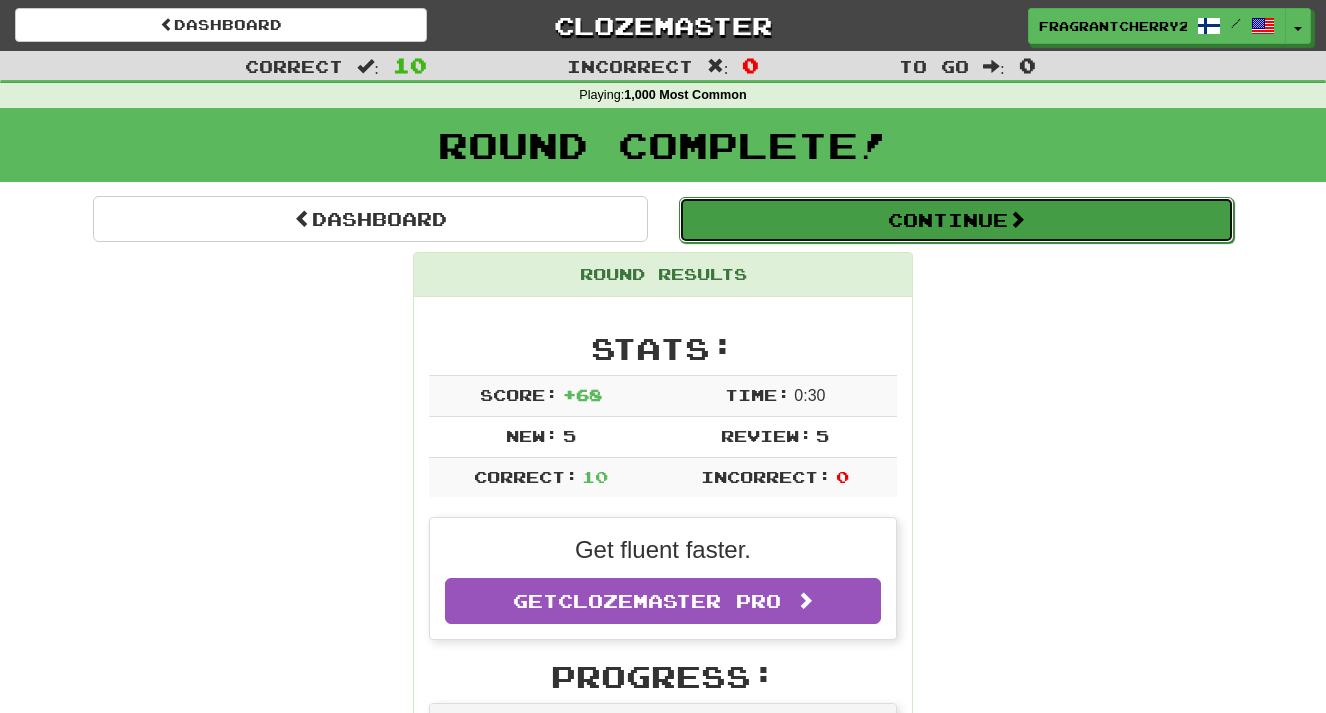 click on "Continue" at bounding box center [956, 220] 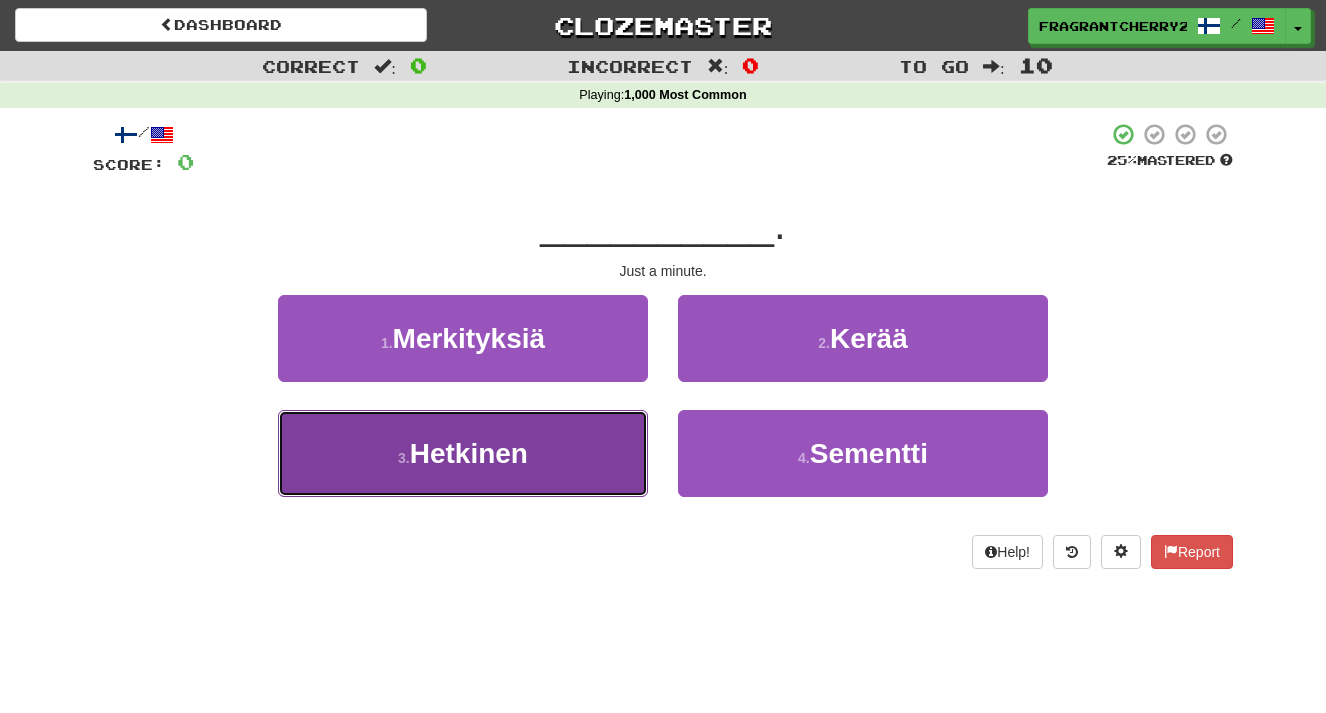 click on "3 .  Hetkinen" at bounding box center [463, 453] 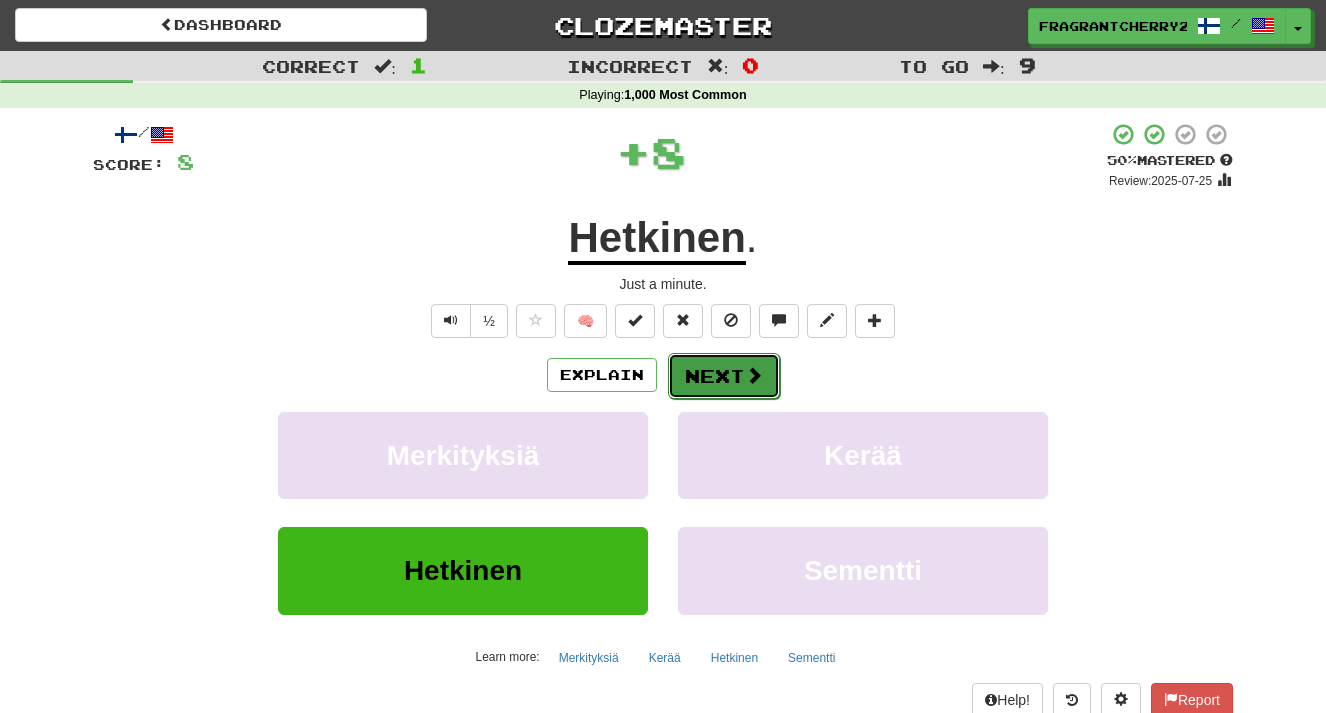 click on "Next" at bounding box center (724, 376) 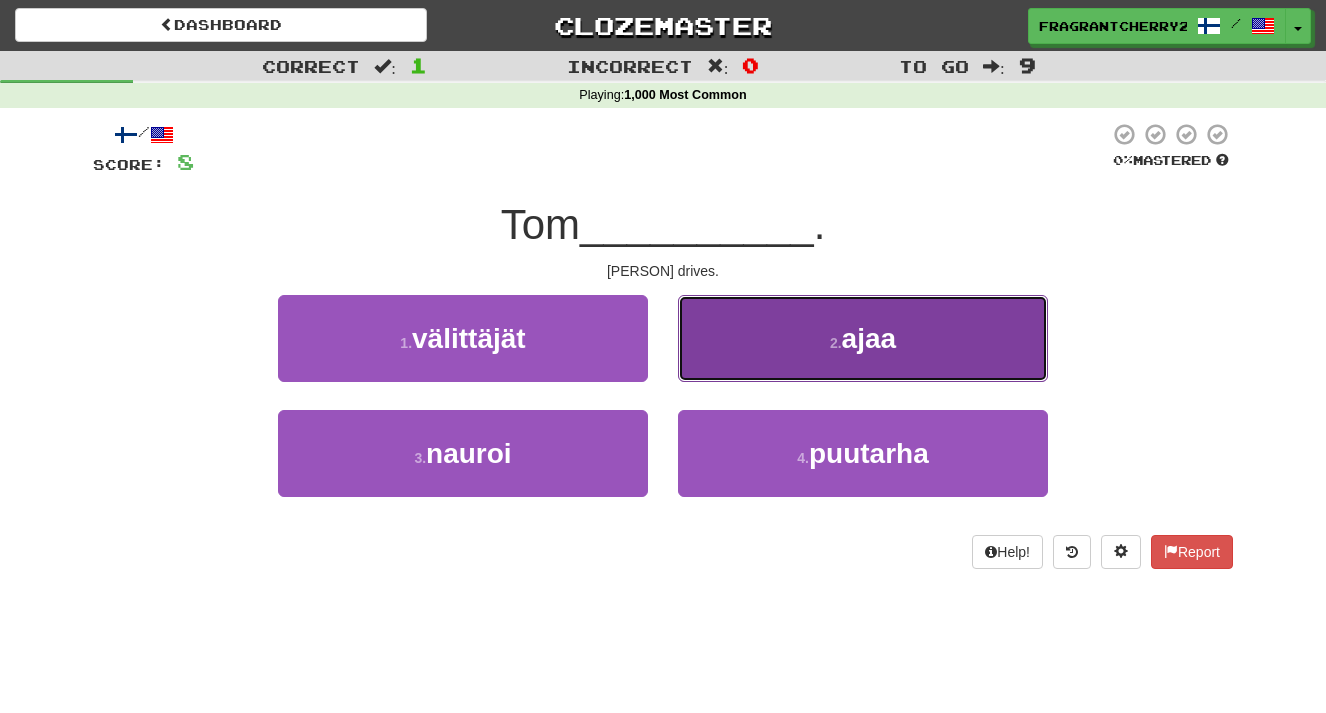 click on "2 .  ajaa" at bounding box center (863, 338) 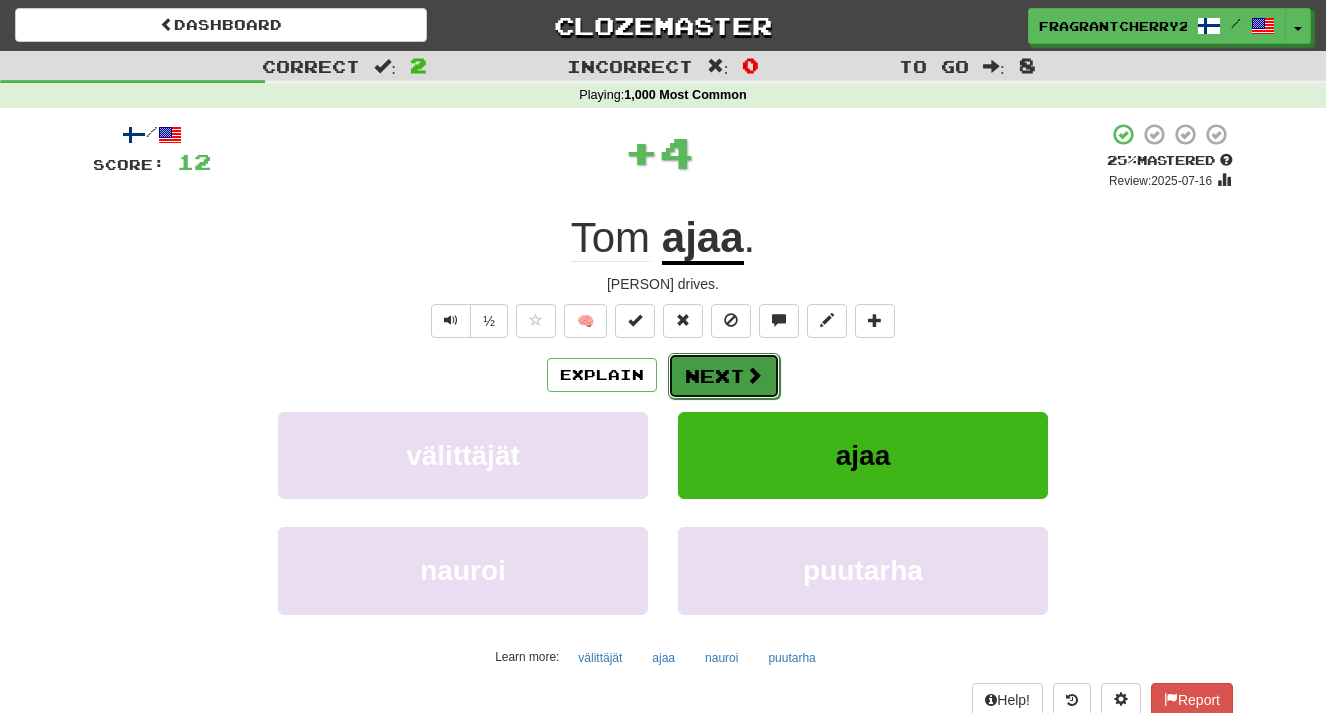 click on "Next" at bounding box center [724, 376] 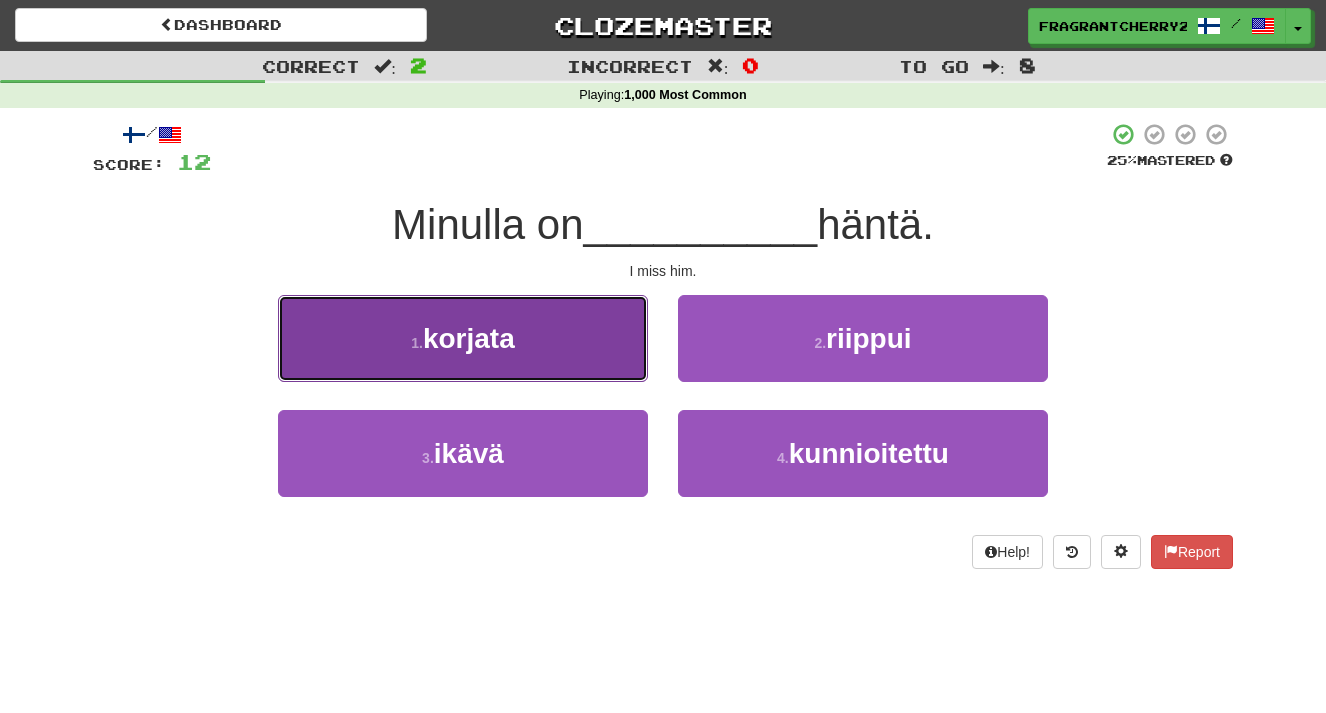 click on "1 .  korjata" at bounding box center [463, 338] 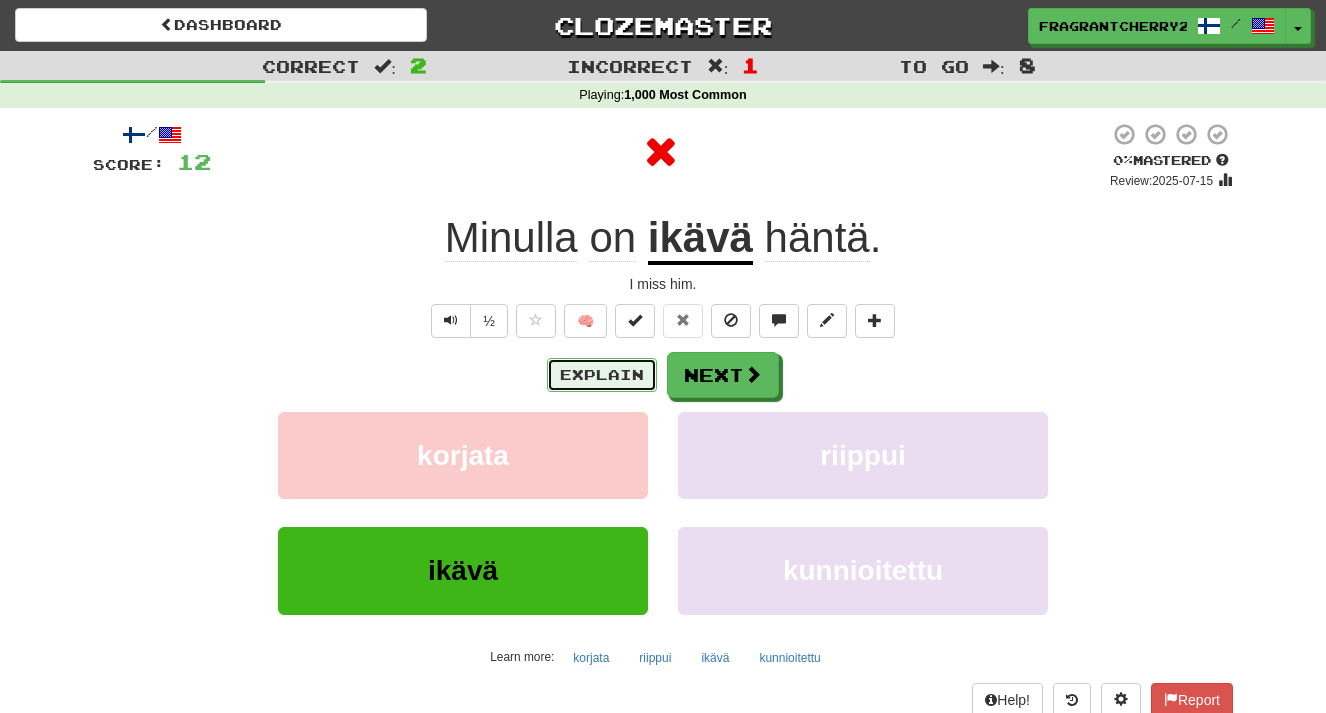 click on "Explain" at bounding box center [602, 375] 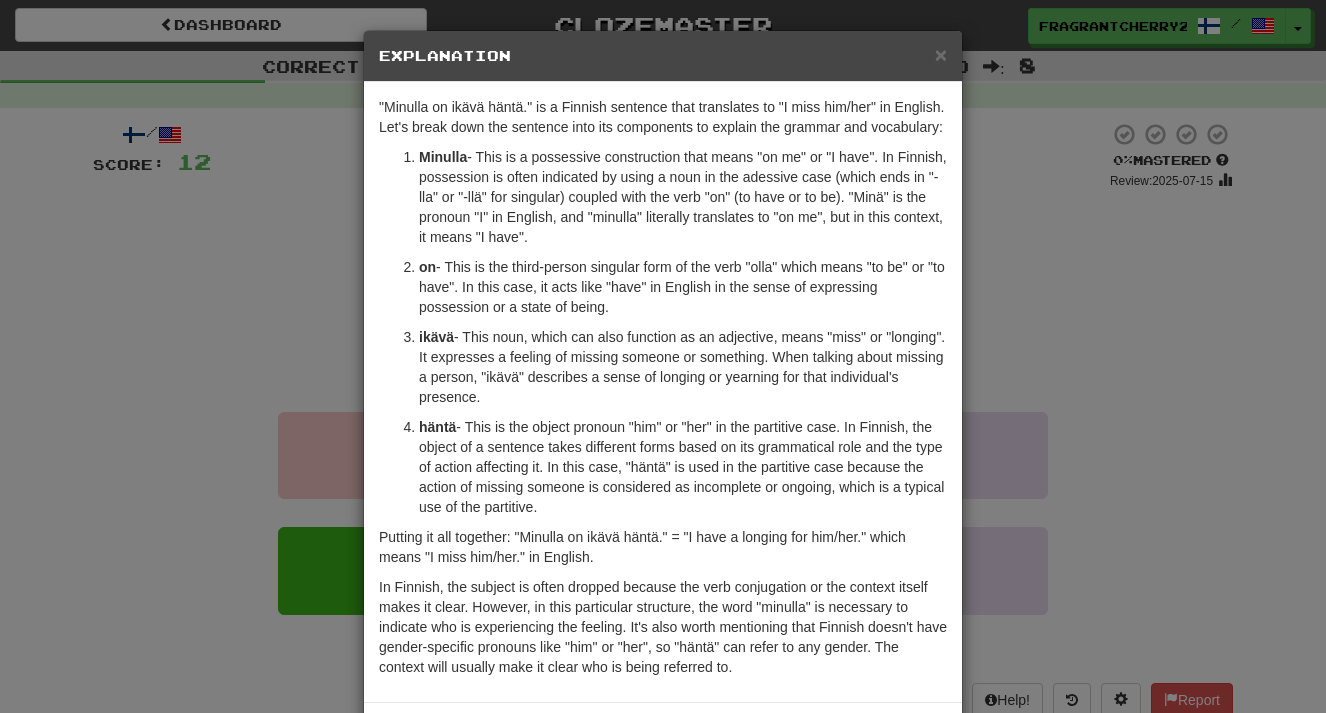 click on "× Explanation "Minulla on ikävä häntä." is a Finnish sentence that translates to "I miss him/her" in English. Let's break down the sentence into its components to explain the grammar and vocabulary:
Minulla  - This is a possessive construction that means "on me" or "I have". In Finnish, possession is often indicated by using a noun in the adessive case (which ends in "-lla" or "-llä" for singular) coupled with the verb "on" (to have or to be). "Minä" is the pronoun "I" in English, and "minulla" literally translates to "on me", but in this context, it means "I have".
on  - This is the third-person singular form of the verb "olla" which means "to be" or "to have". In this case, it acts like "have" in English in the sense of expressing possession or a state of being.
ikävä
häntä
Putting it all together: "Minulla on ikävä häntä." = "I have a longing for him/her." which means "I miss him/her." in English.
In beta. Generated by ChatGPT. Like it? Hate it?  Let us know !" at bounding box center [663, 356] 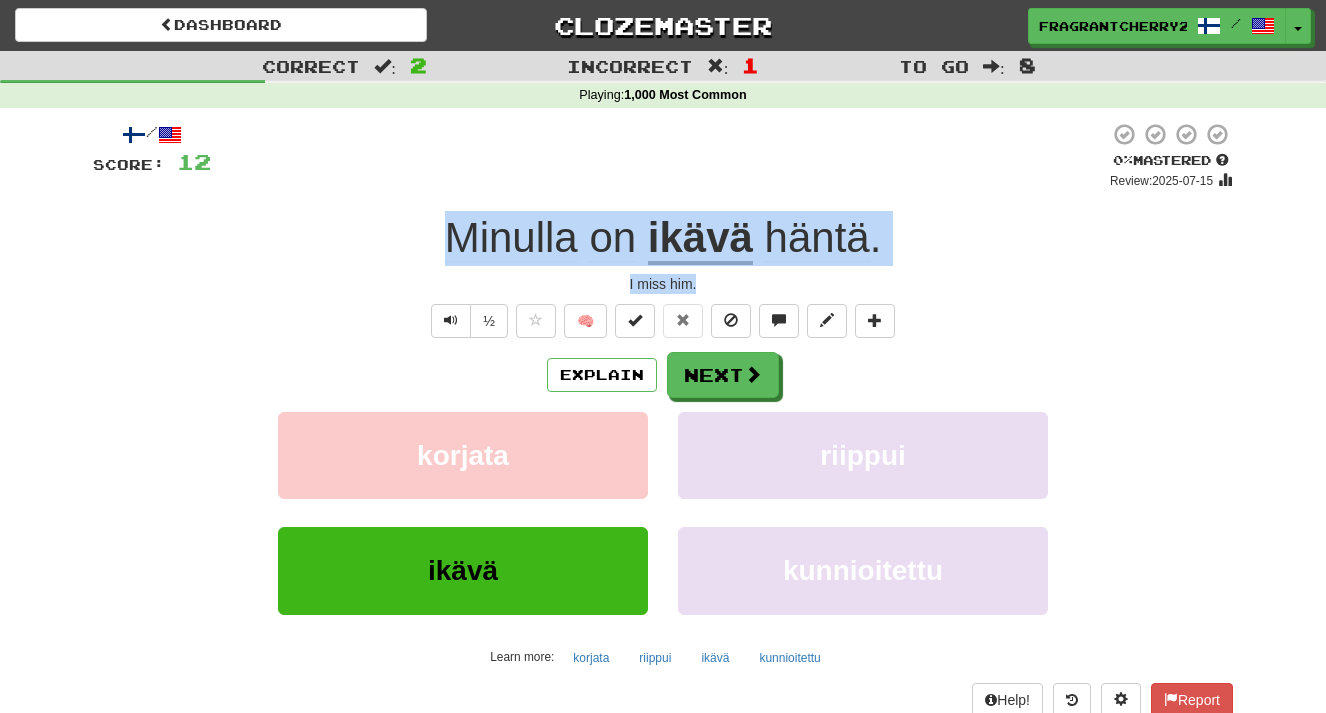 drag, startPoint x: 722, startPoint y: 283, endPoint x: 445, endPoint y: 248, distance: 279.20242 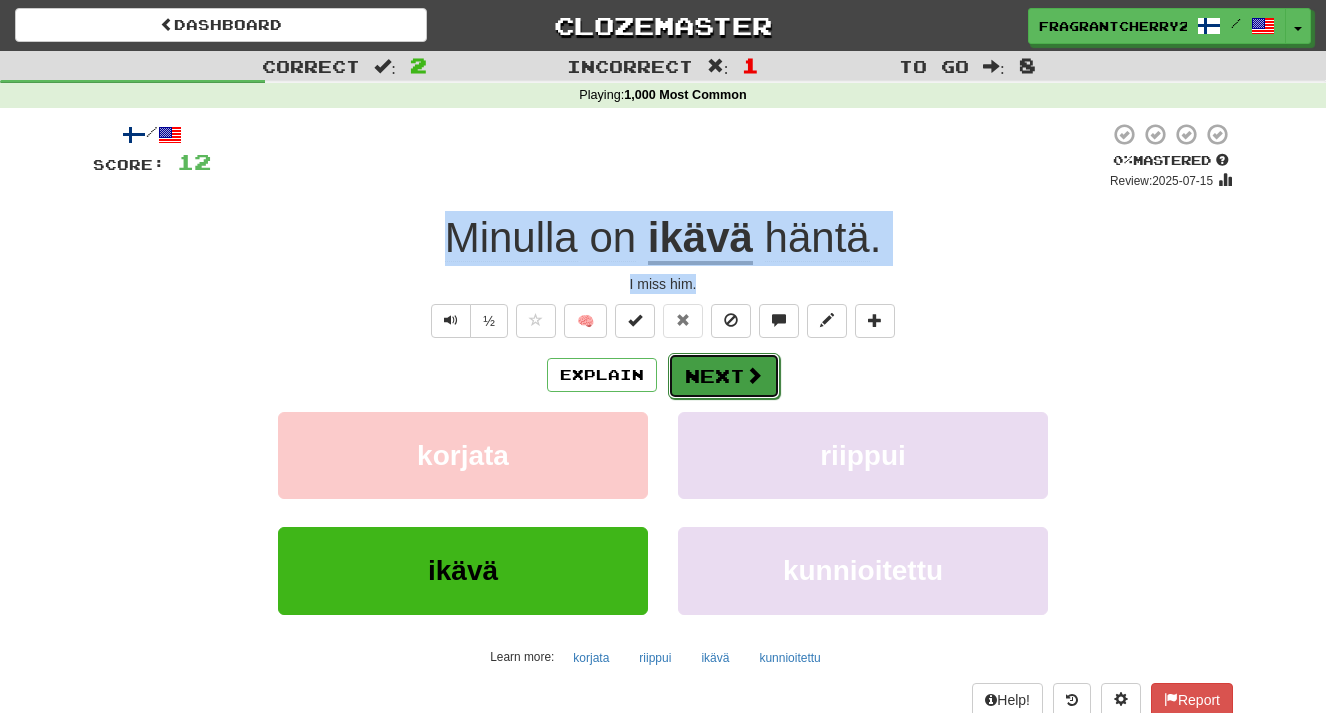 click on "Next" at bounding box center (724, 376) 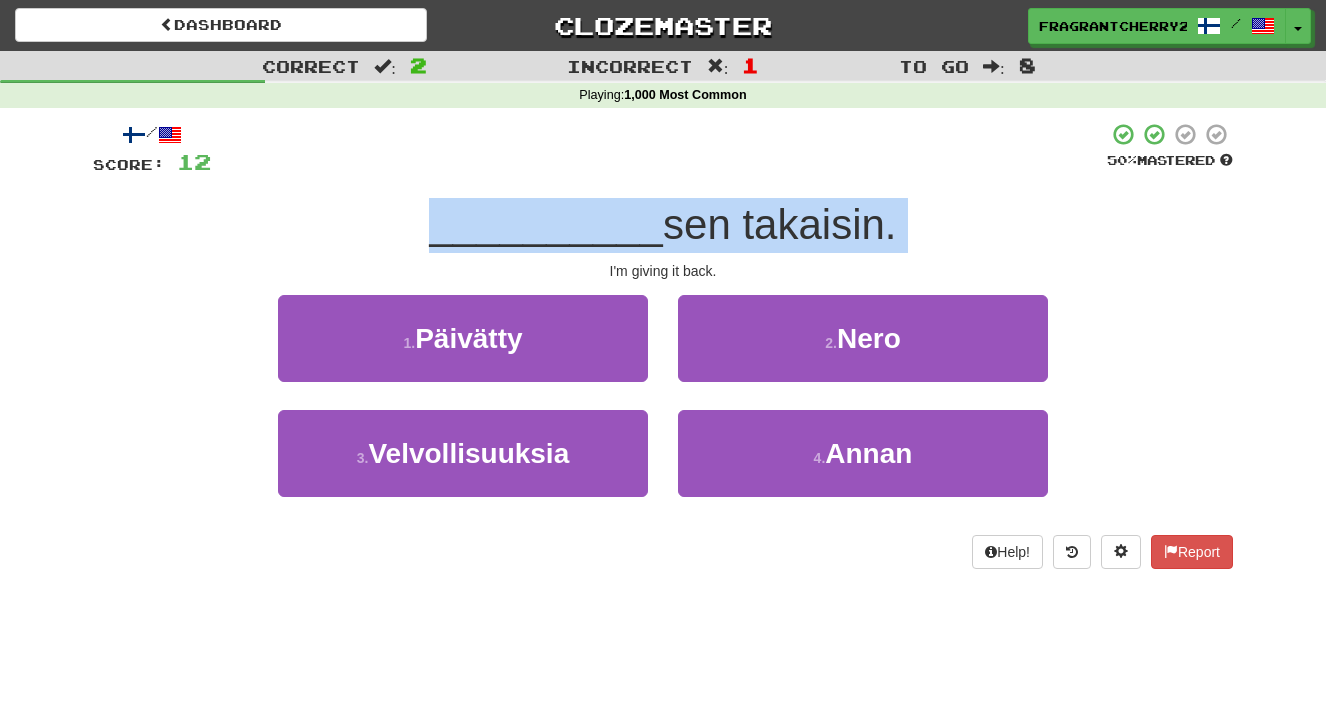 click on "/  Score:   12 50 %  Mastered __________  sen takaisin. I'm giving it back. 1 .  Päivätty 2 .  Nero 3 .  Velvollisuuksia 4 .  Annan  Help!  Report" at bounding box center (663, 345) 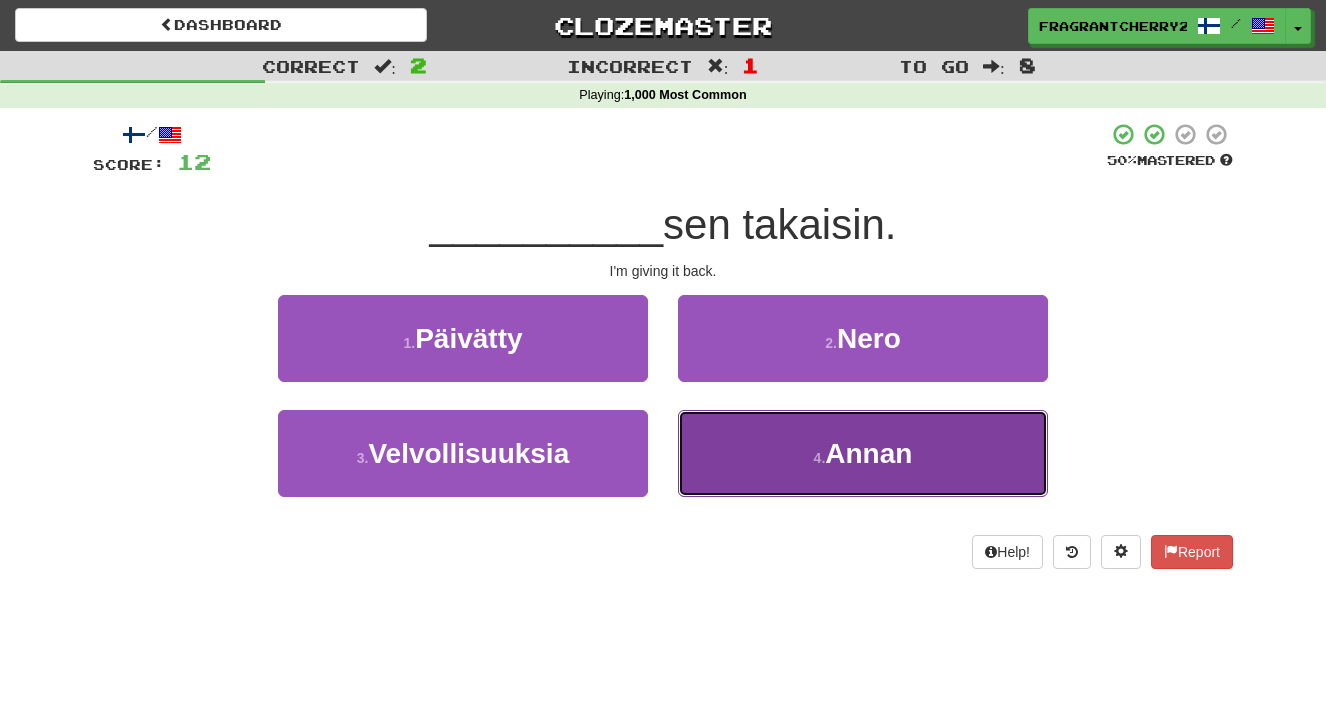 click on "4 .  Annan" at bounding box center [863, 453] 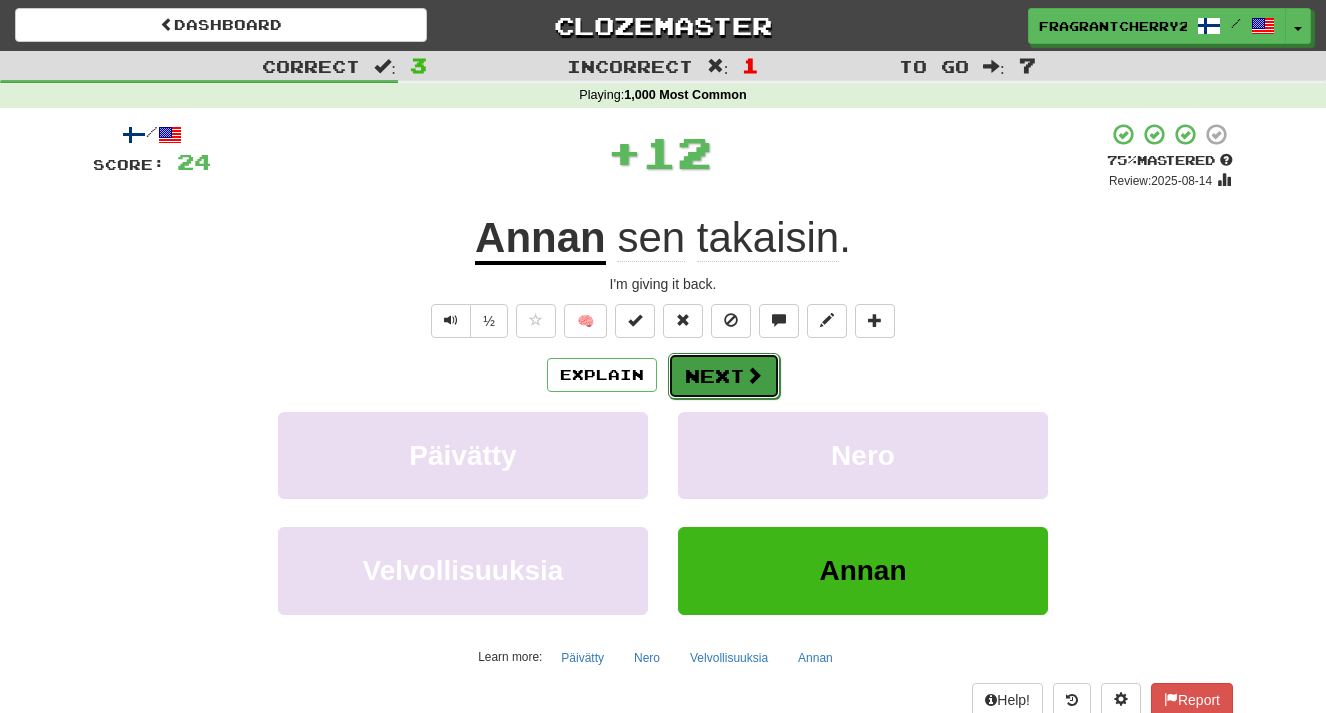 click on "Next" at bounding box center [724, 376] 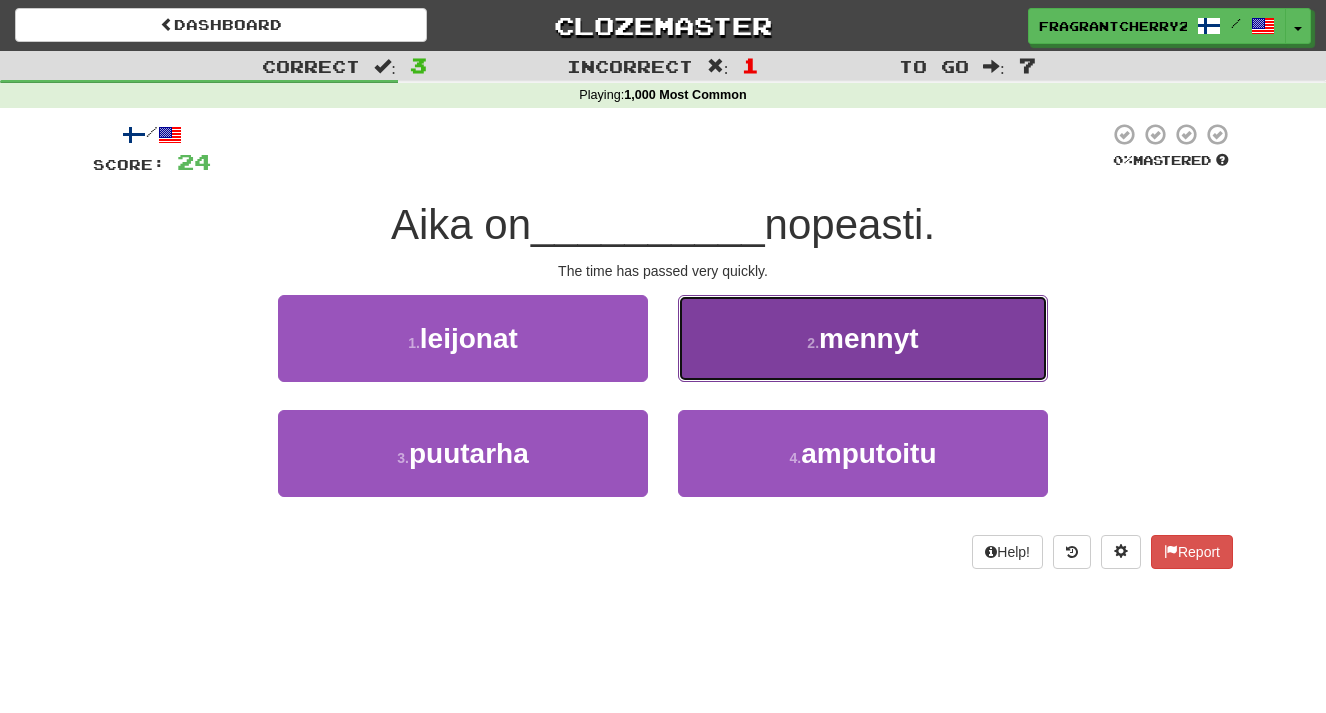 click on "2 .  mennyt" at bounding box center [863, 338] 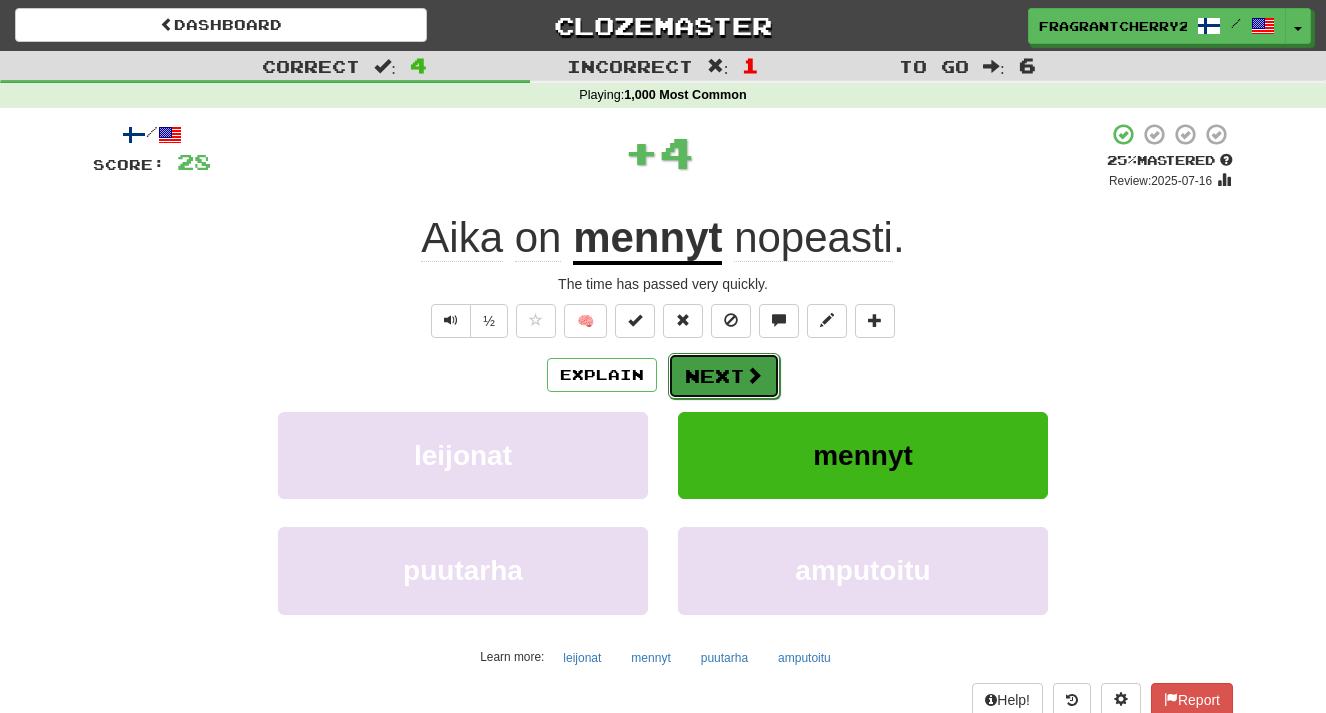 click on "Next" at bounding box center [724, 376] 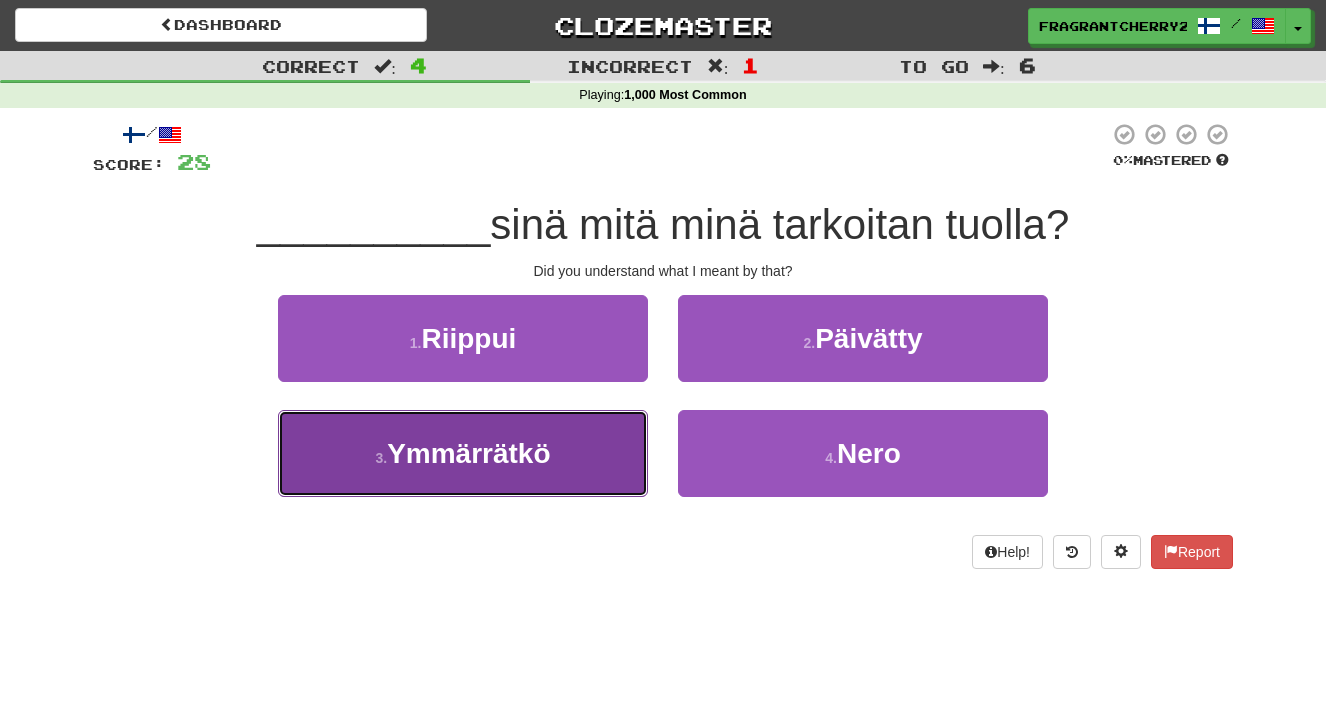 click on "3 .  Ymmärrätkö" at bounding box center [463, 453] 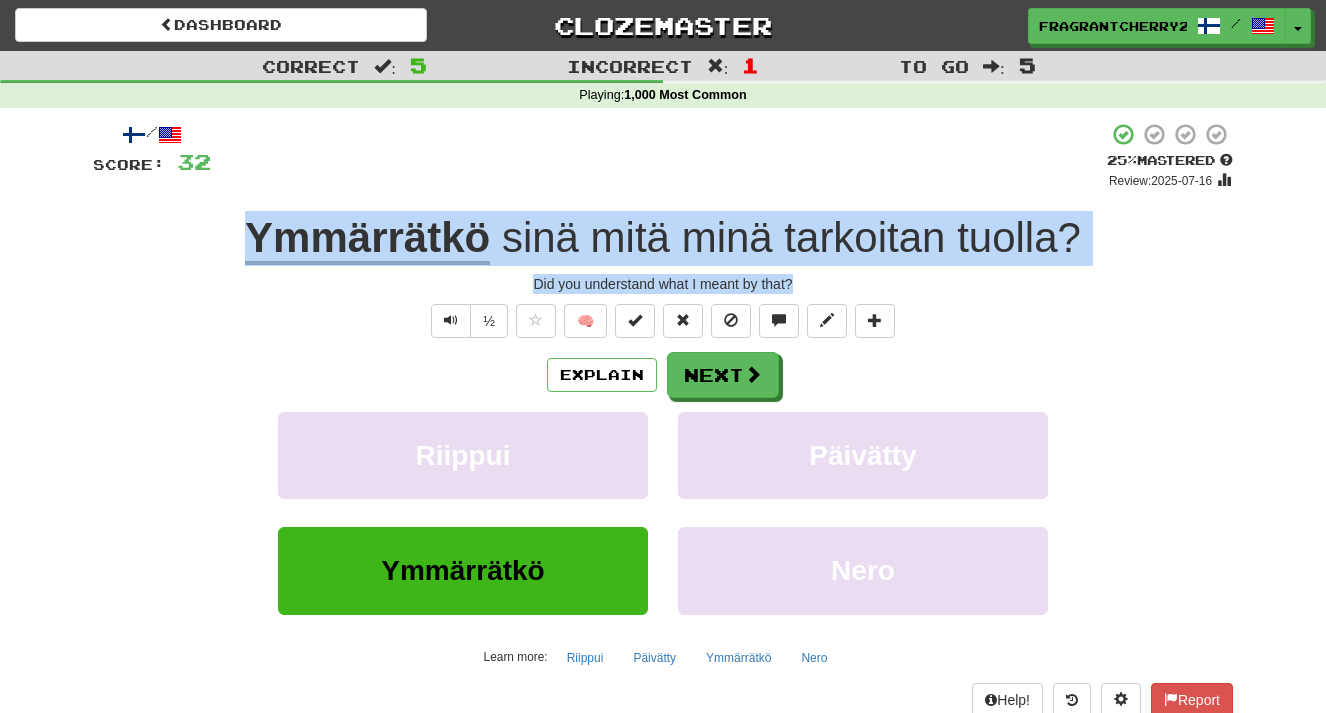 drag, startPoint x: 799, startPoint y: 284, endPoint x: 162, endPoint y: 219, distance: 640.30774 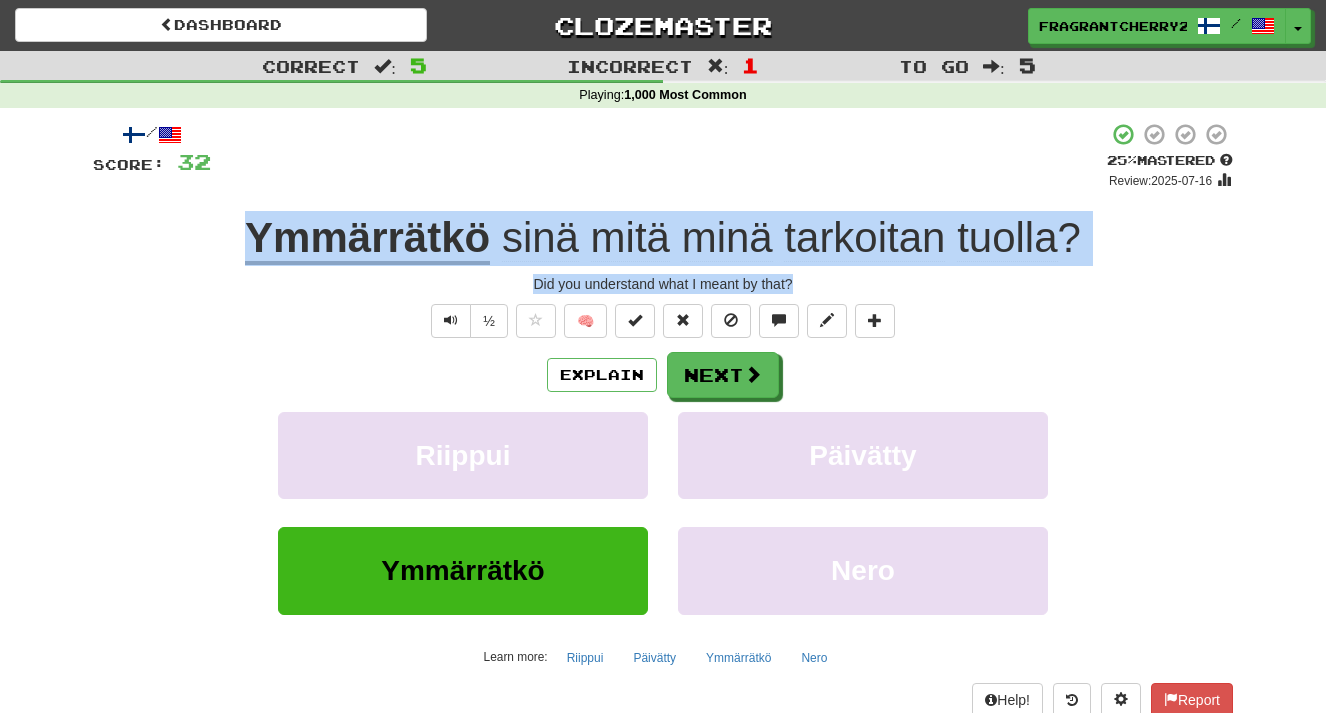 copy on "Ymmärrätkö   sinä   mitä   minä   tarkoitan   tuolla ? Did you understand what I meant by that?" 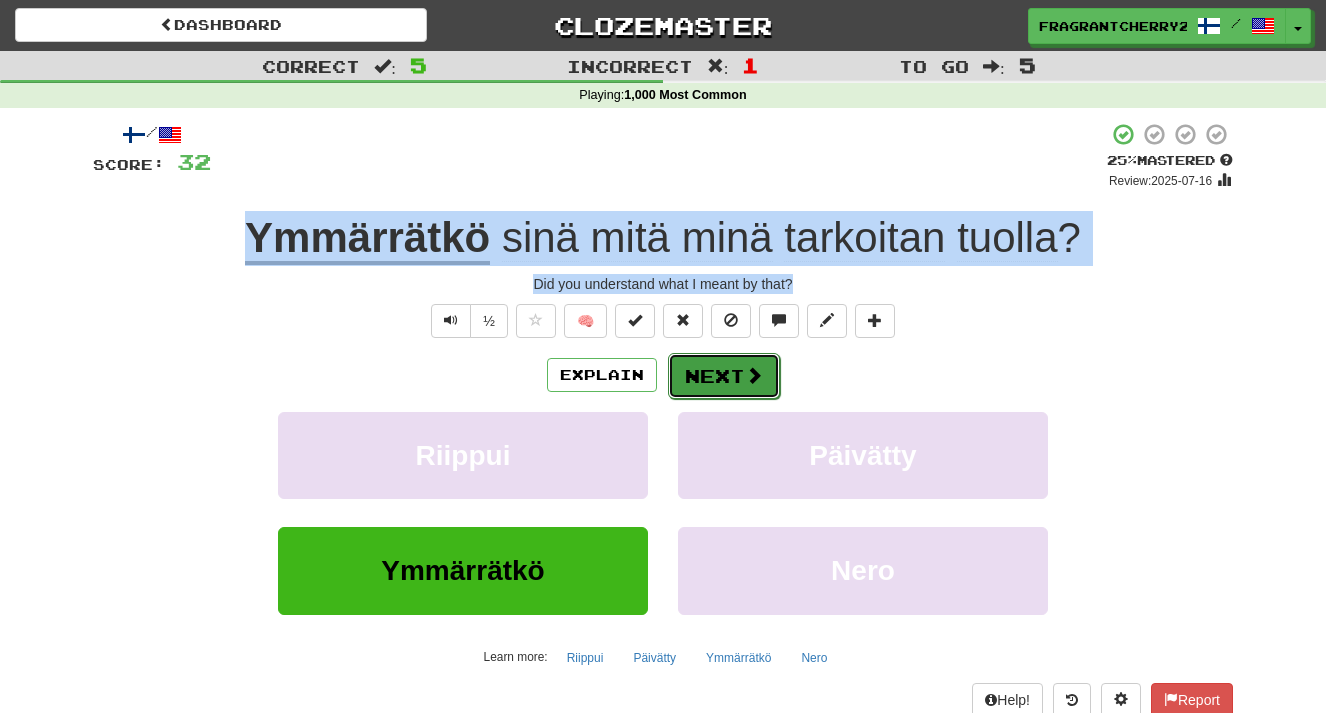 click at bounding box center (754, 375) 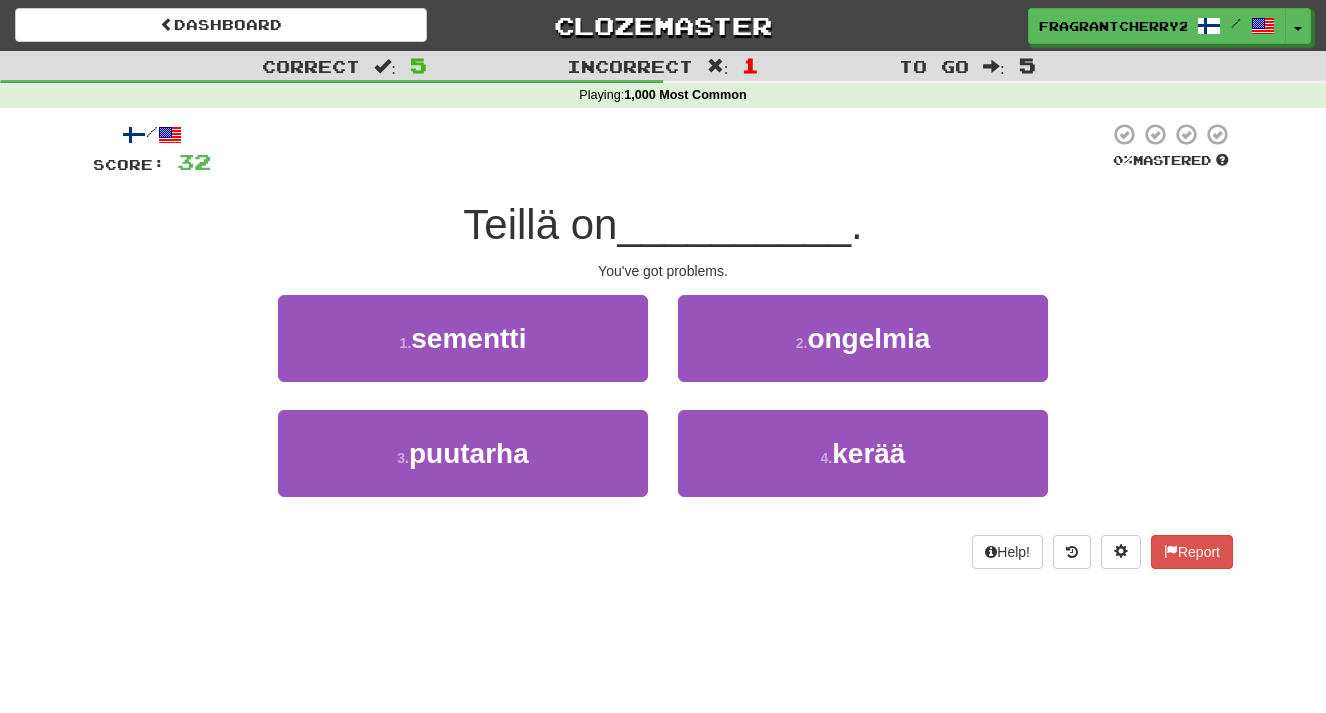 click on "You've got problems." at bounding box center [663, 271] 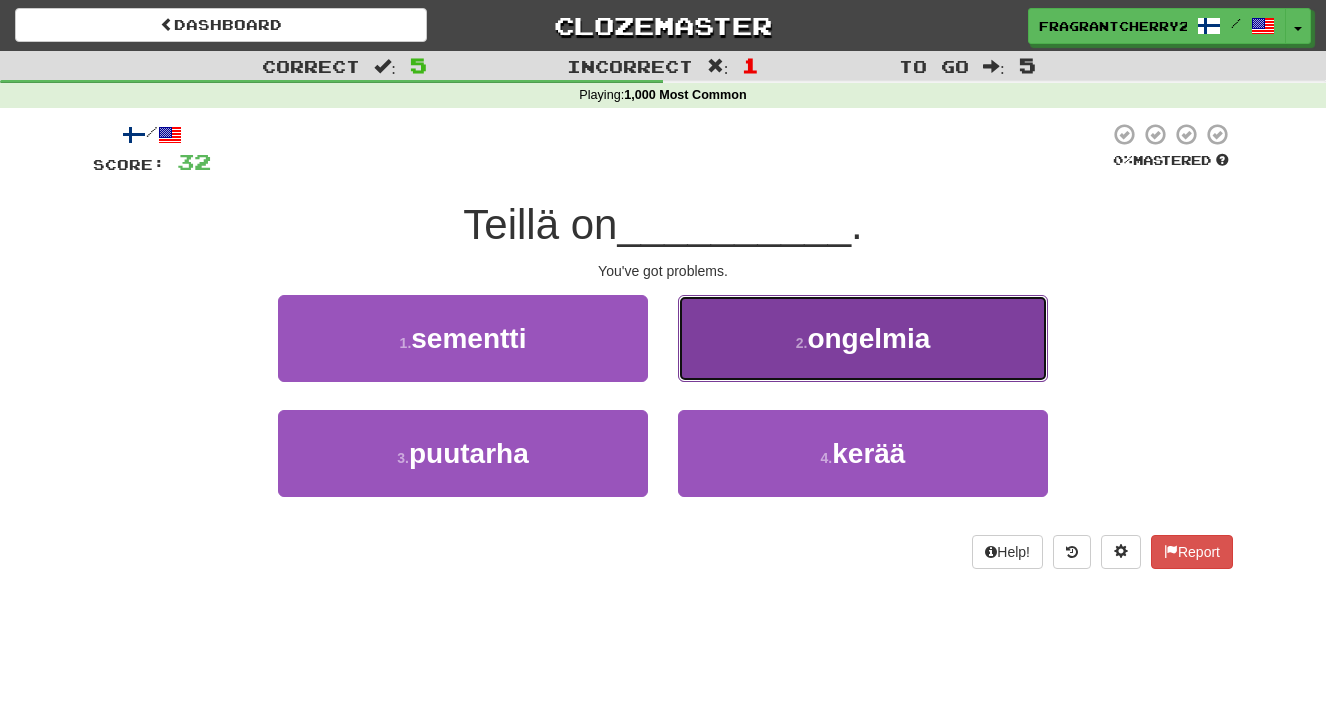 click on "2 .  ongelmia" at bounding box center (863, 338) 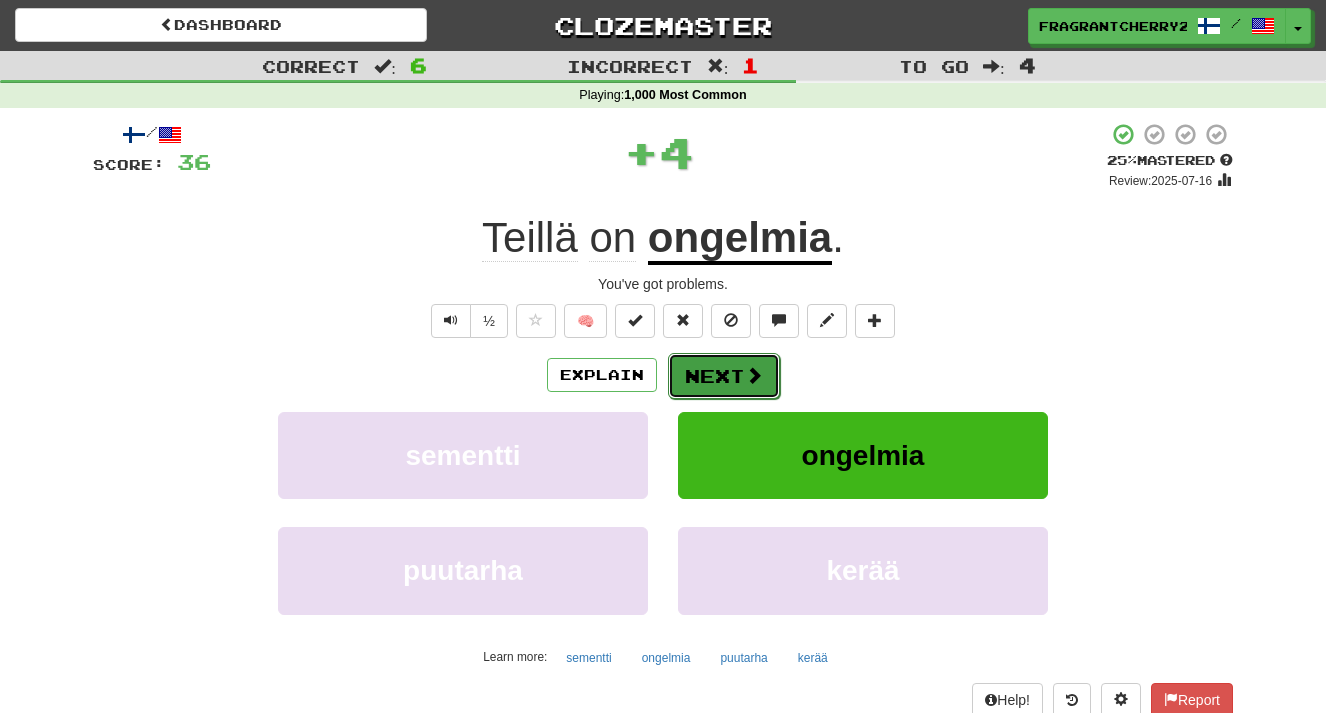 click on "Next" at bounding box center [724, 376] 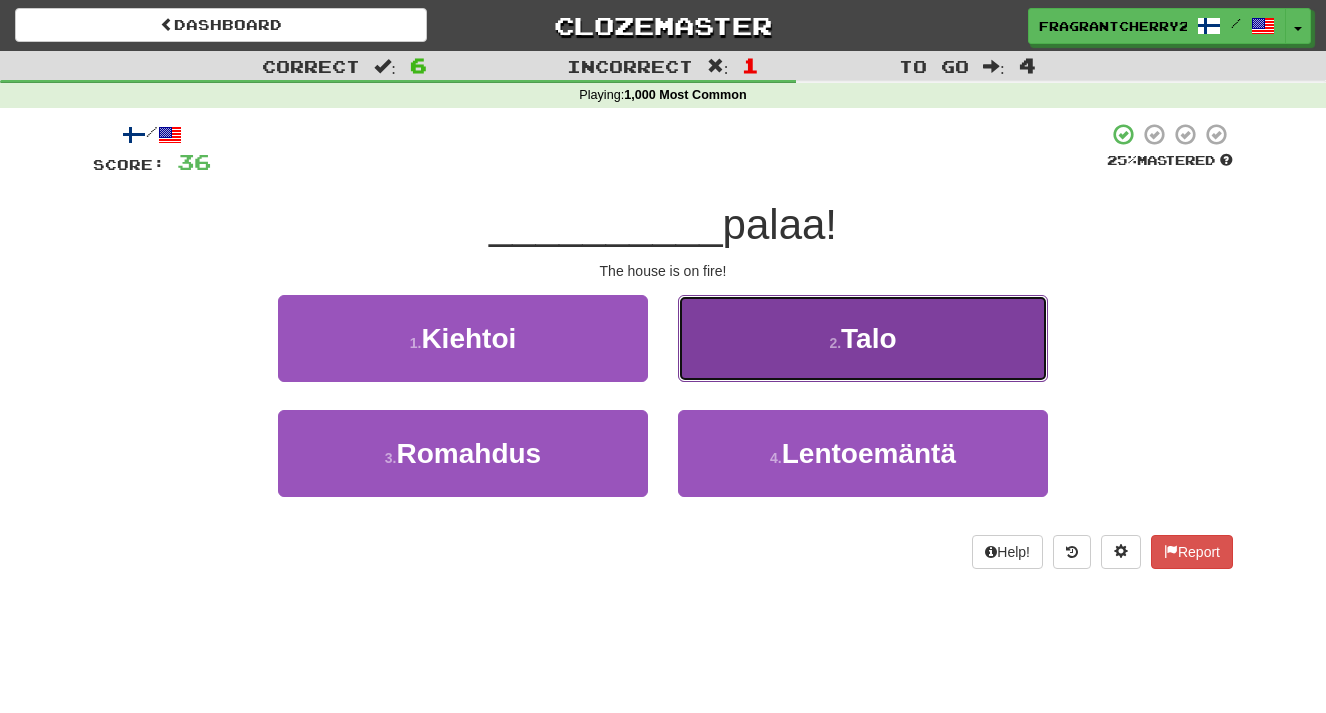 click on "2 .  Talo" at bounding box center (863, 338) 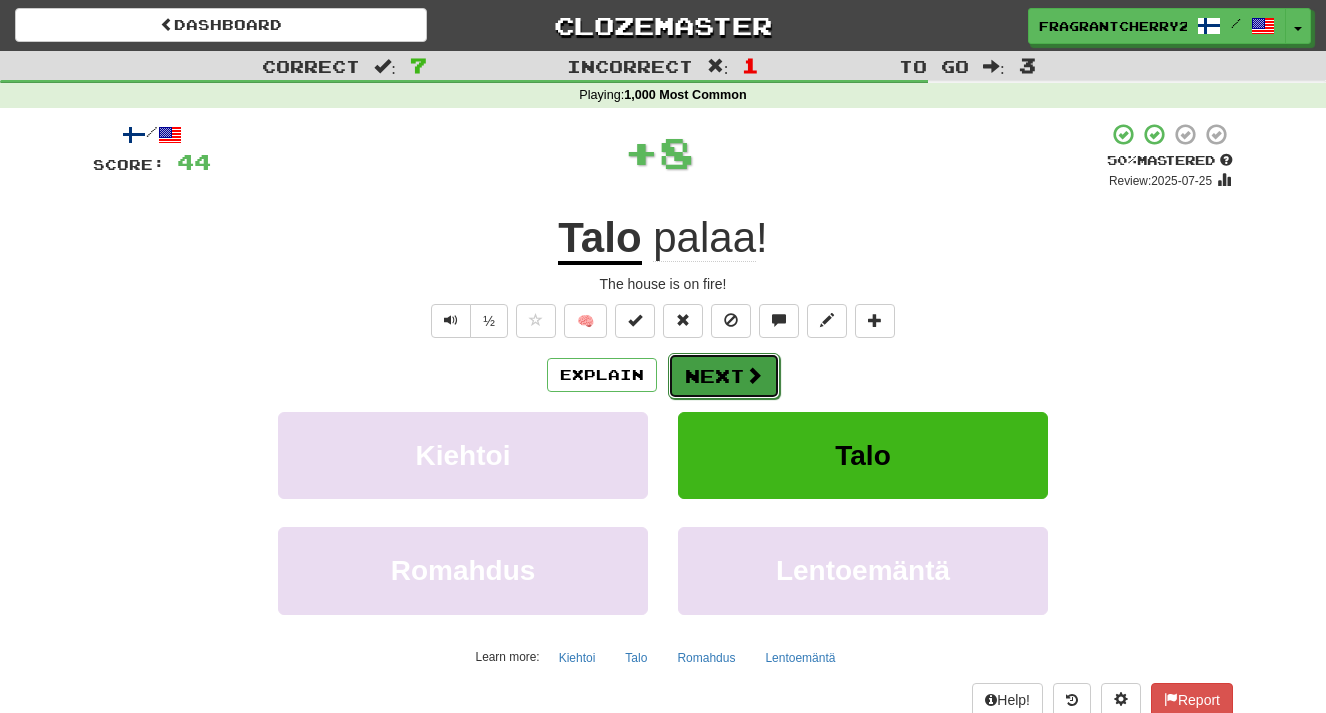click on "Next" at bounding box center (724, 376) 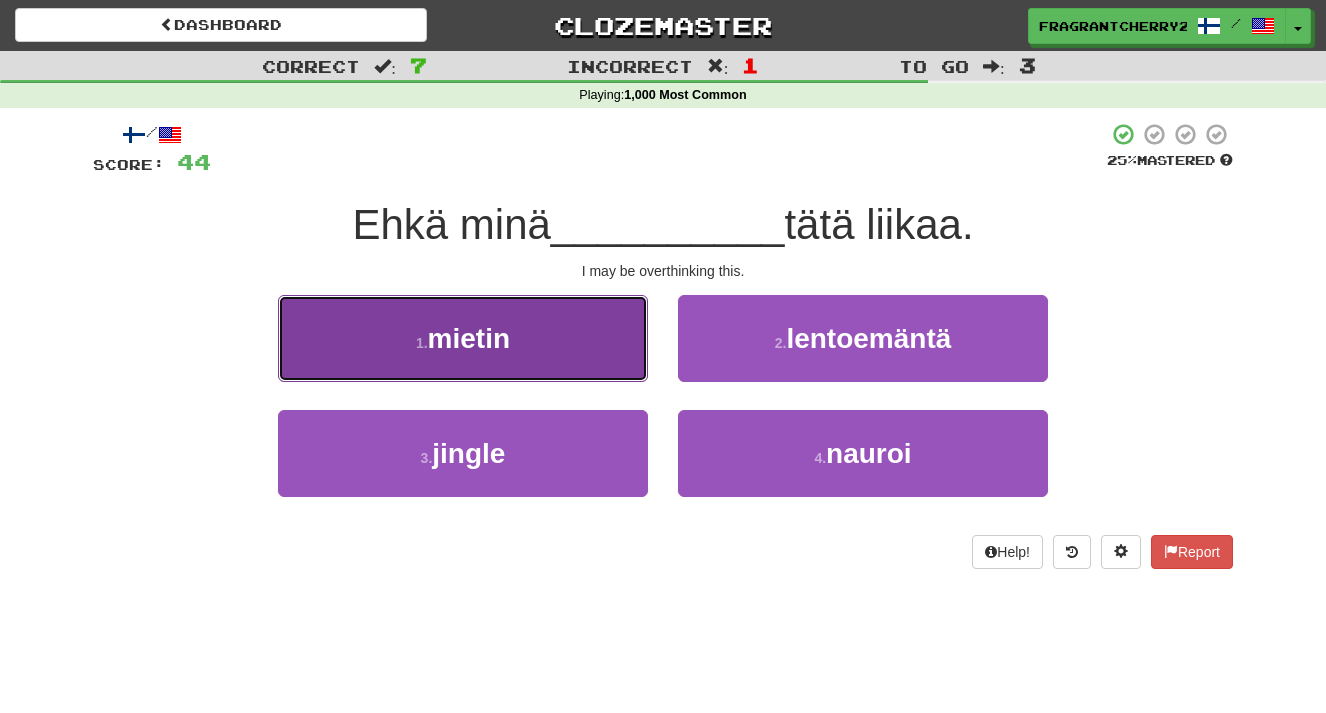 click on "1 .  mietin" at bounding box center (463, 338) 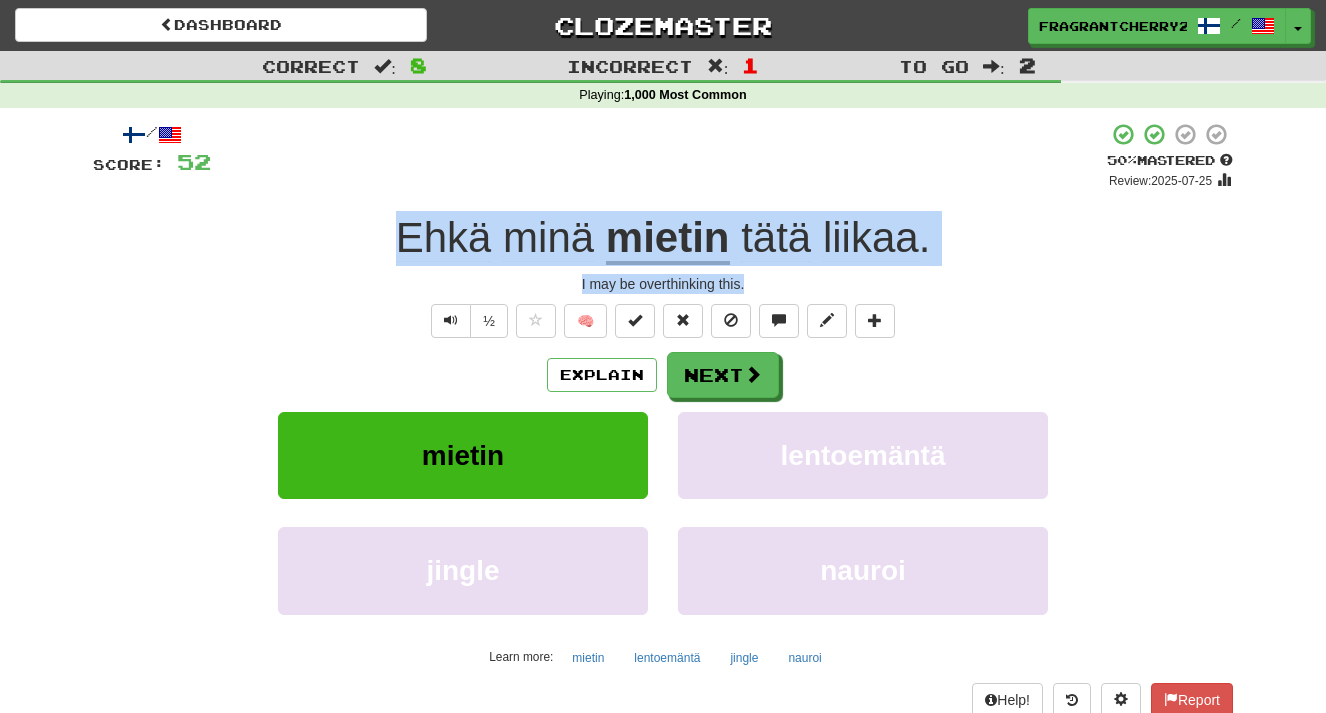 drag, startPoint x: 751, startPoint y: 282, endPoint x: 406, endPoint y: 240, distance: 347.54712 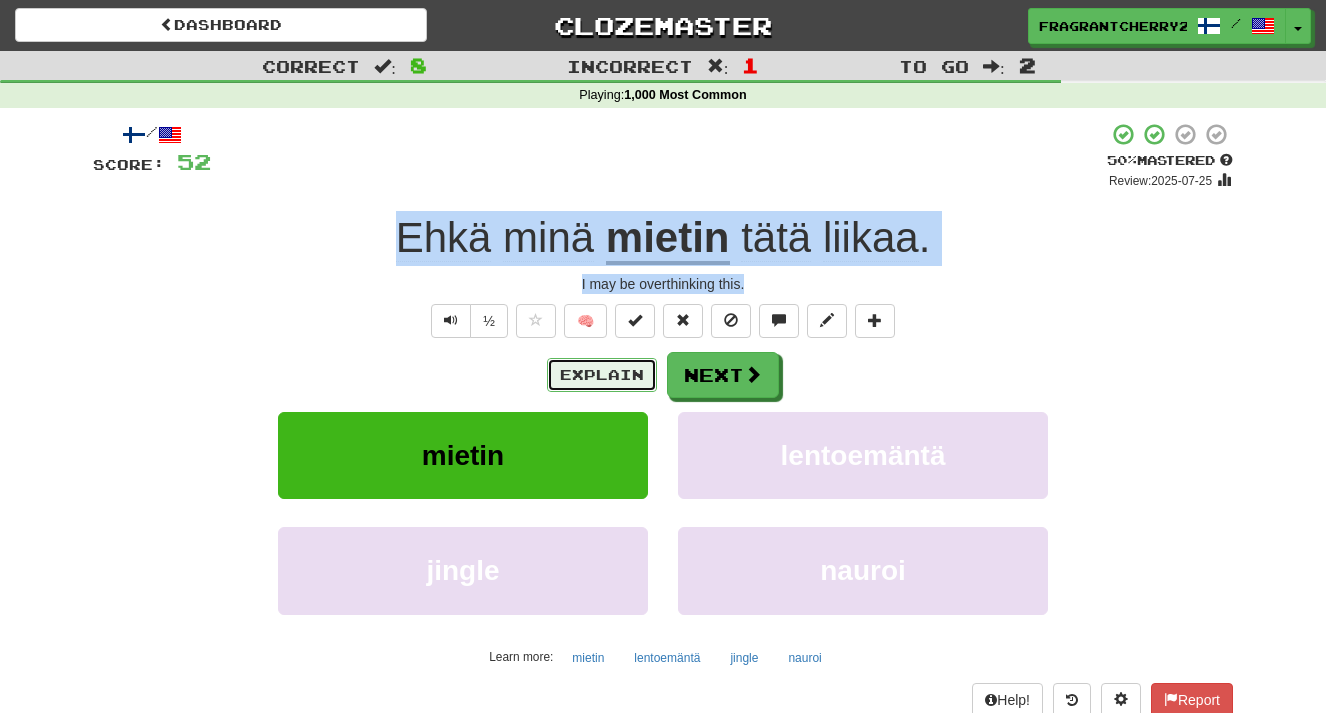 click on "Explain" at bounding box center (602, 375) 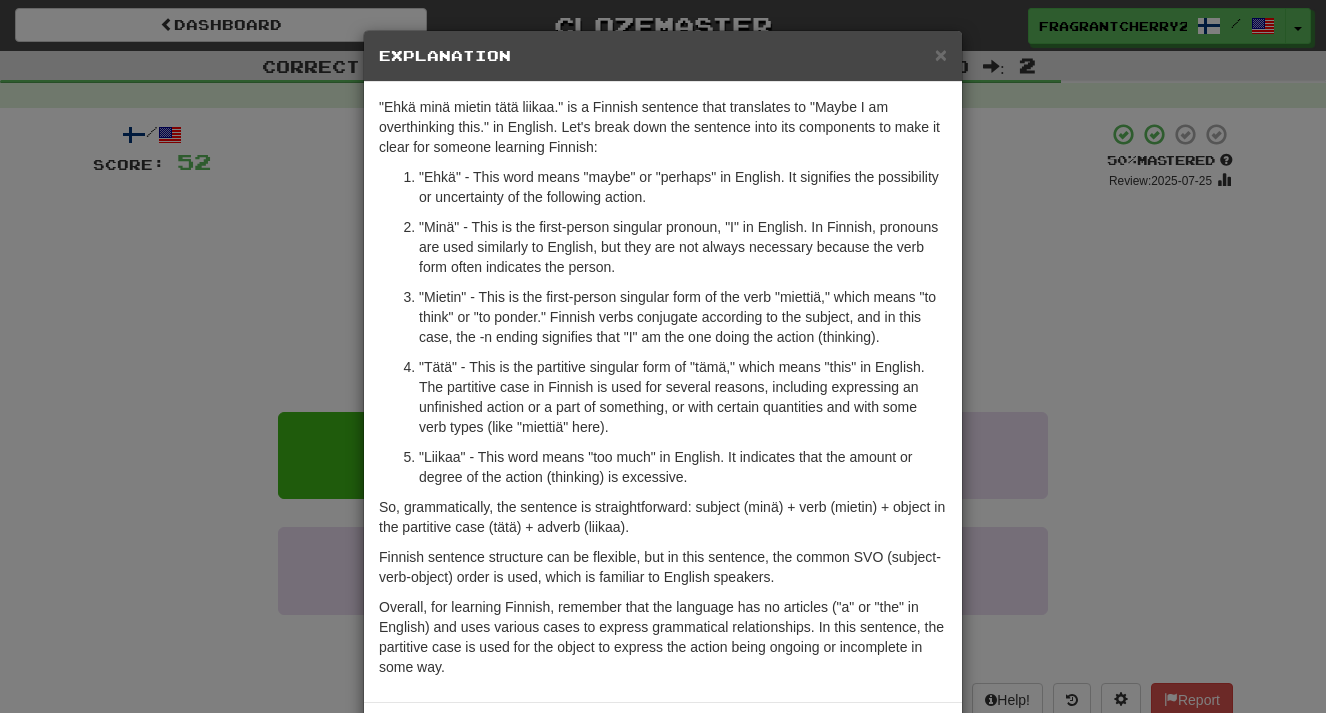 click on "× Explanation "Ehkä minä mietin tätä liikaa." is a Finnish sentence that translates to "Maybe I am overthinking this." in English. Let's break down the sentence into its components to make it clear for someone learning Finnish:
"Ehkä" - This word means "maybe" or "perhaps" in English. It signifies the possibility or uncertainty of the following action.
"Minä" - This is the first-person singular pronoun, "I" in English. In Finnish, pronouns are used similarly to English, but they are not always necessary because the verb form often indicates the person.
"Mietin" - This is the first-person singular form of the verb "miettiä," which means "to think" or "to ponder." Finnish verbs conjugate according to the subject, and in this case, the -n ending signifies that "I" am the one doing the action (thinking).
"Liikaa" - This word means "too much" in English. It indicates that the amount or degree of the action (thinking) is excessive.
Let us know ! Close" at bounding box center (663, 356) 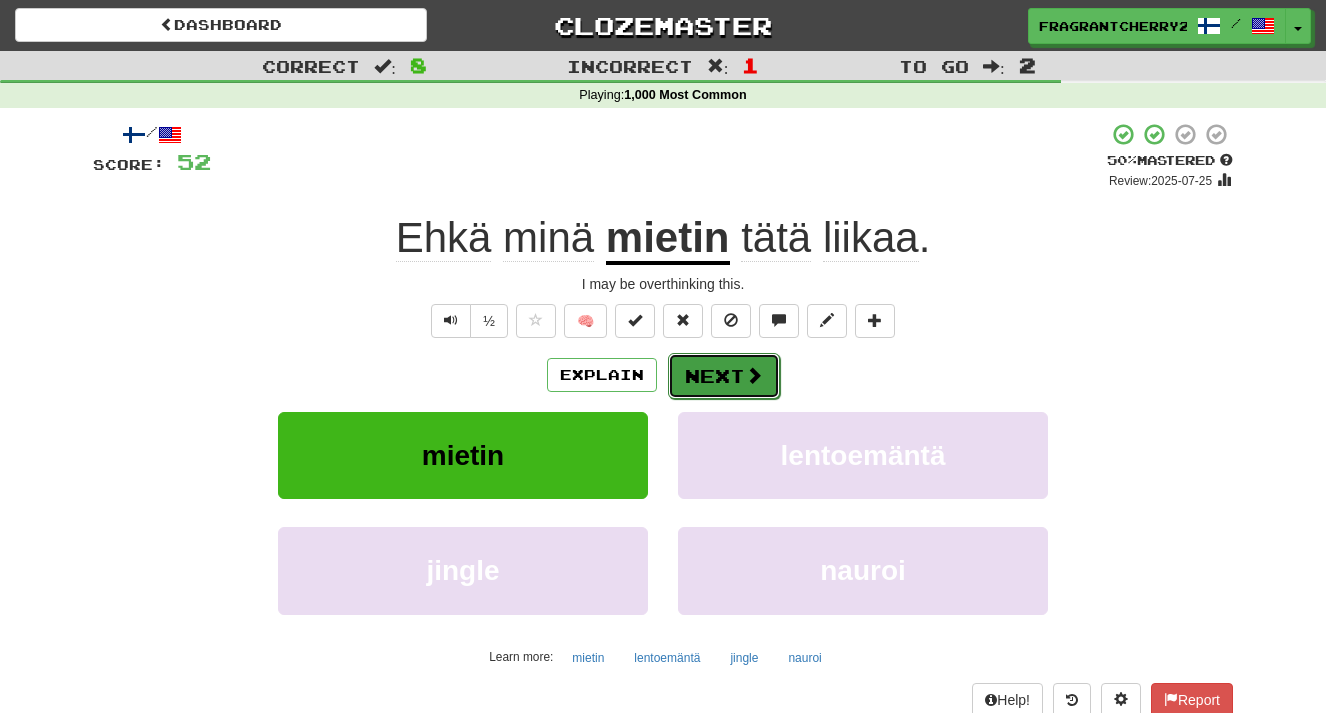 click on "Next" at bounding box center [724, 376] 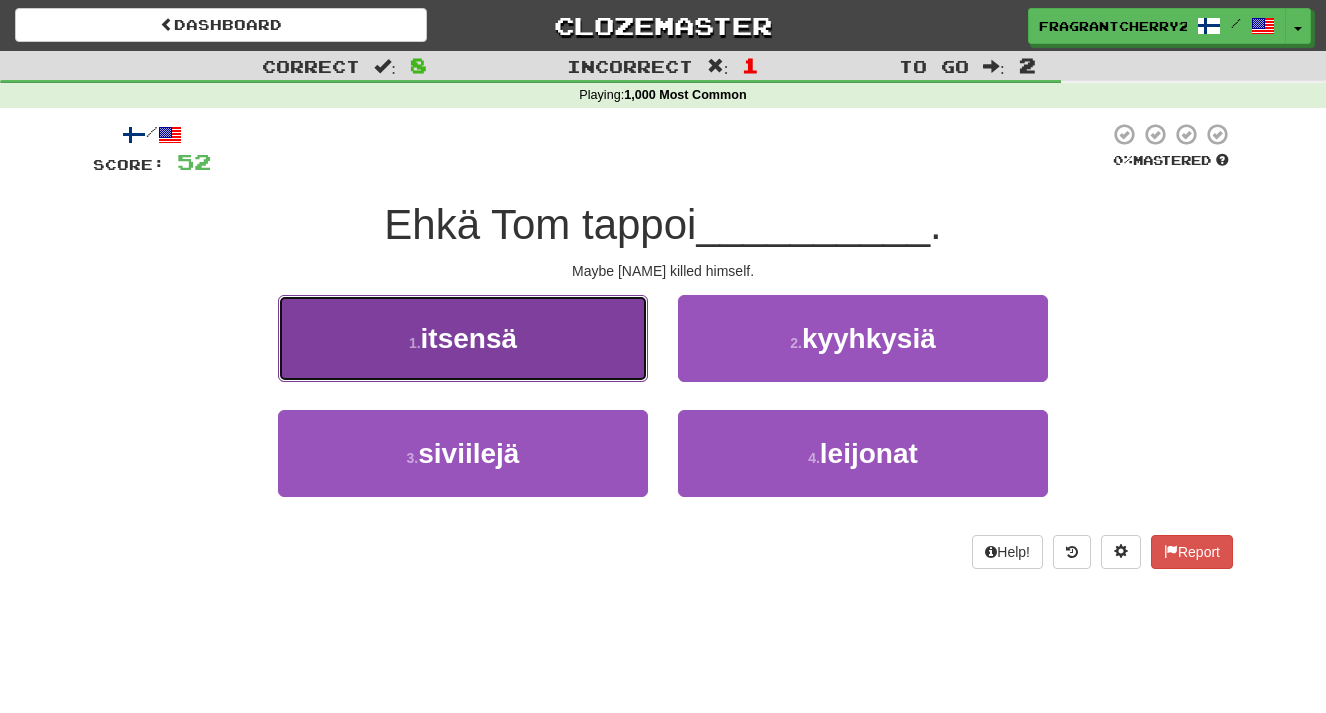 click on "1 .  itsensä" at bounding box center (463, 338) 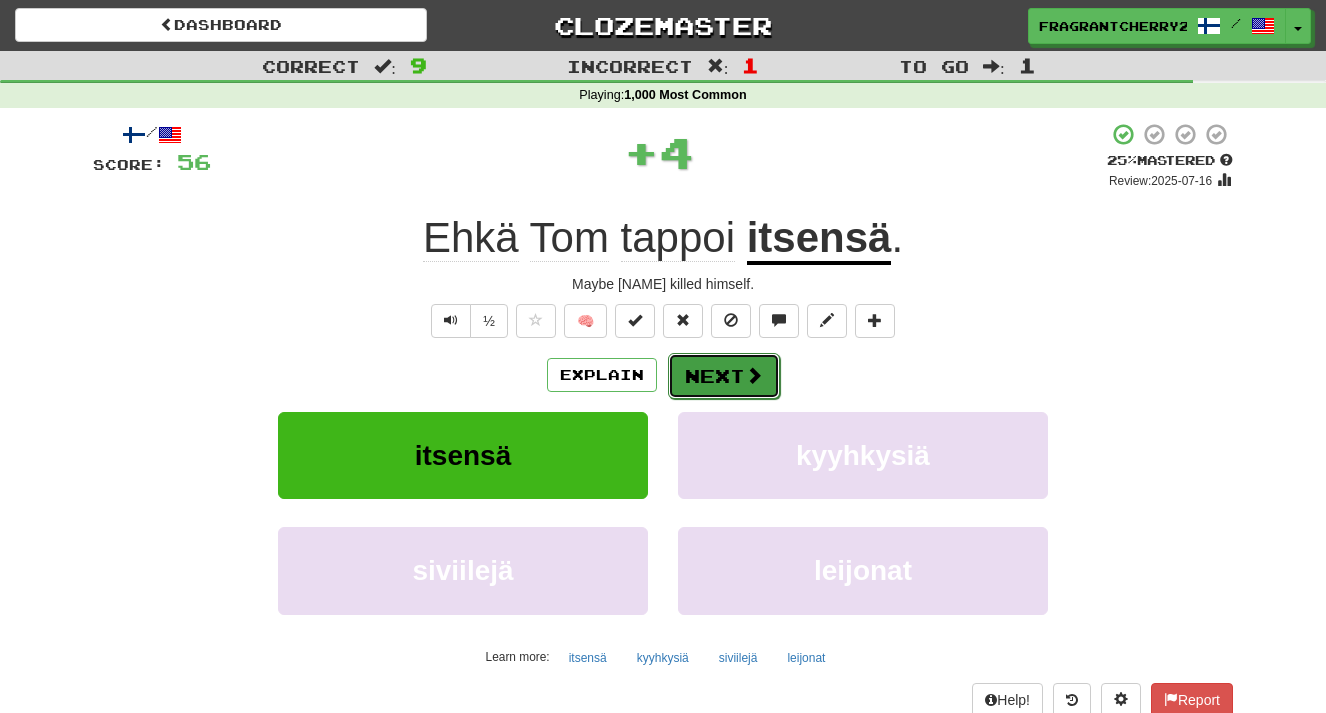 click on "Next" at bounding box center (724, 376) 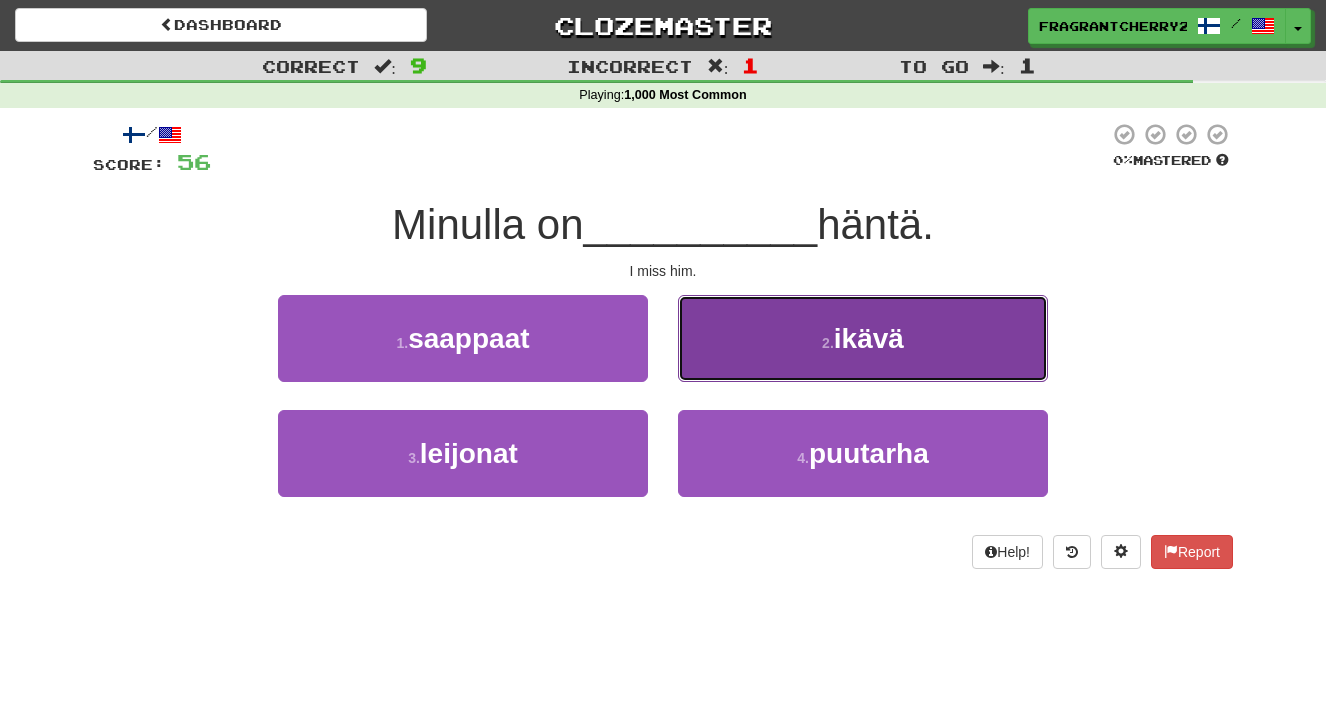 click on "2 .  ikävä" at bounding box center [863, 338] 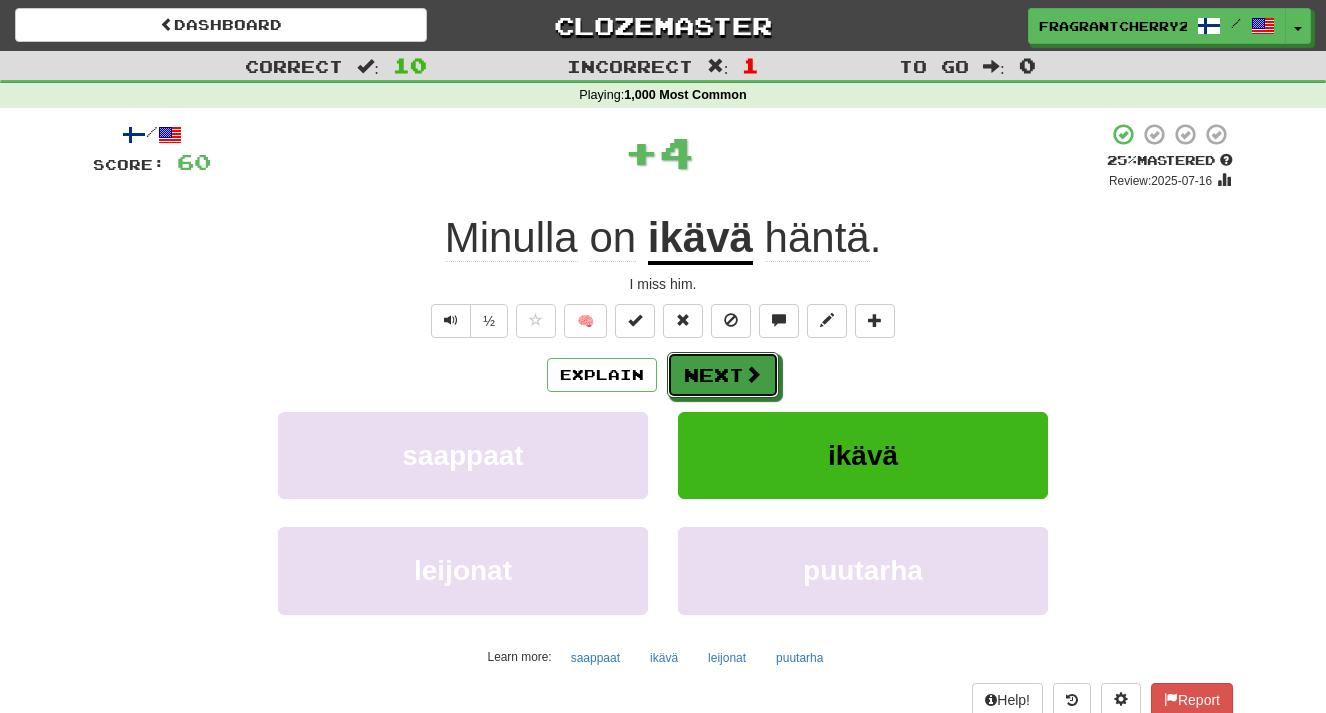 click on "Next" at bounding box center [723, 375] 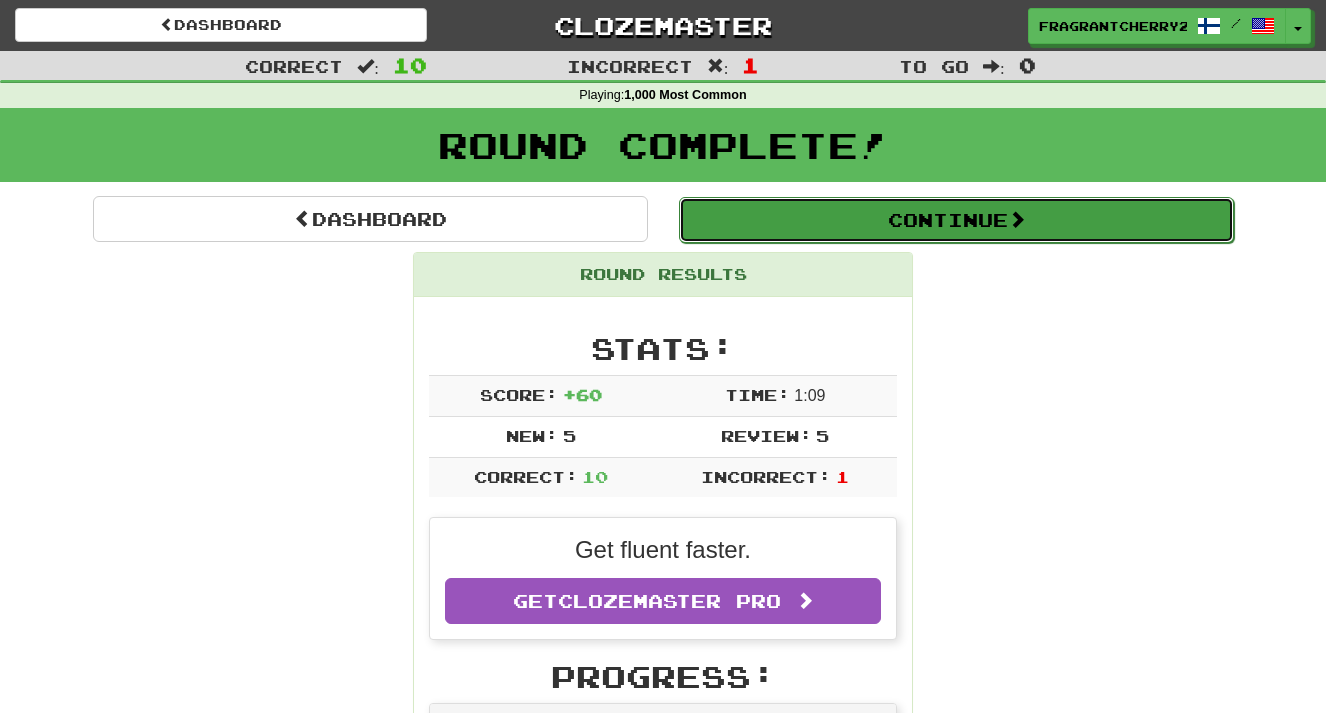 click on "Continue" at bounding box center (956, 220) 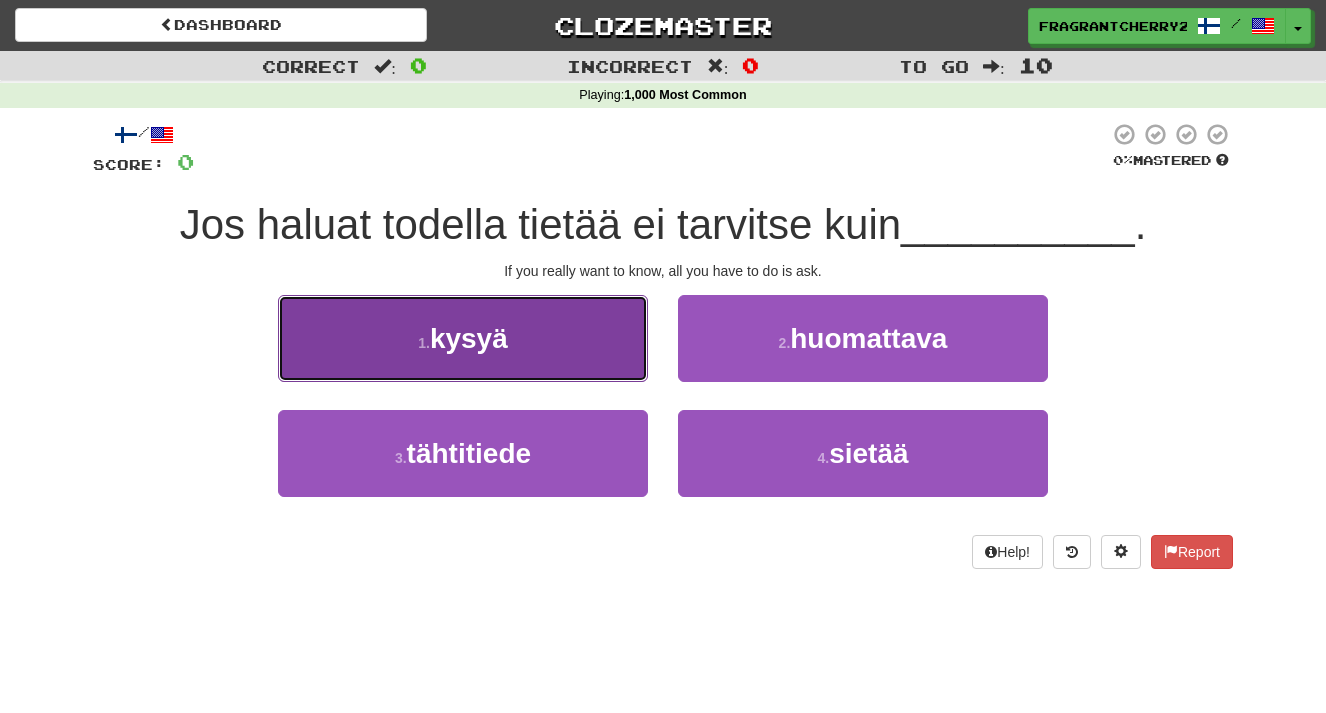 click on "1 .  kysyä" at bounding box center (463, 338) 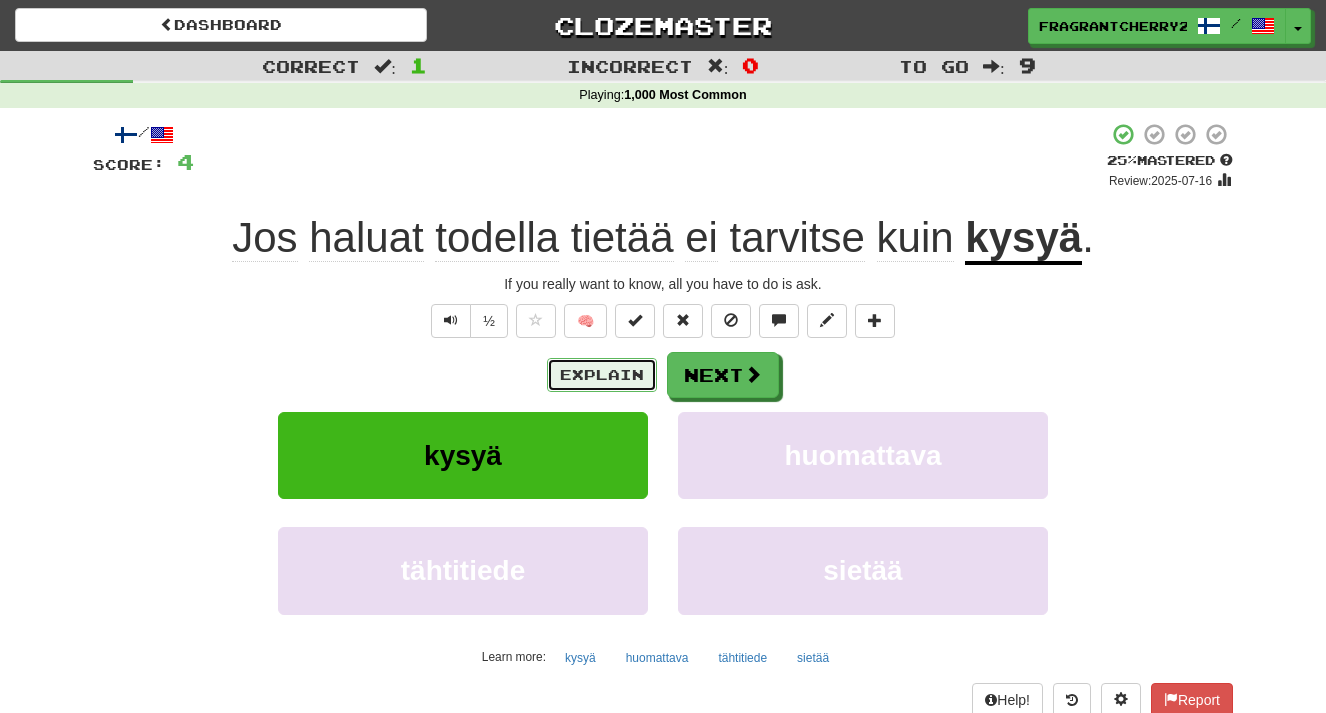click on "Explain" at bounding box center [602, 375] 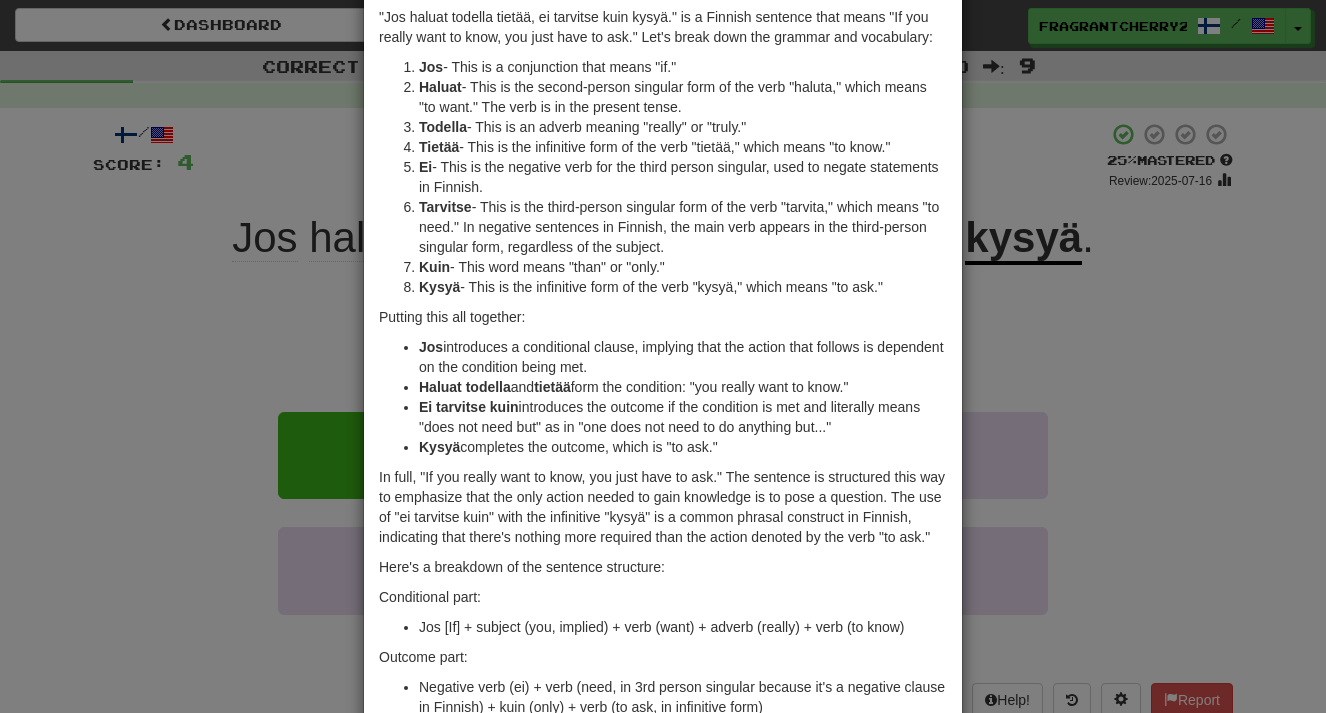 scroll, scrollTop: 103, scrollLeft: 0, axis: vertical 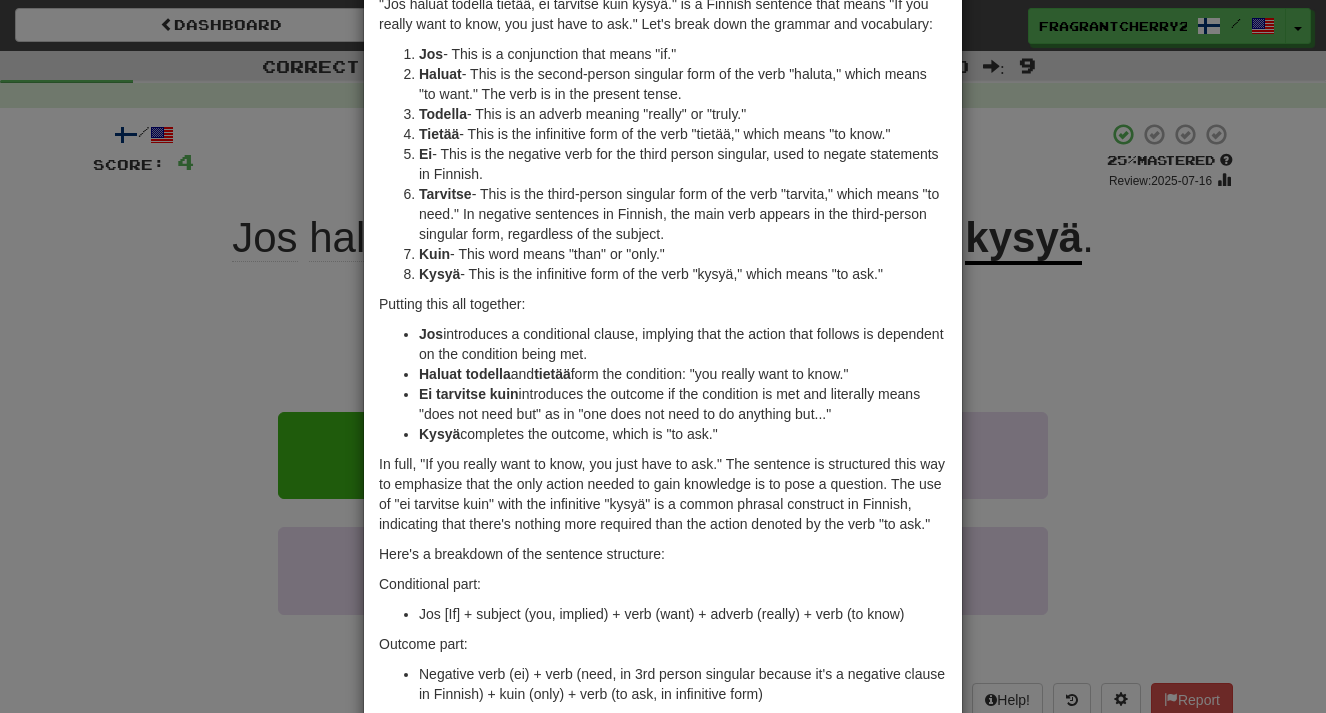 click on "× Explanation "Jos haluat todella tietää, ei tarvitse kuin kysyä." is a Finnish sentence that means "If you really want to know, you just have to ask." Let's break down the grammar and vocabulary:
Jos  - This is a conjunction that means "if."
Haluat  - This is the second-person singular form of the verb "haluta," which means "to want." The verb is in the present tense.
Todella  - This is an adverb meaning "really" or "truly."
Tietää  - This is the infinitive form of the verb "tietää," which means "to know."
Ei  - This is the negative verb for the third person singular, used to negate statements in Finnish.
Tarvitse  - This is the third-person singular form of the verb "tarvita," which means "to need." In negative sentences in Finnish, the main verb appears in the third-person singular form, regardless of the subject.
Kuin  - This word means "than" or "only."
Kysyä  - This is the infinitive form of the verb "kysyä," which means "to ask."
Putting this all together:
Jos" at bounding box center (663, 356) 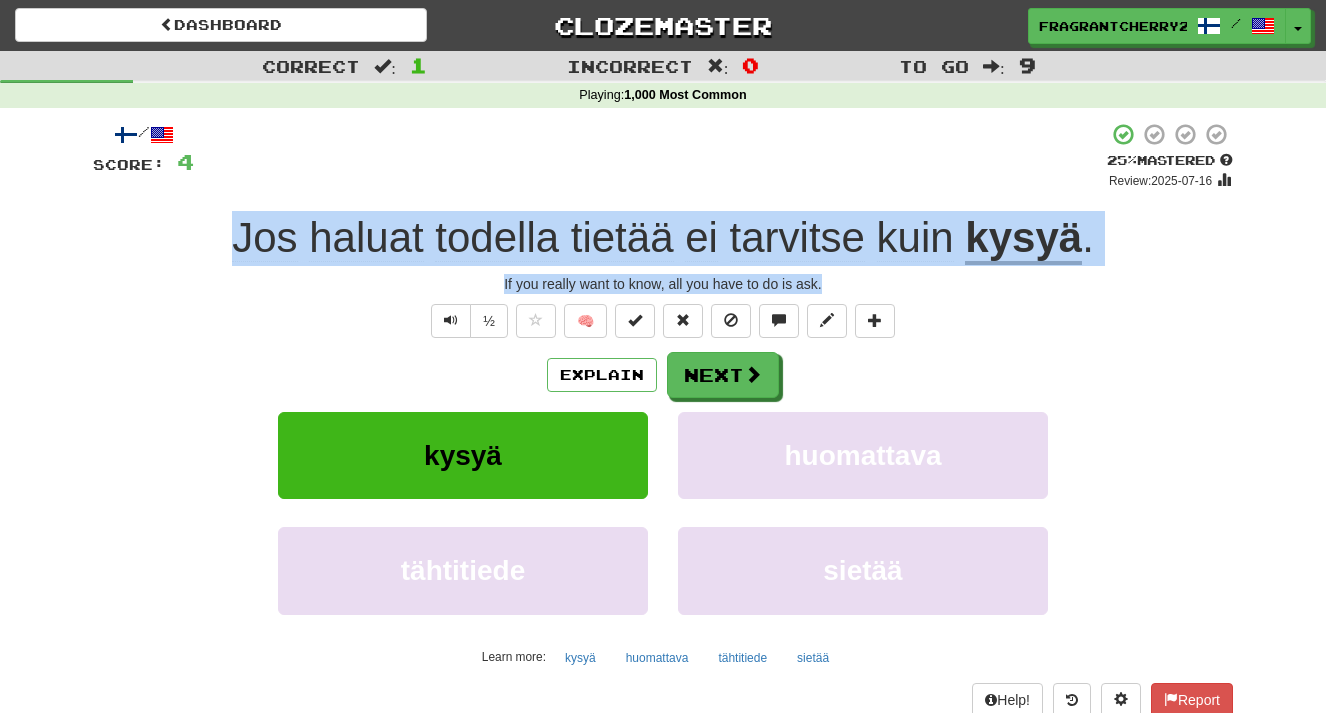 drag, startPoint x: 839, startPoint y: 285, endPoint x: 222, endPoint y: 248, distance: 618.1084 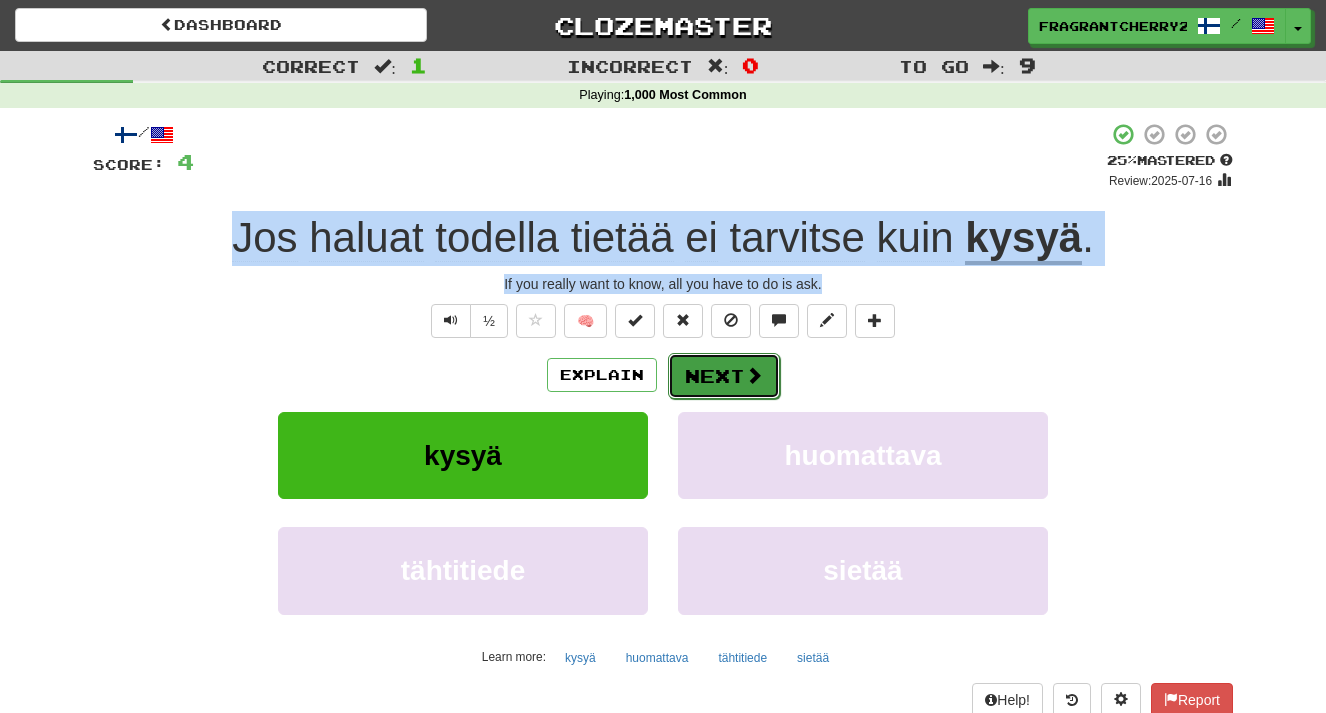click at bounding box center [754, 375] 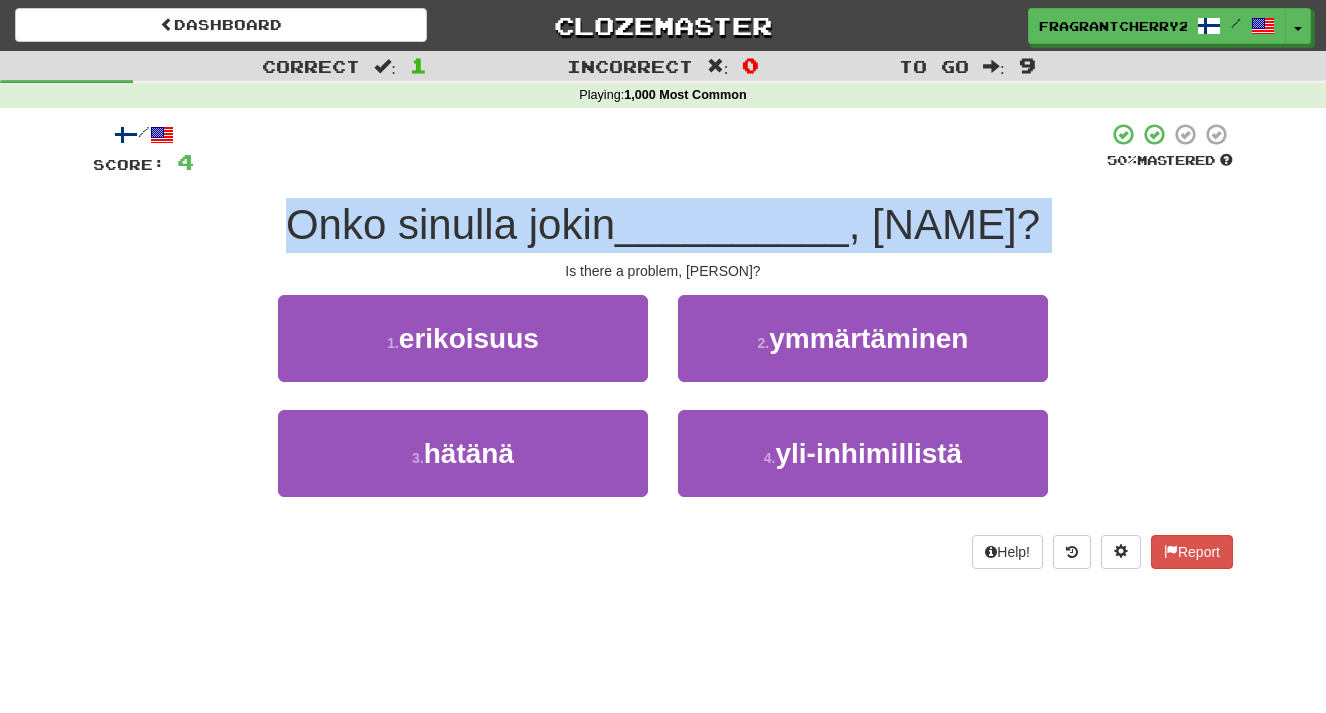 click on "Onko sinulla jokin" at bounding box center [450, 224] 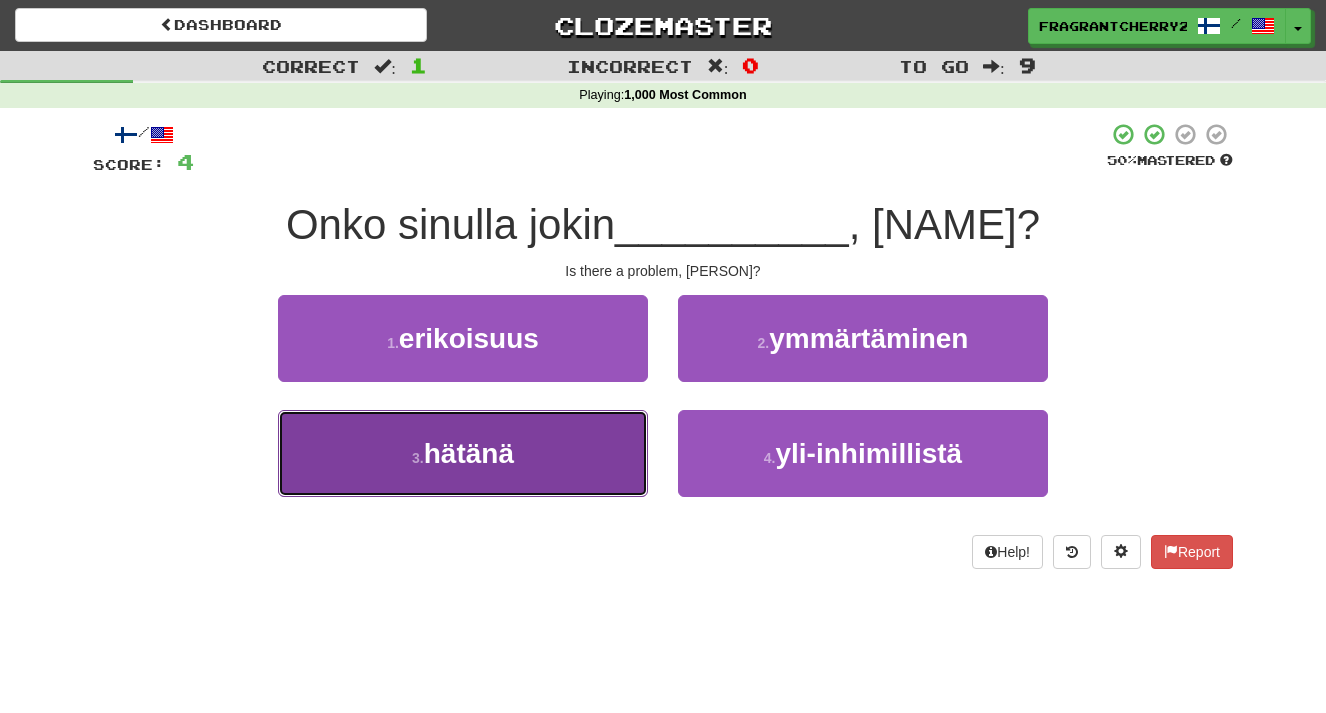 click on "3 .  hätänä" at bounding box center [463, 453] 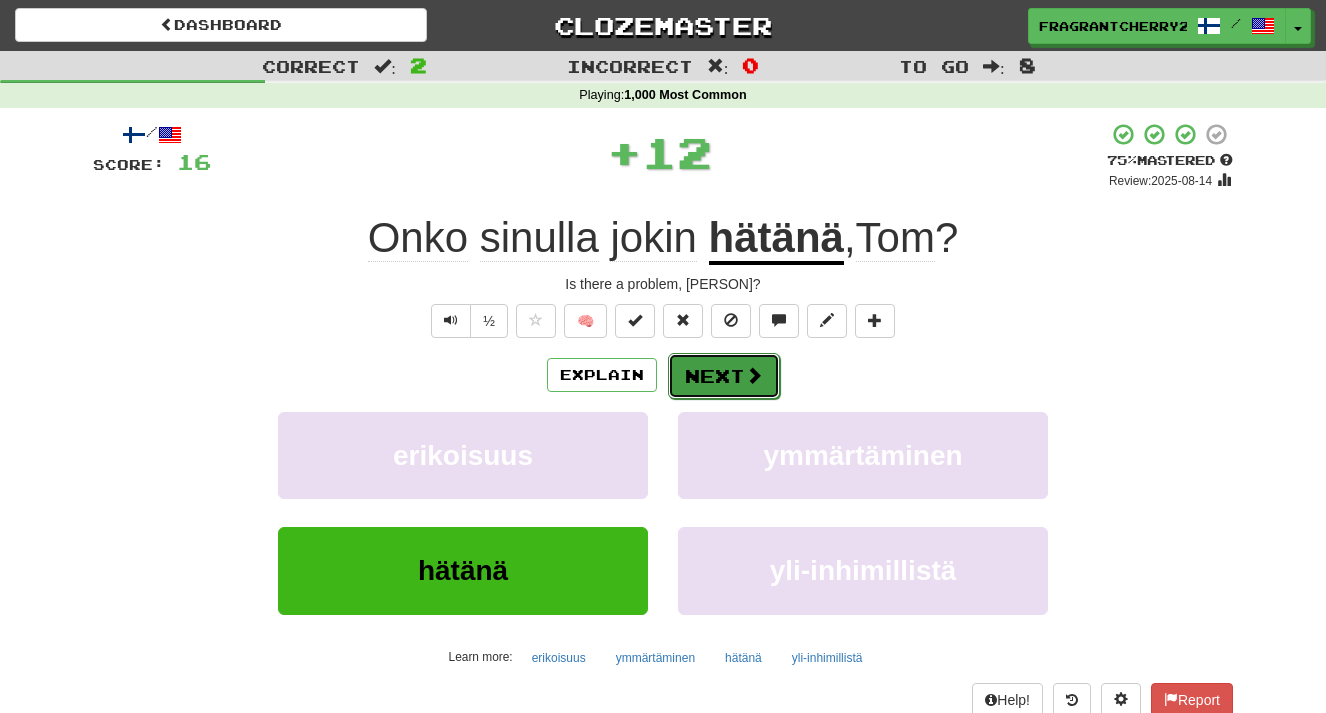 click on "Next" at bounding box center [724, 376] 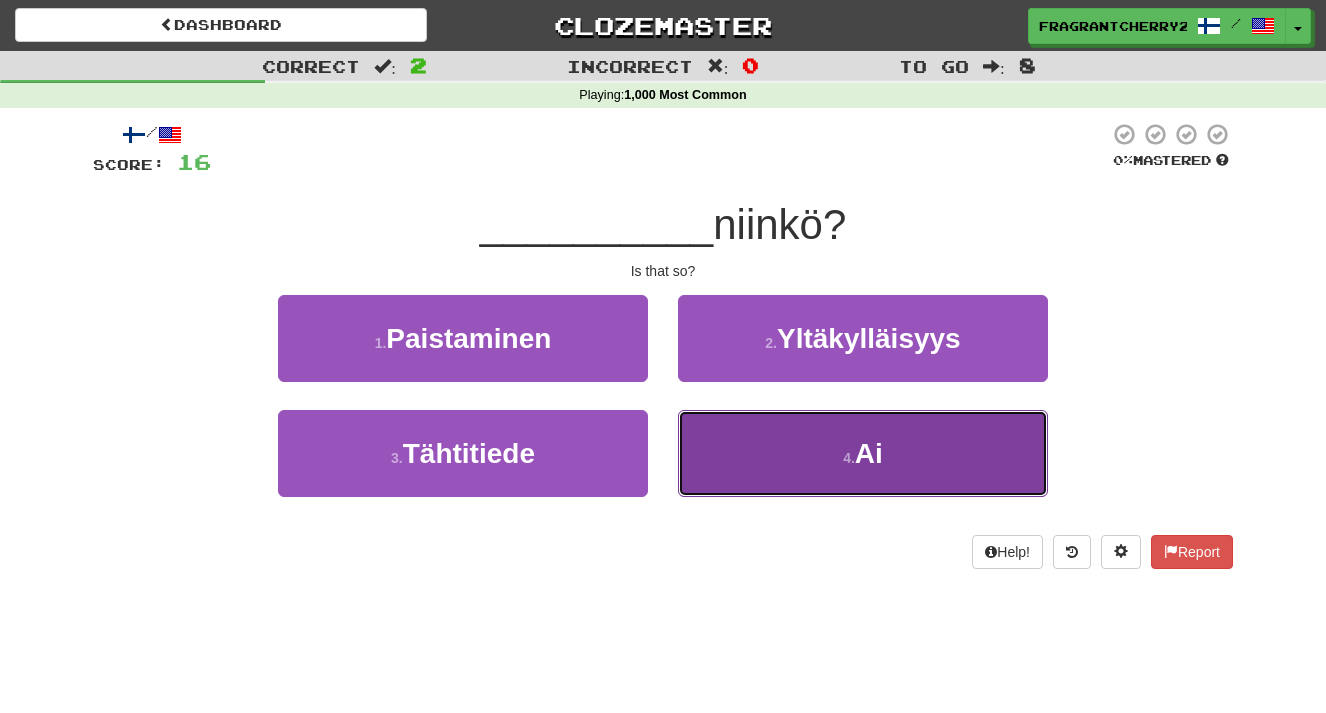 click on "4 .  Ai" at bounding box center [863, 453] 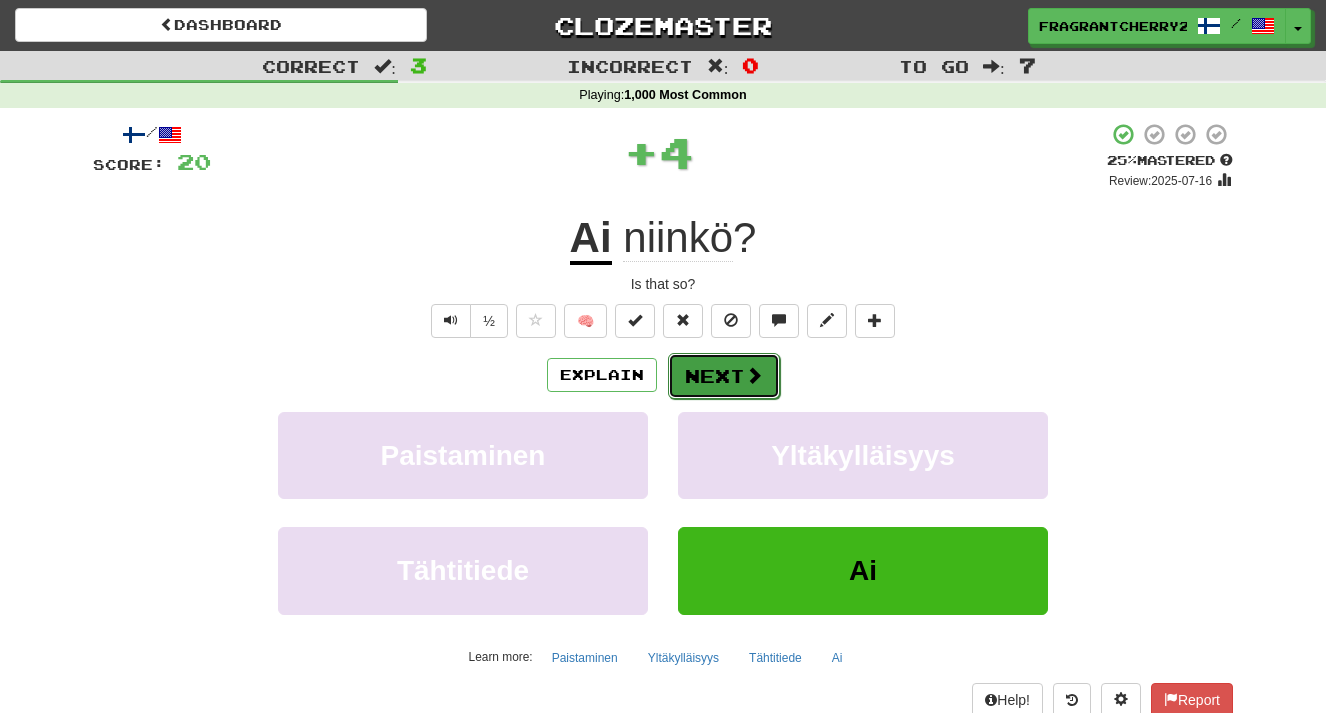 click on "Next" at bounding box center (724, 376) 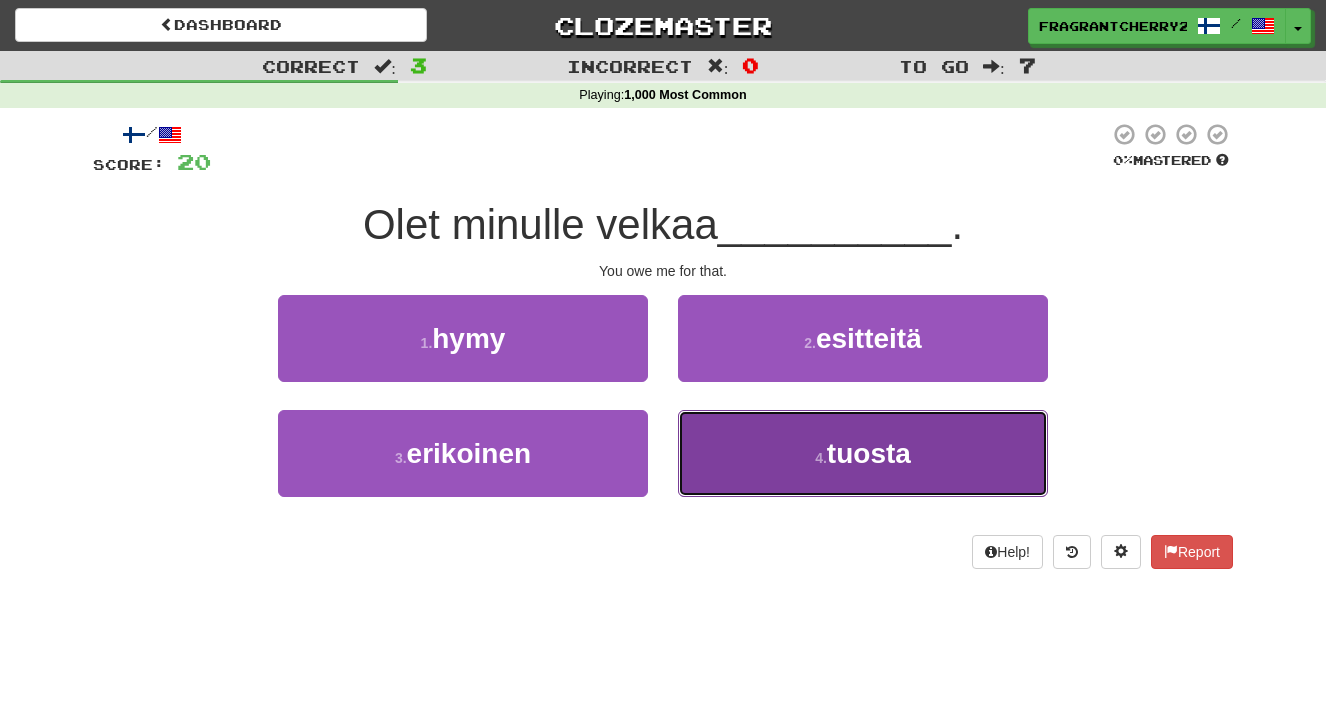 click on "4 .  tuosta" at bounding box center [863, 453] 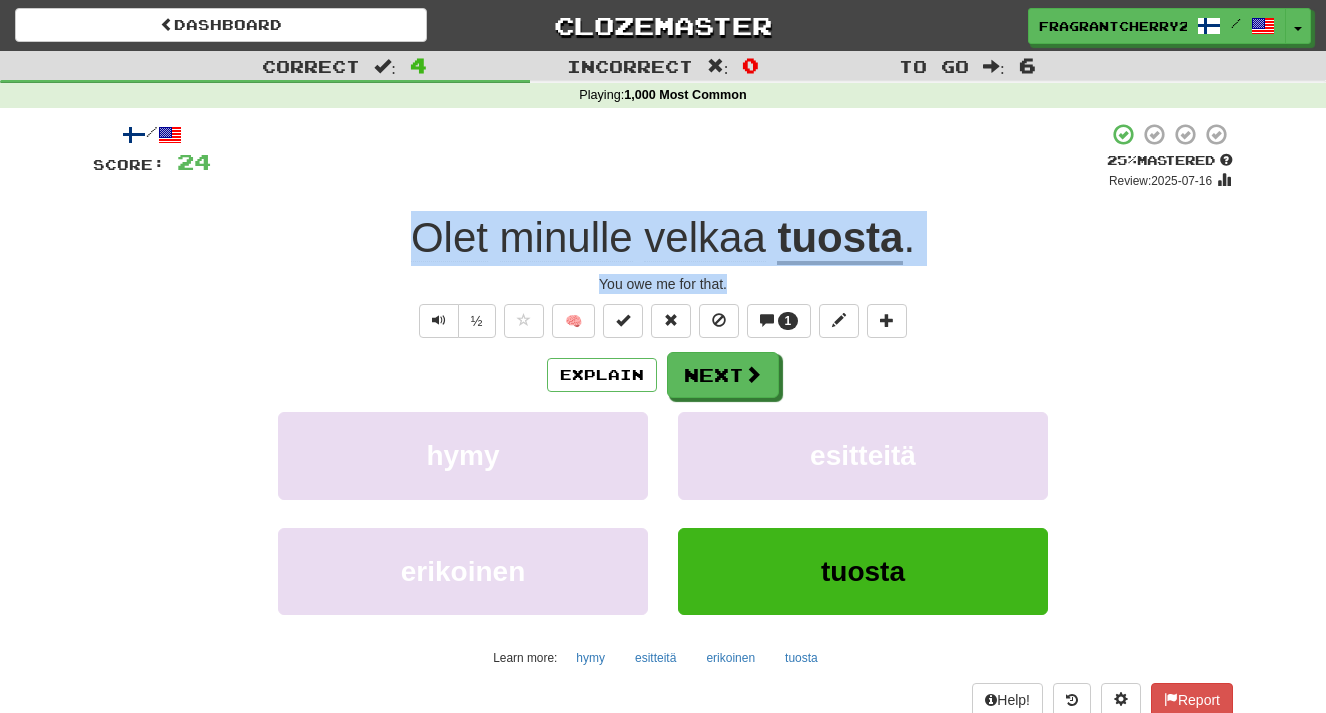 drag, startPoint x: 742, startPoint y: 293, endPoint x: 413, endPoint y: 259, distance: 330.75217 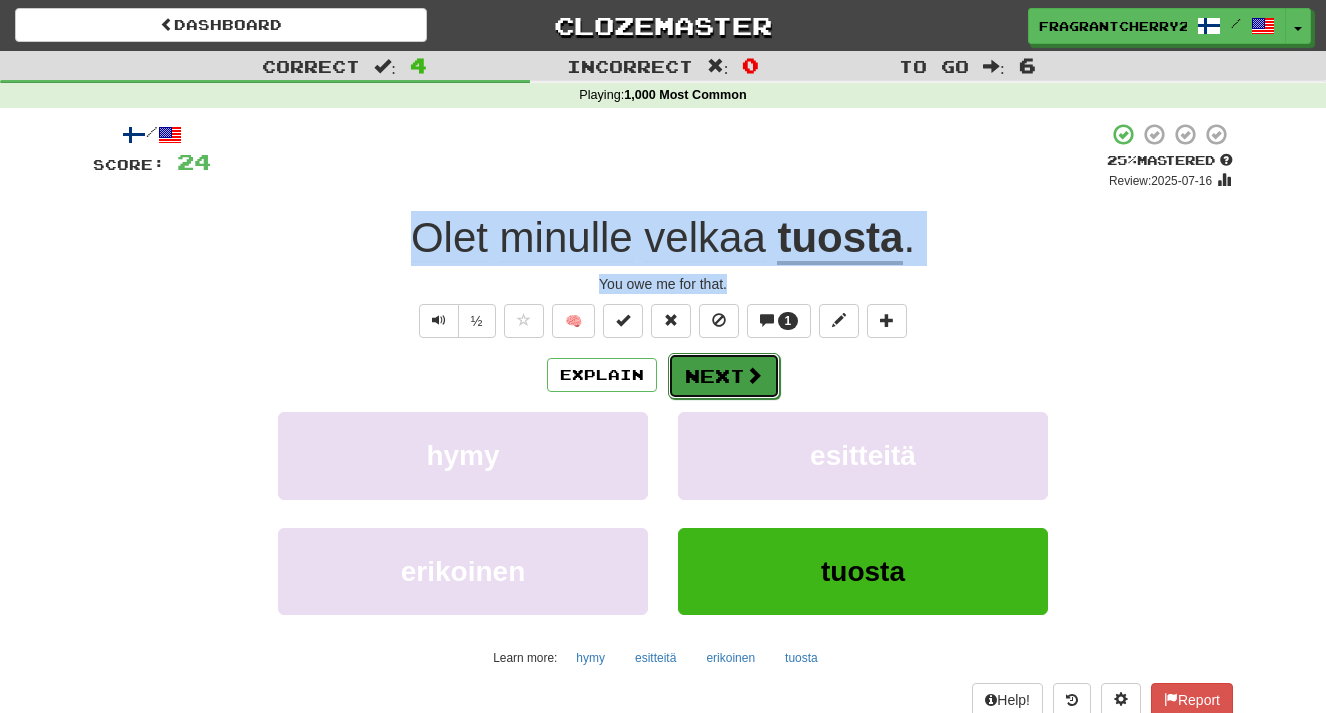 click on "Next" at bounding box center (724, 376) 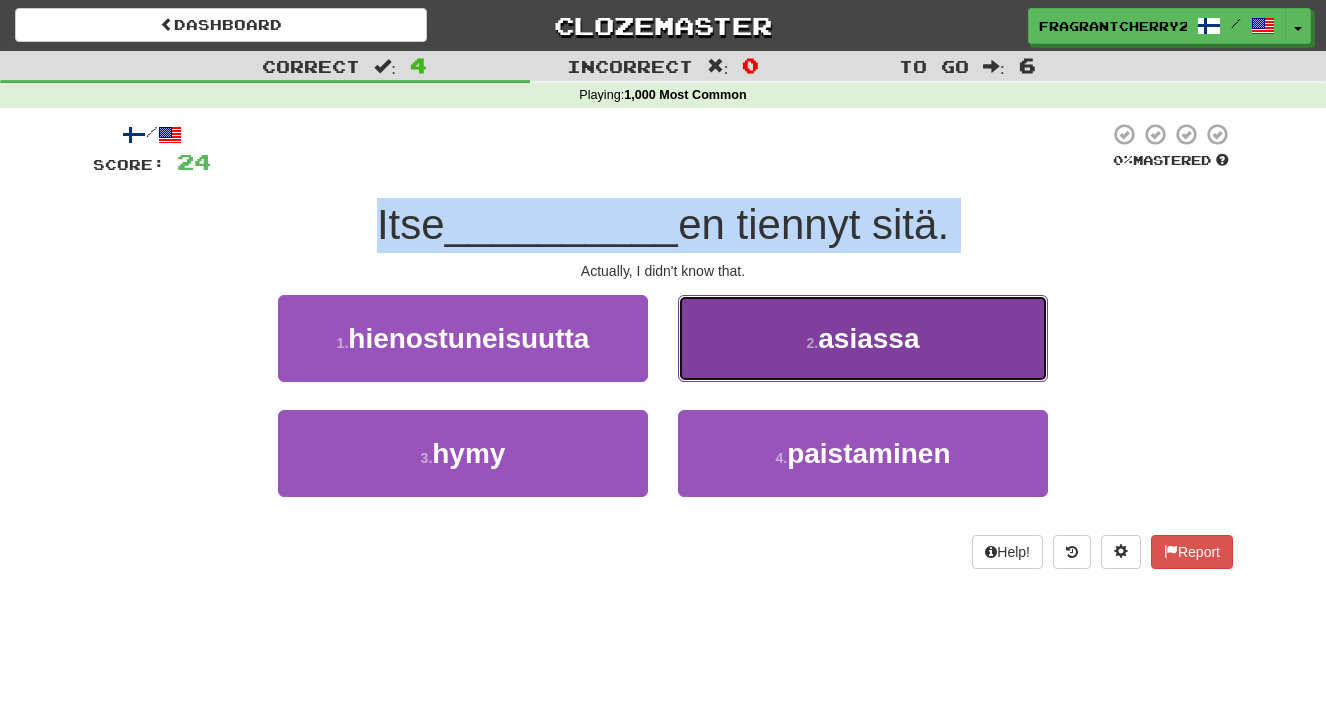 click on "2 .  asiassa" at bounding box center [863, 338] 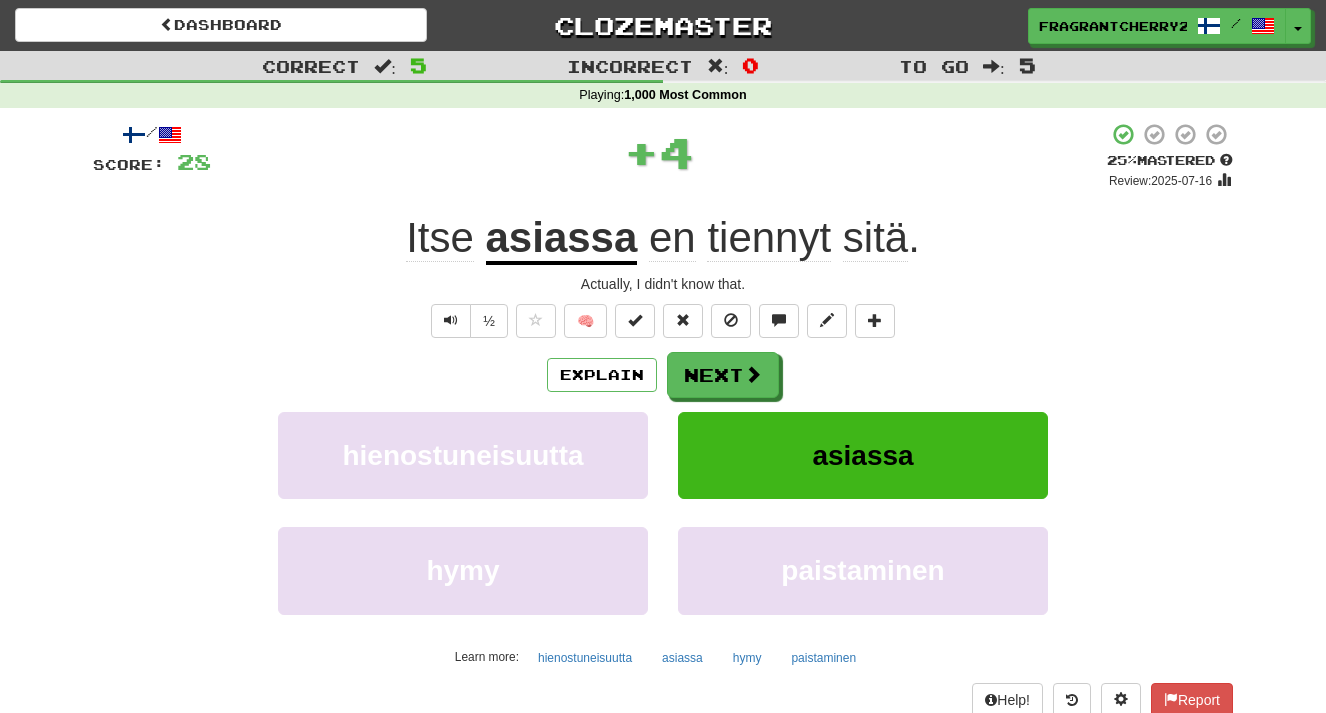 click on "Explain Next" at bounding box center [663, 375] 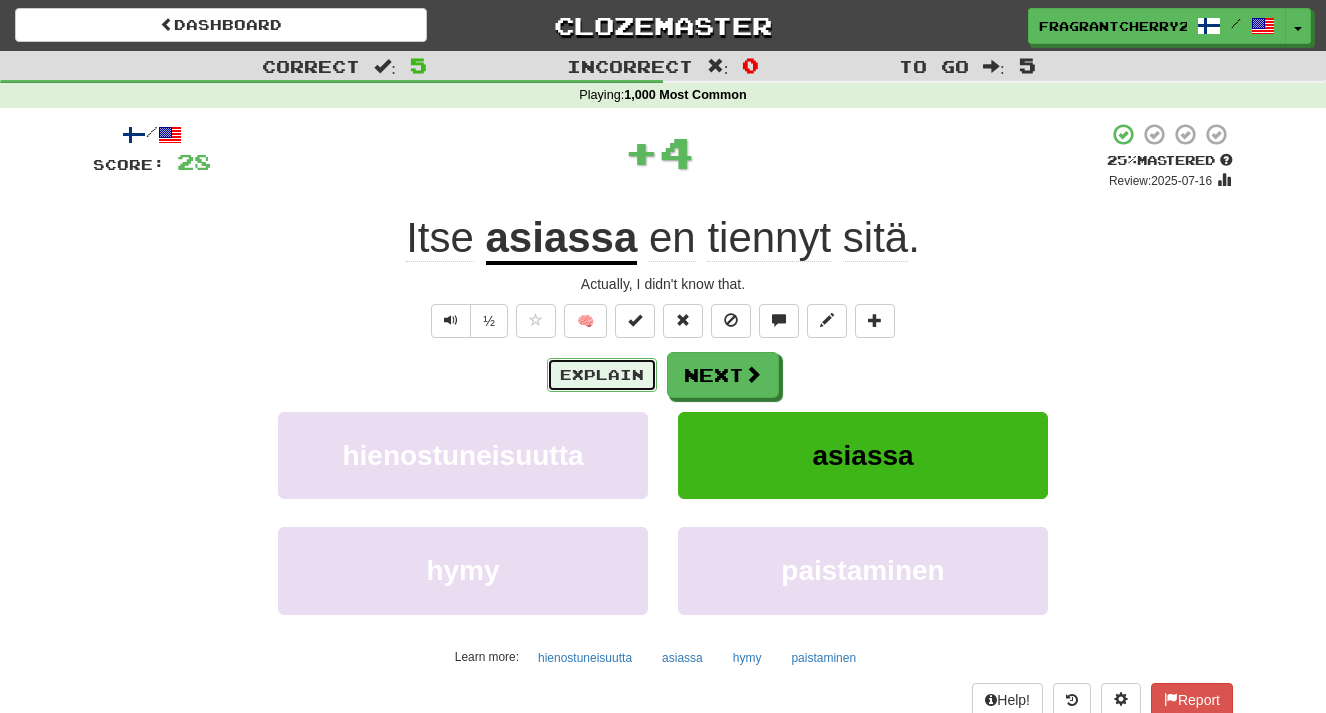 click on "Explain" at bounding box center [602, 375] 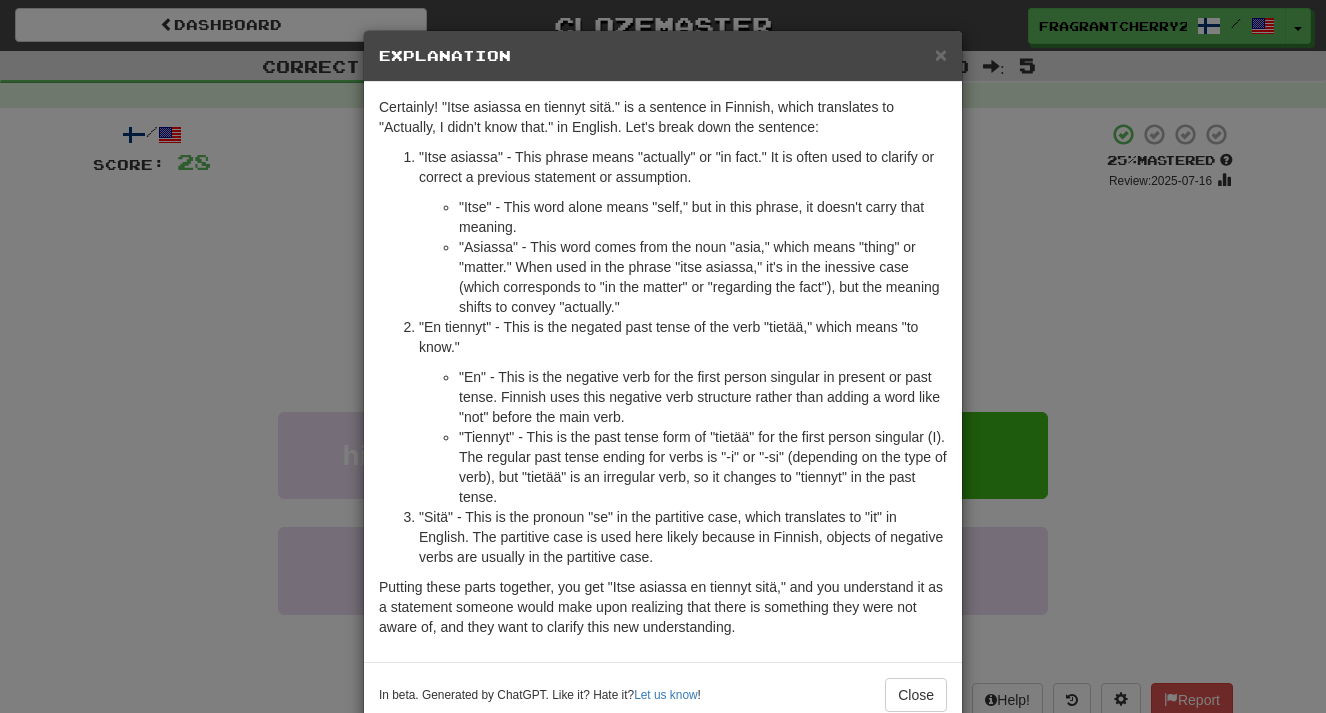 click on "× Explanation Certainly! "Itse asiassa en tiennyt sitä." is a sentence in Finnish, which translates to "Actually, I didn't know that." in English. Let's break down the sentence:
"Itse asiassa" - This phrase means "actually" or "in fact." It is often used to clarify or correct a previous statement or assumption.
"Itse" - This word alone means "self," but in this phrase, it doesn't carry that meaning.
"Asiassa" - This word comes from the noun "asia," which means "thing" or "matter." When used in the phrase "itse asiassa," it's in the inessive case (which corresponds to "in the matter" or "regarding the fact"), but the meaning shifts to convey "actually."
"En tiennyt" - This is the negated past tense of the verb "tietää," which means "to know."
"En" - This is the negative verb for the first person singular in present or past tense. Finnish uses this negative verb structure rather than adding a word like "not" before the main verb.
Let us know ! Close" at bounding box center [663, 356] 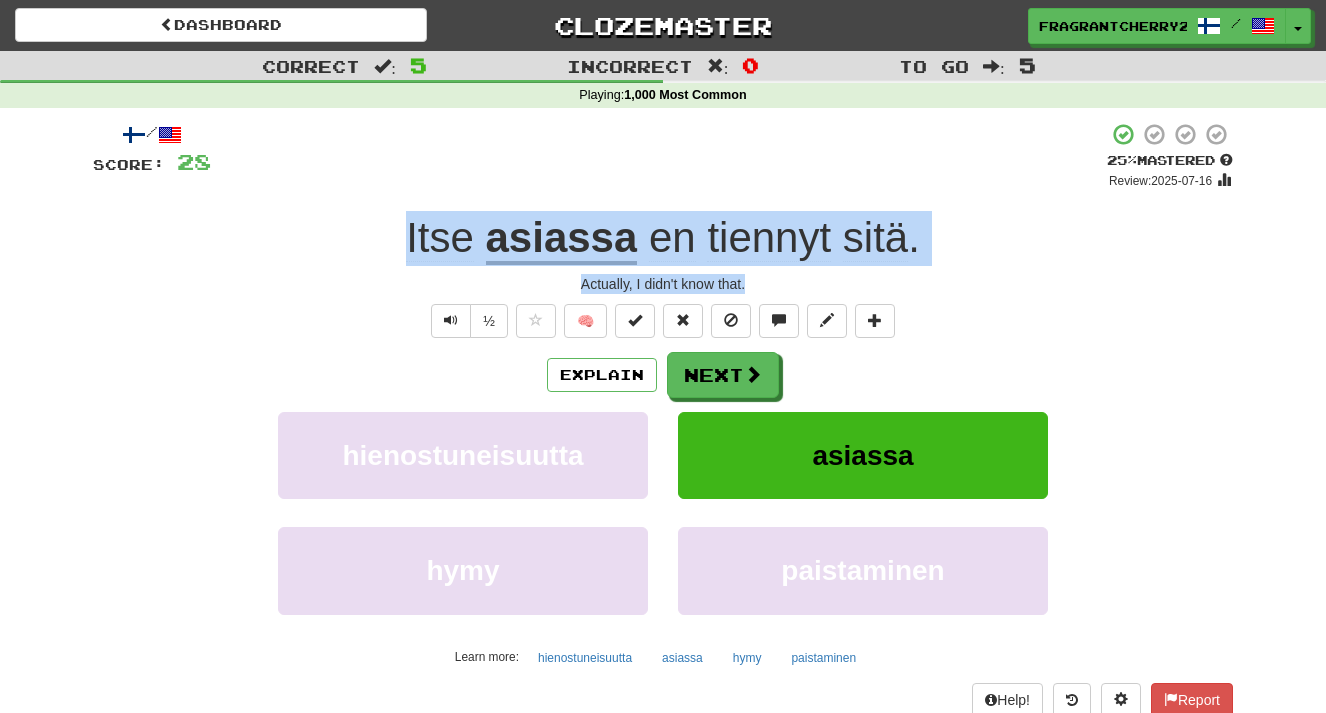 drag, startPoint x: 758, startPoint y: 286, endPoint x: 392, endPoint y: 239, distance: 369.00543 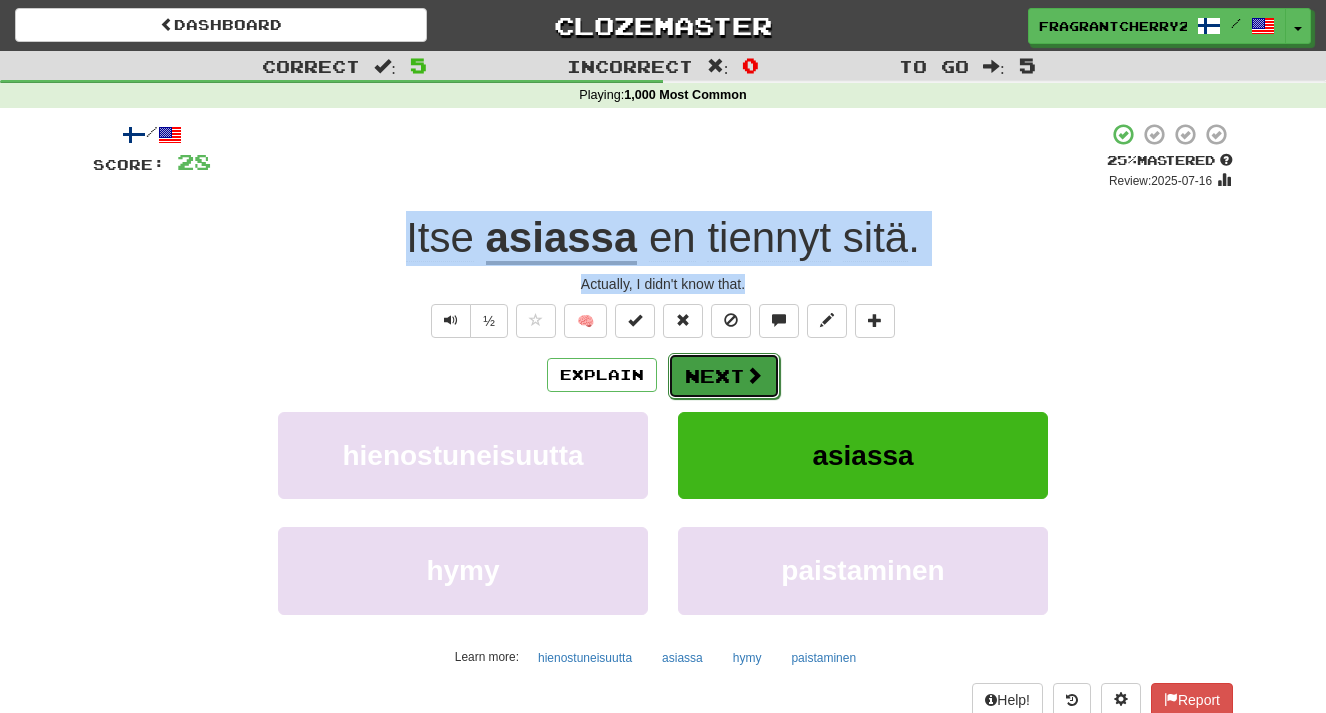 click on "Next" at bounding box center (724, 376) 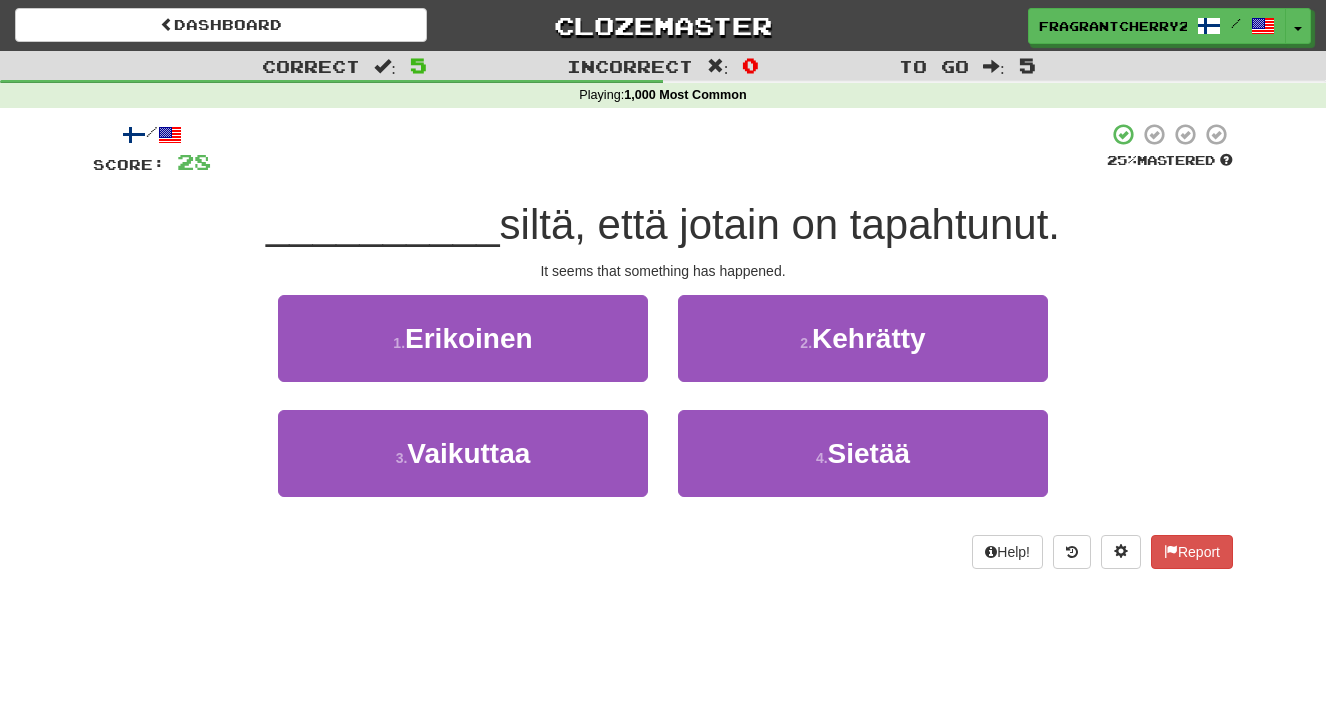 click on "2 .  Kehrätty" at bounding box center (863, 352) 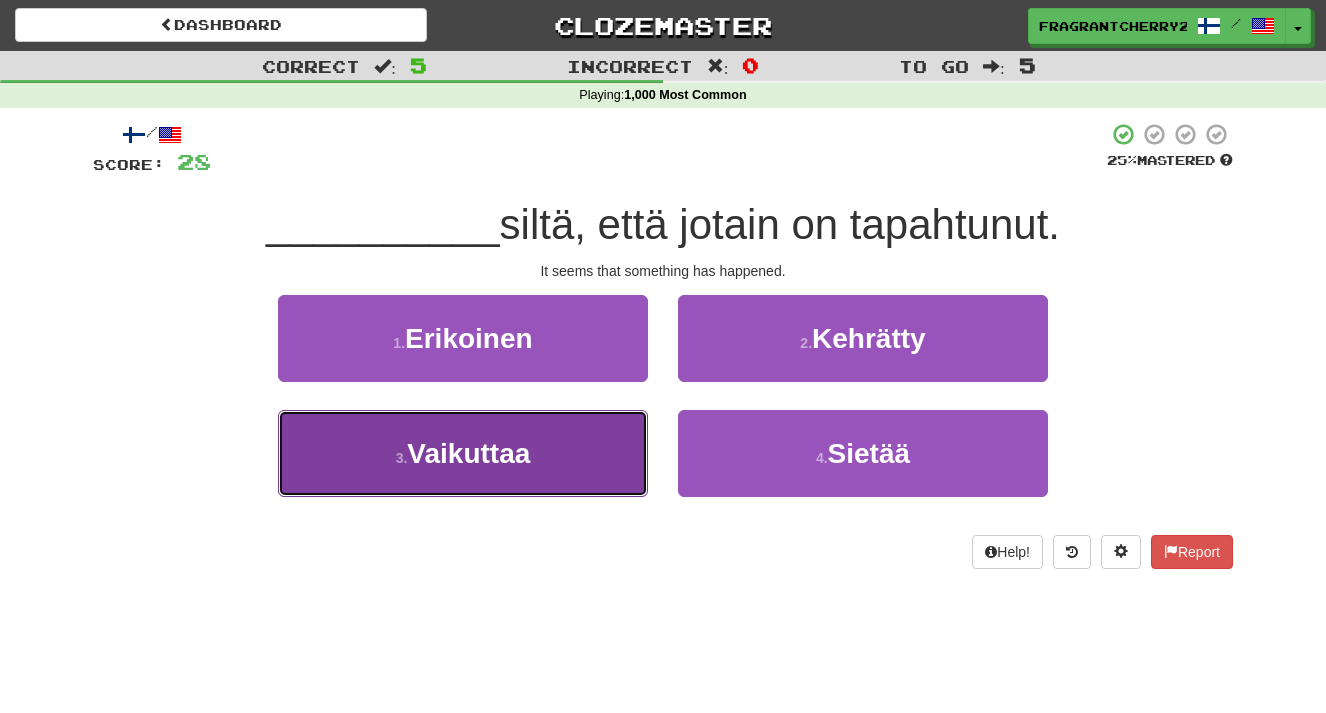 click on "3 .  Vaikuttaa" at bounding box center [463, 453] 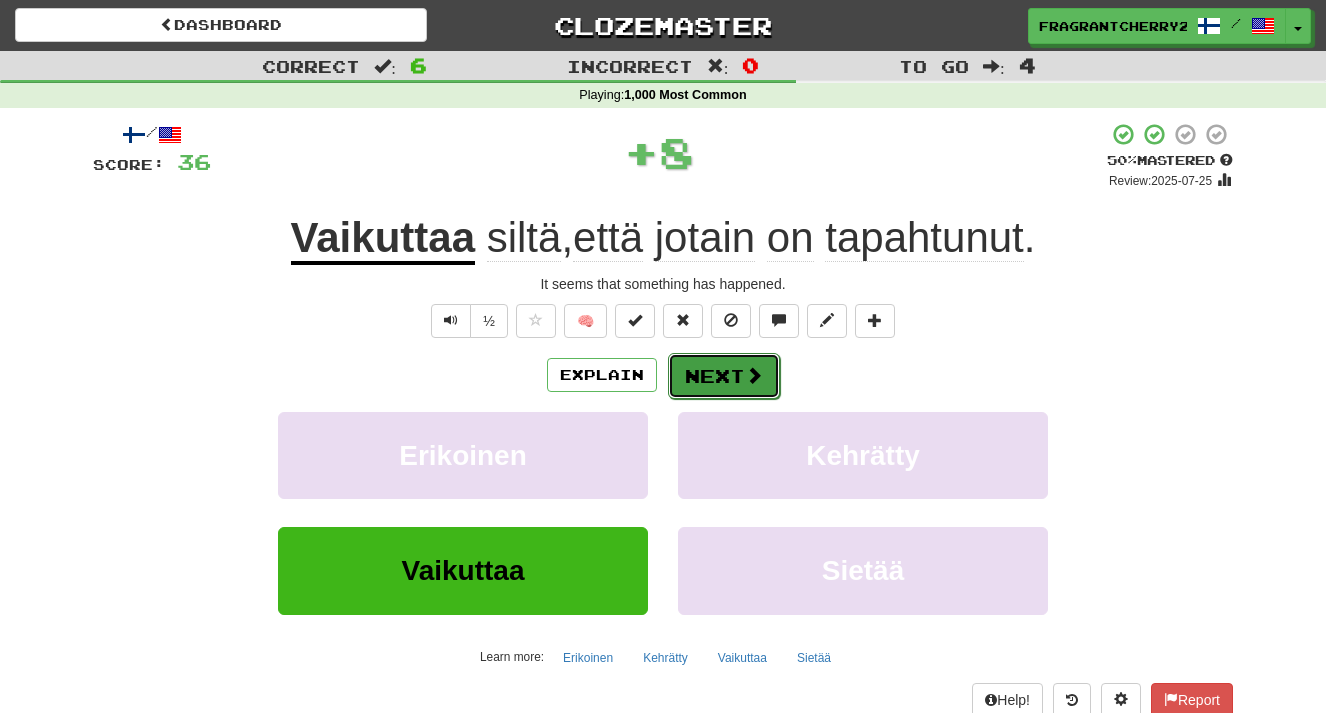 click on "Next" at bounding box center [724, 376] 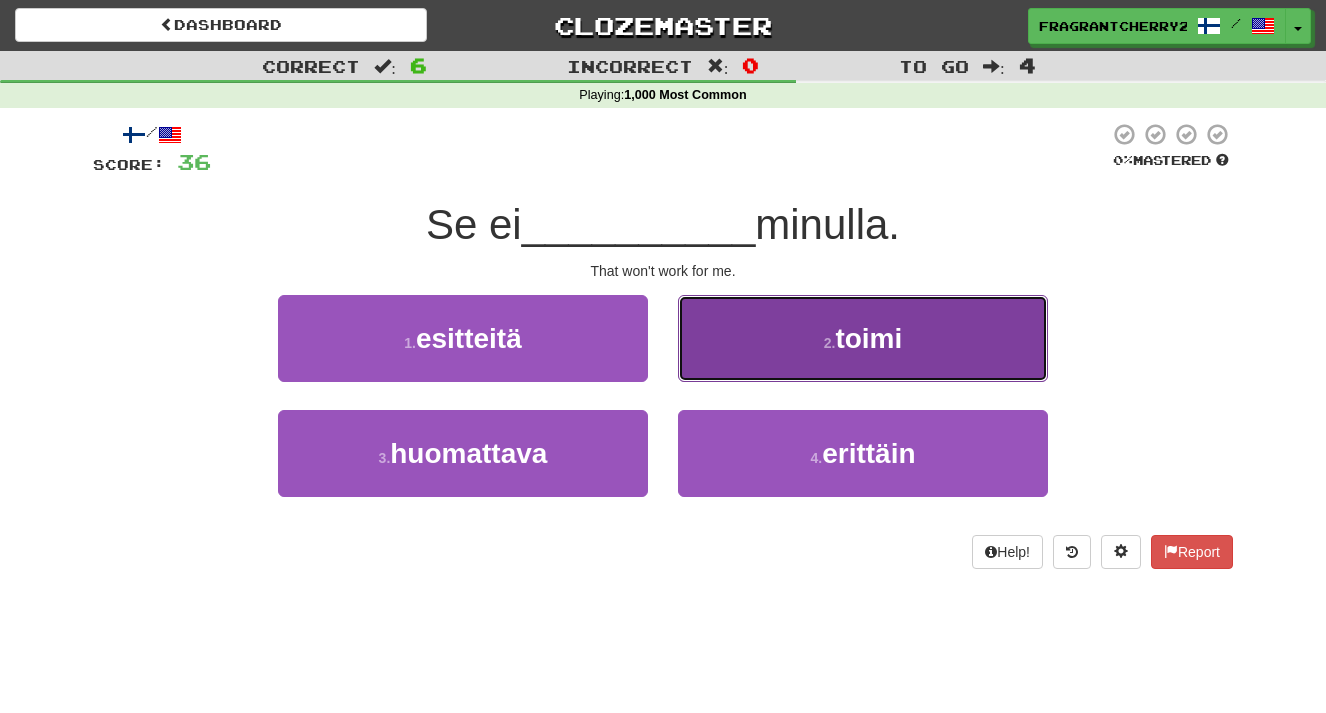 click on "2 .  toimi" at bounding box center (863, 338) 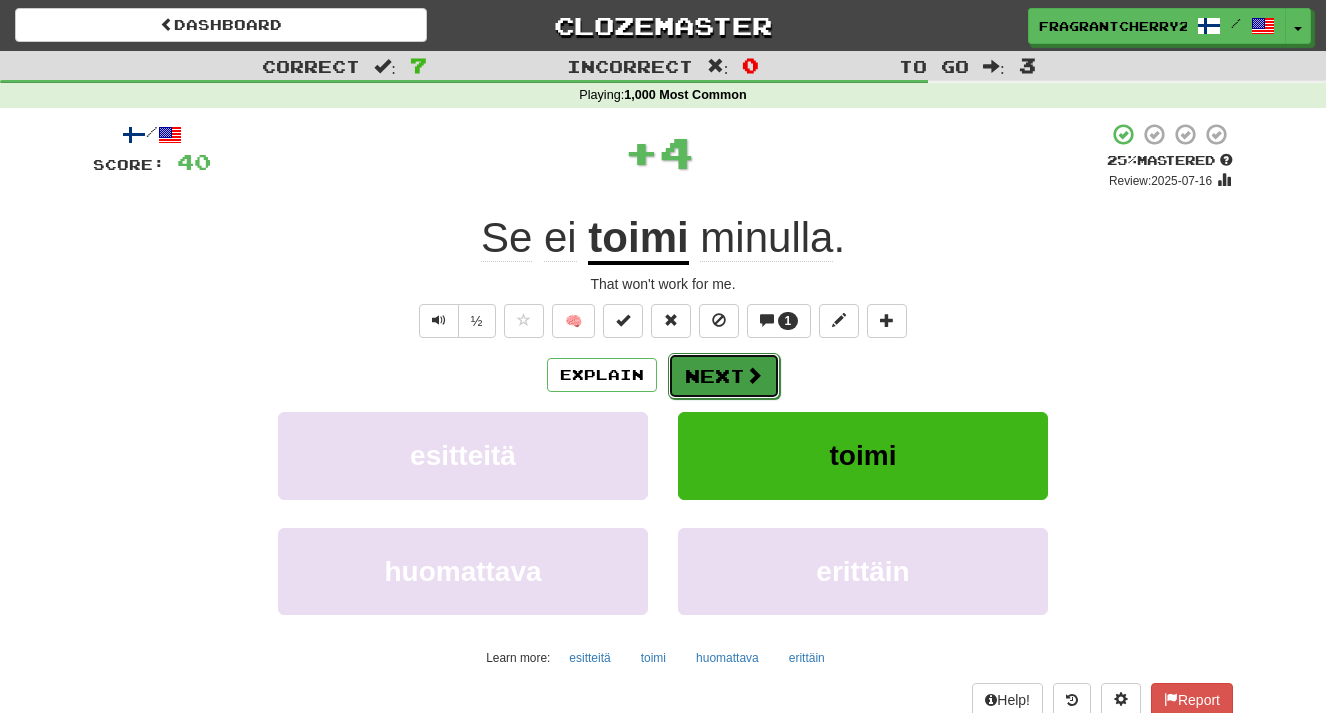 click on "Next" at bounding box center [724, 376] 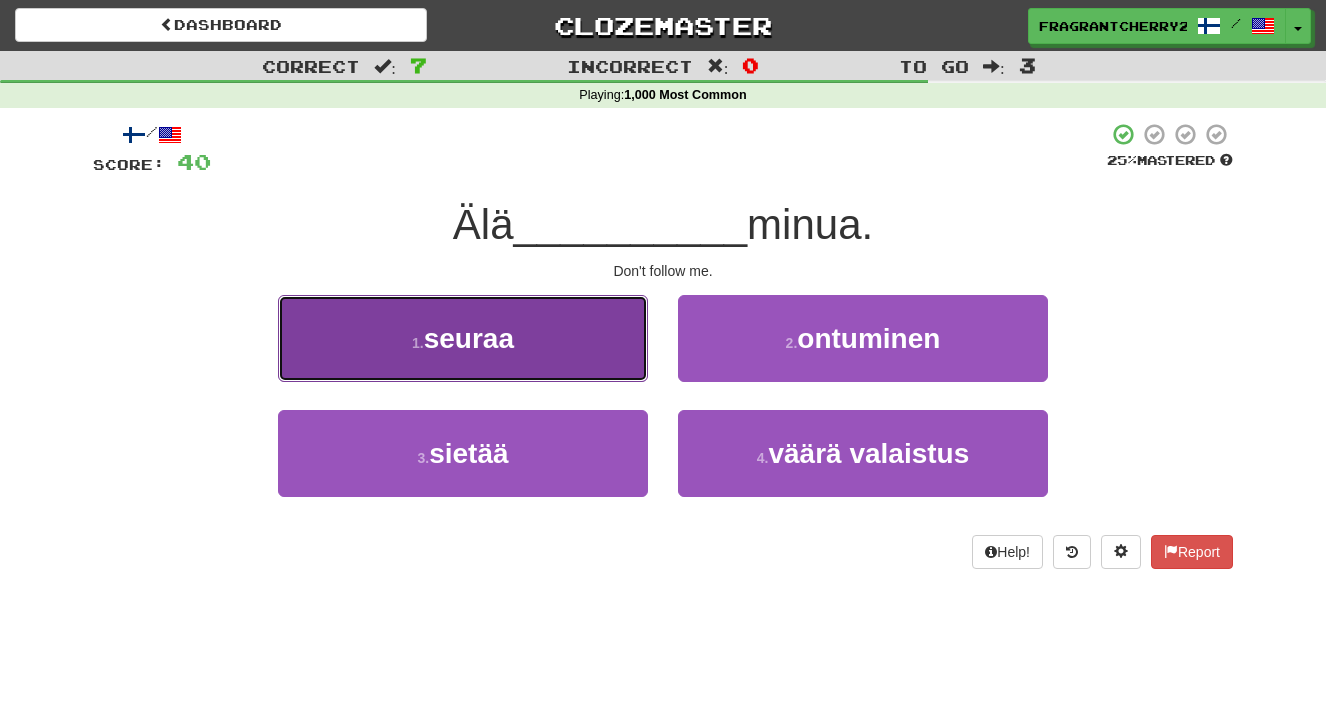 click on "1 .  seuraa" at bounding box center [463, 338] 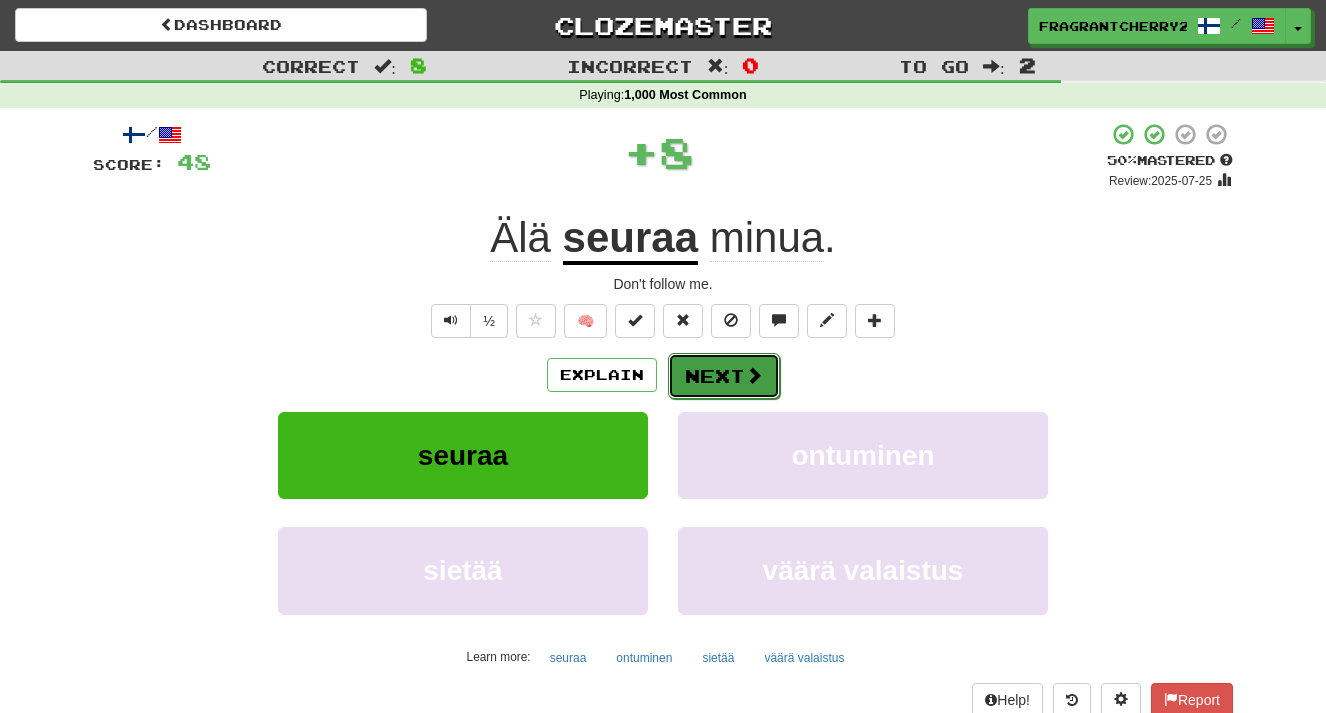 click on "Next" at bounding box center (724, 376) 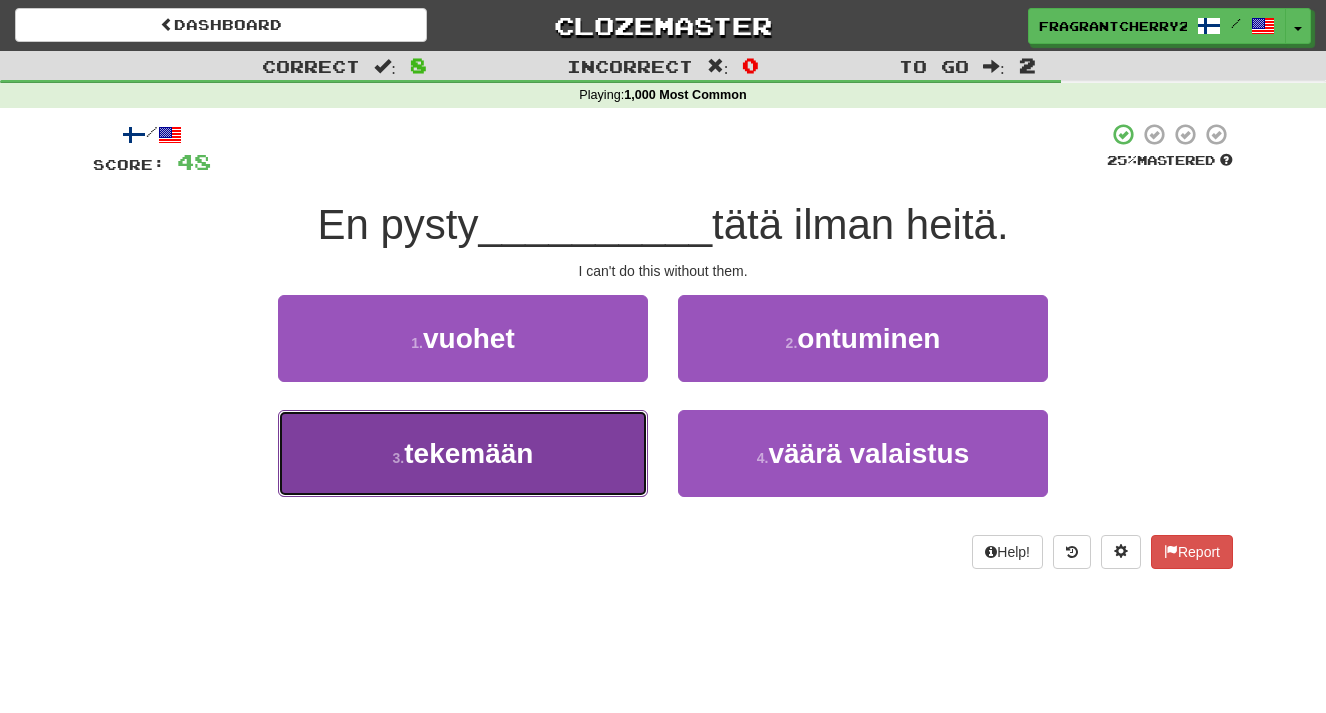 click on "3 .  tekemään" at bounding box center [463, 453] 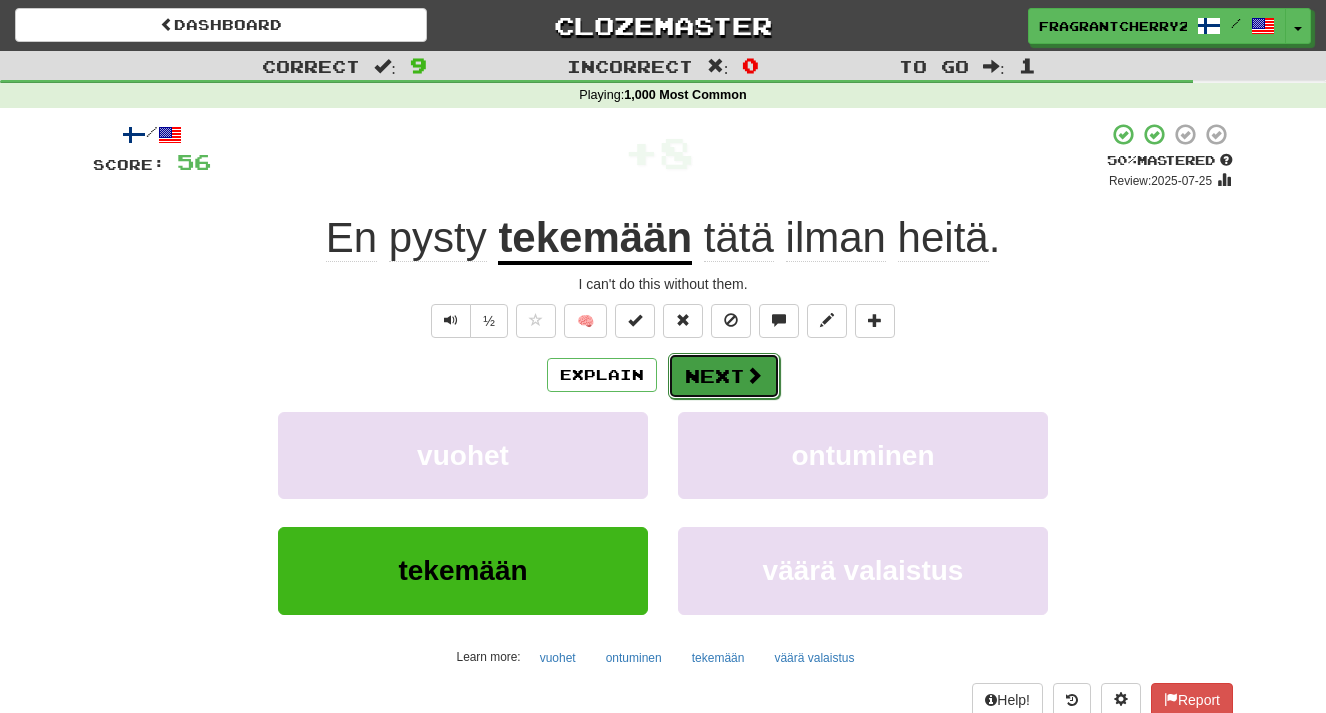 click on "Next" at bounding box center [724, 376] 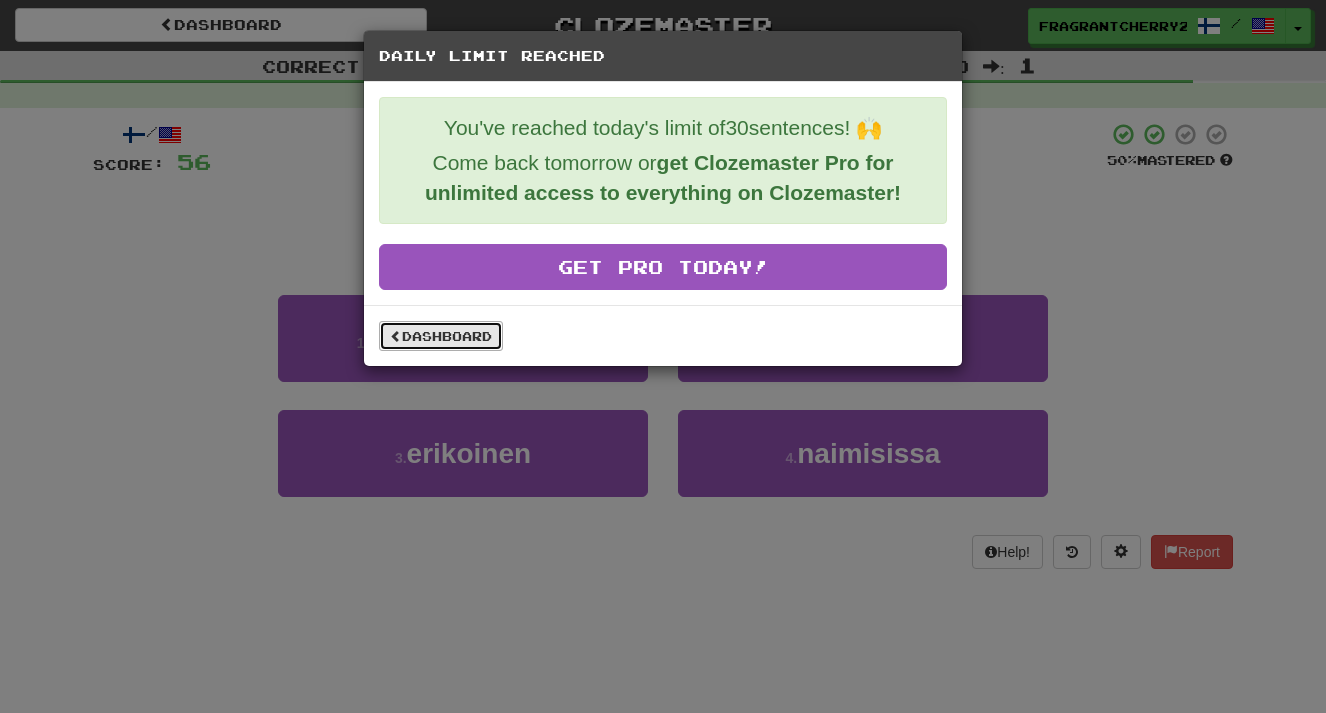 click on "Dashboard" at bounding box center (441, 336) 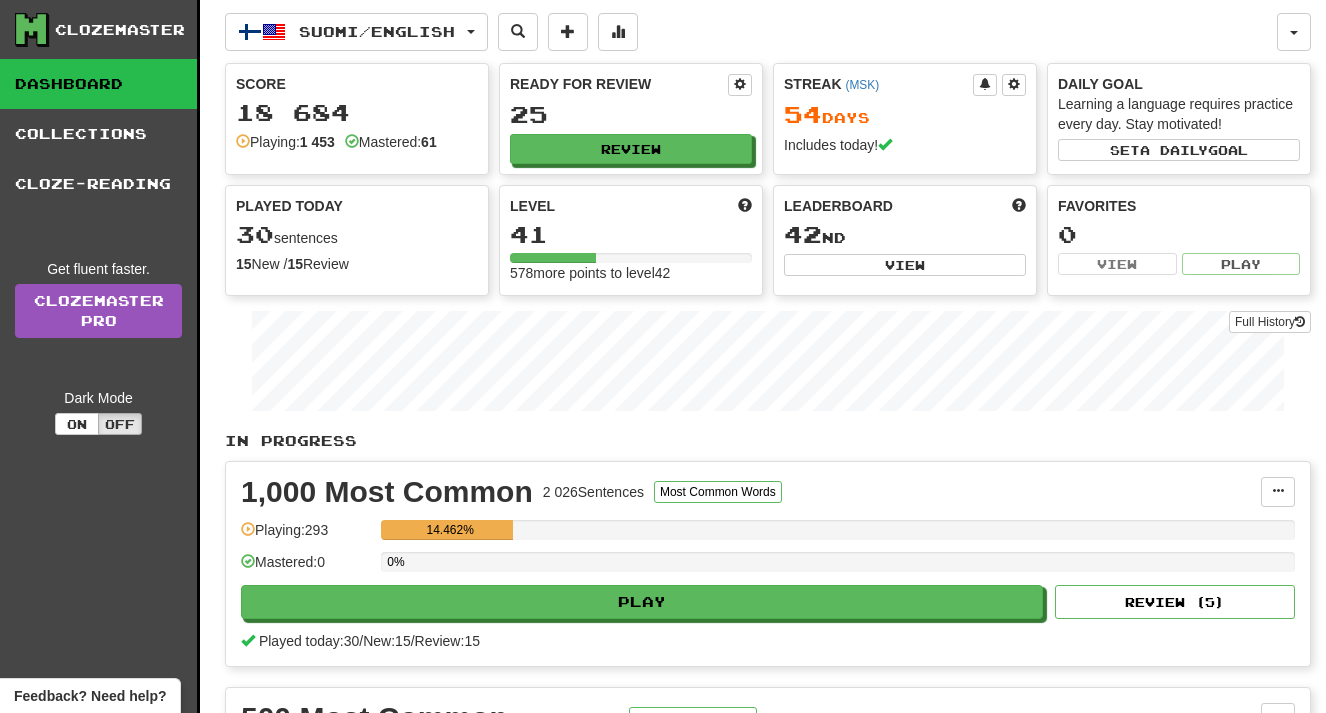 scroll, scrollTop: 0, scrollLeft: 0, axis: both 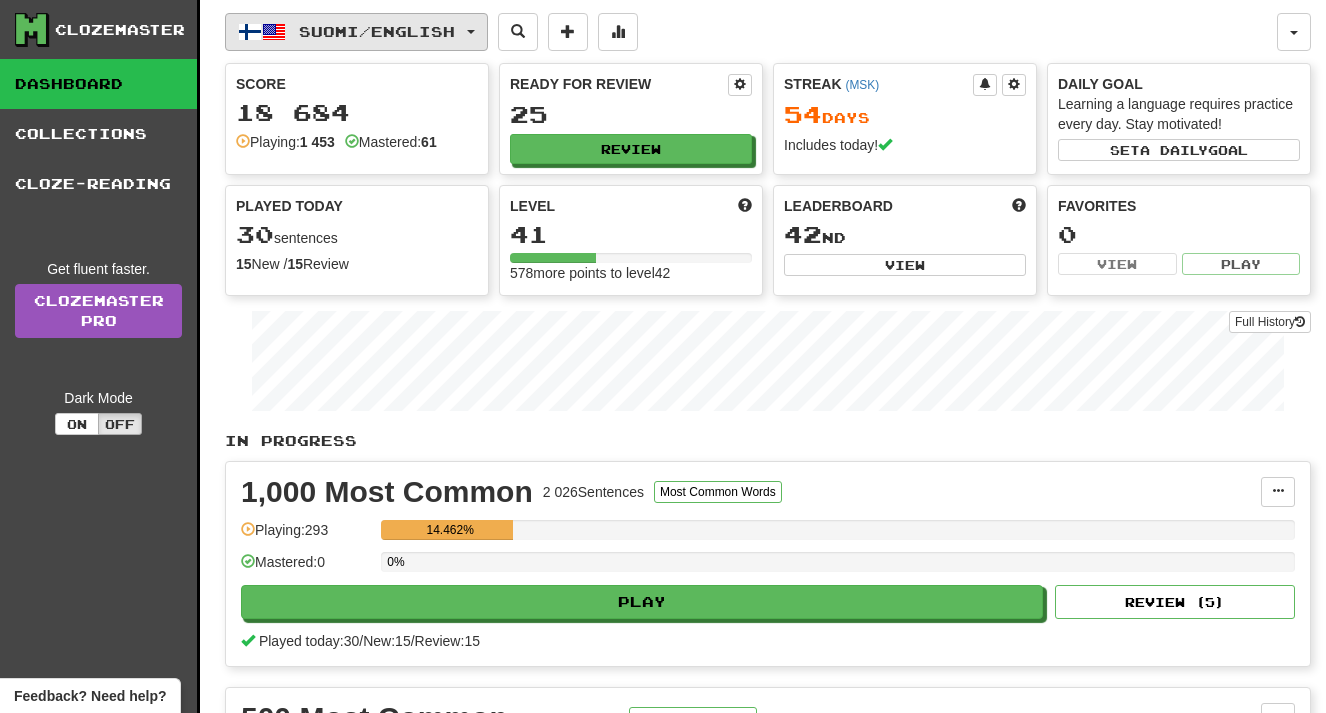 click on "Suomi  /  English" at bounding box center (356, 32) 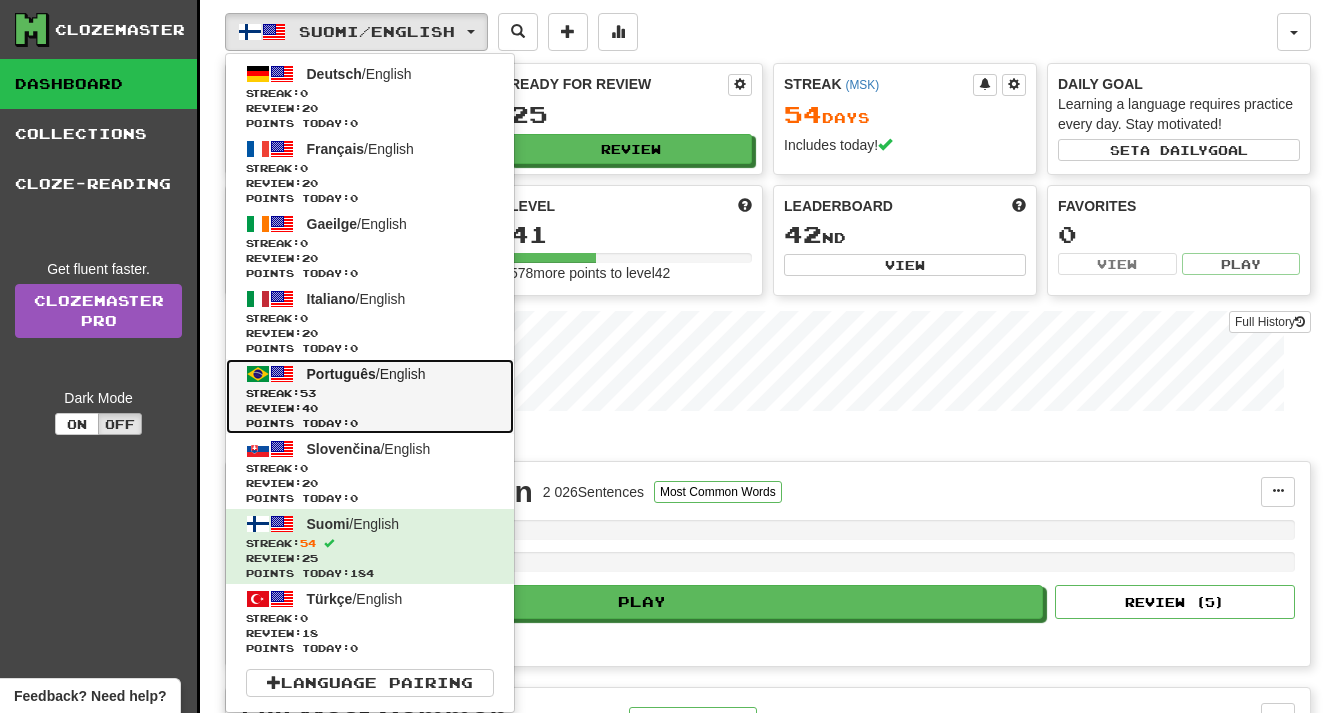 click on "Streak:  53" at bounding box center [370, 393] 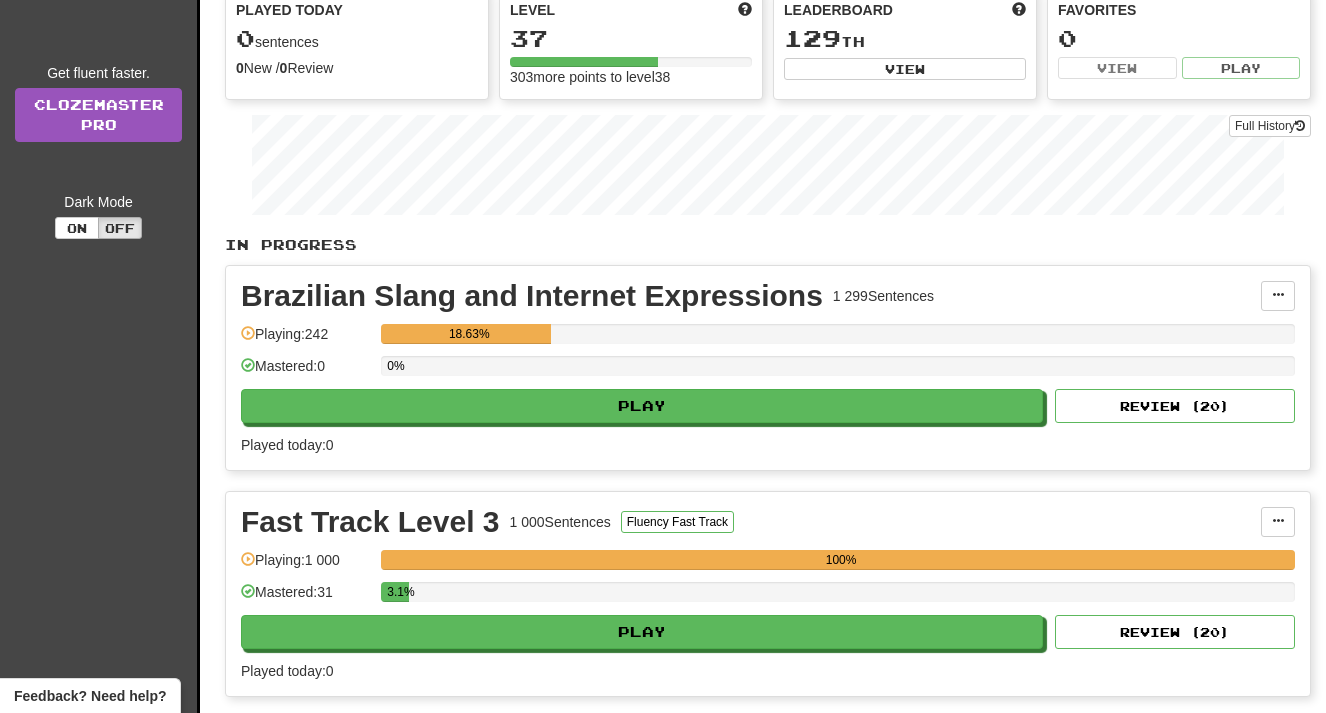 scroll, scrollTop: 200, scrollLeft: 0, axis: vertical 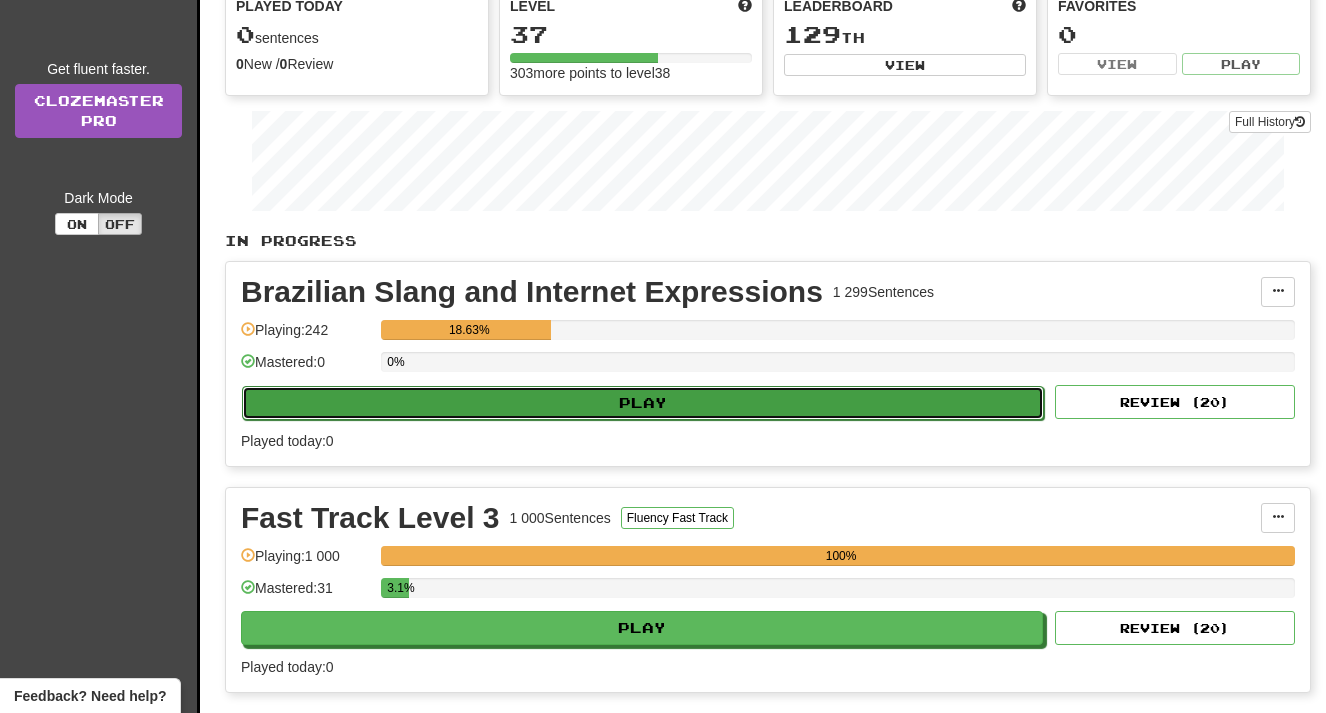 click on "Play" at bounding box center (643, 403) 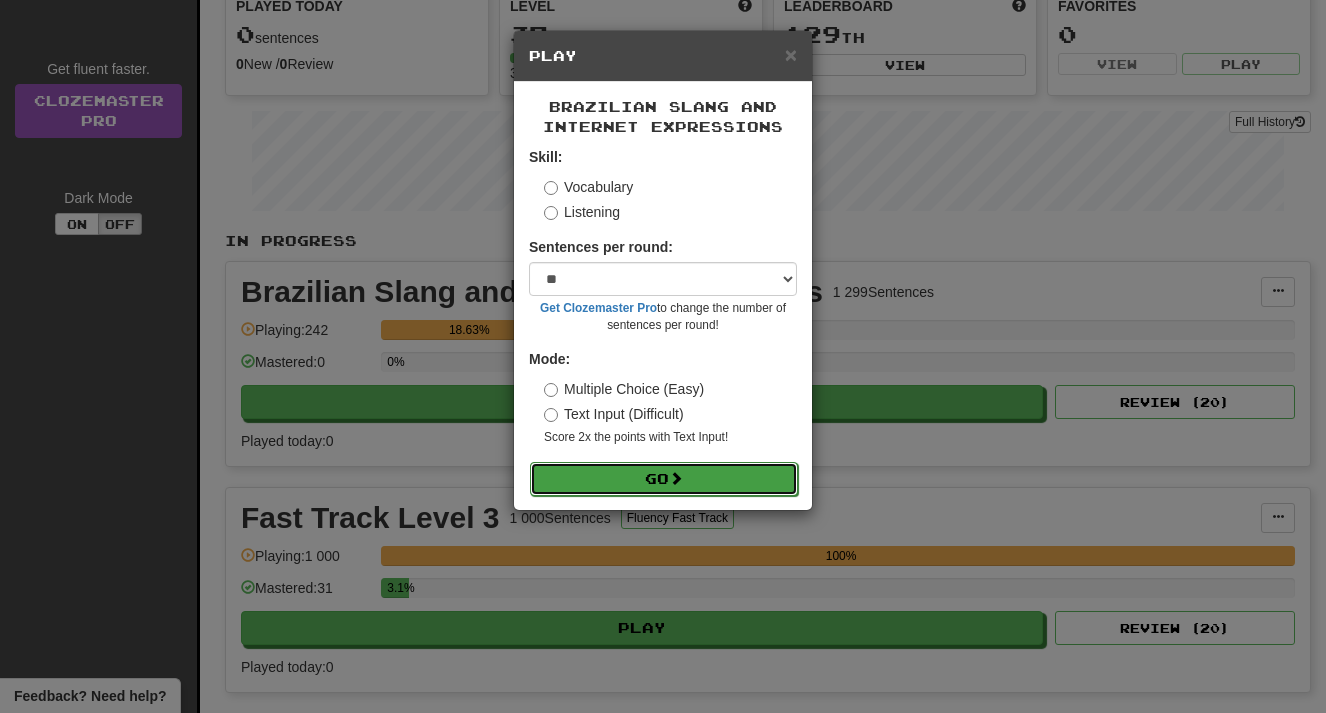 click on "Go" at bounding box center [664, 479] 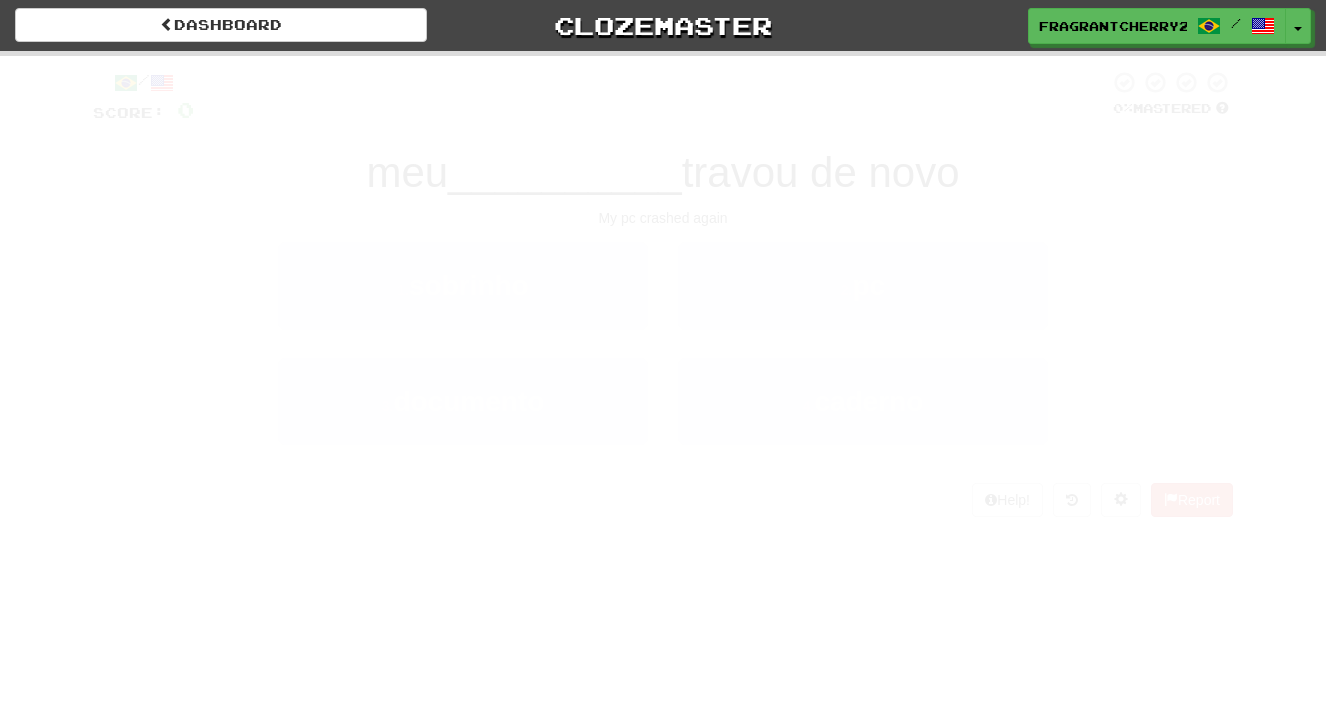 scroll, scrollTop: 0, scrollLeft: 0, axis: both 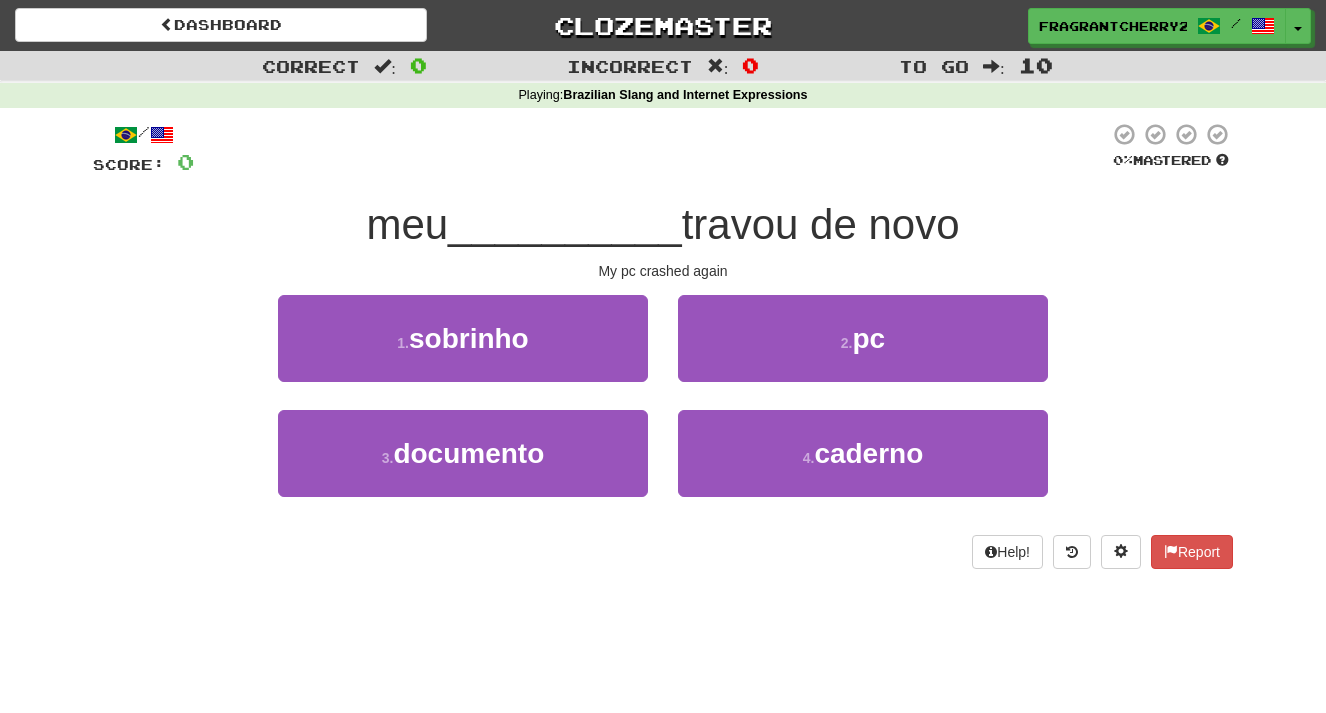 click on "2 .  pc" at bounding box center [863, 352] 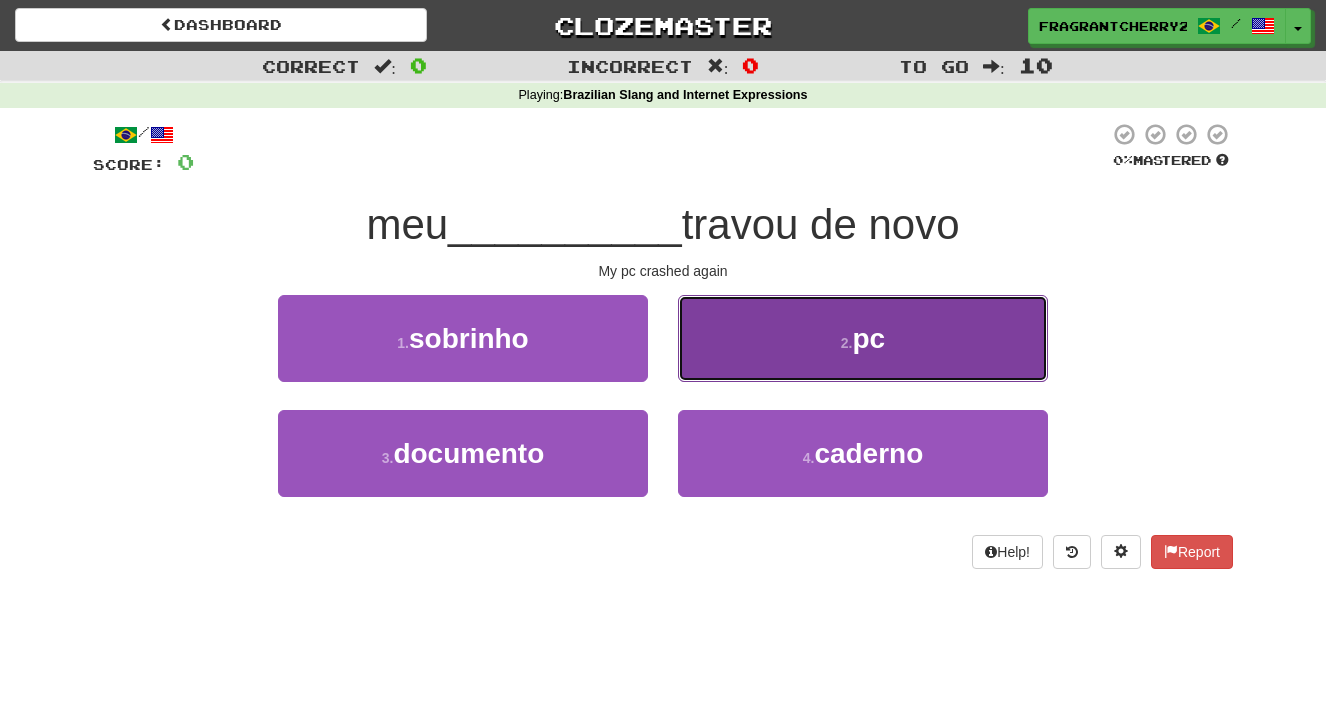 click on "2 .  pc" at bounding box center [863, 338] 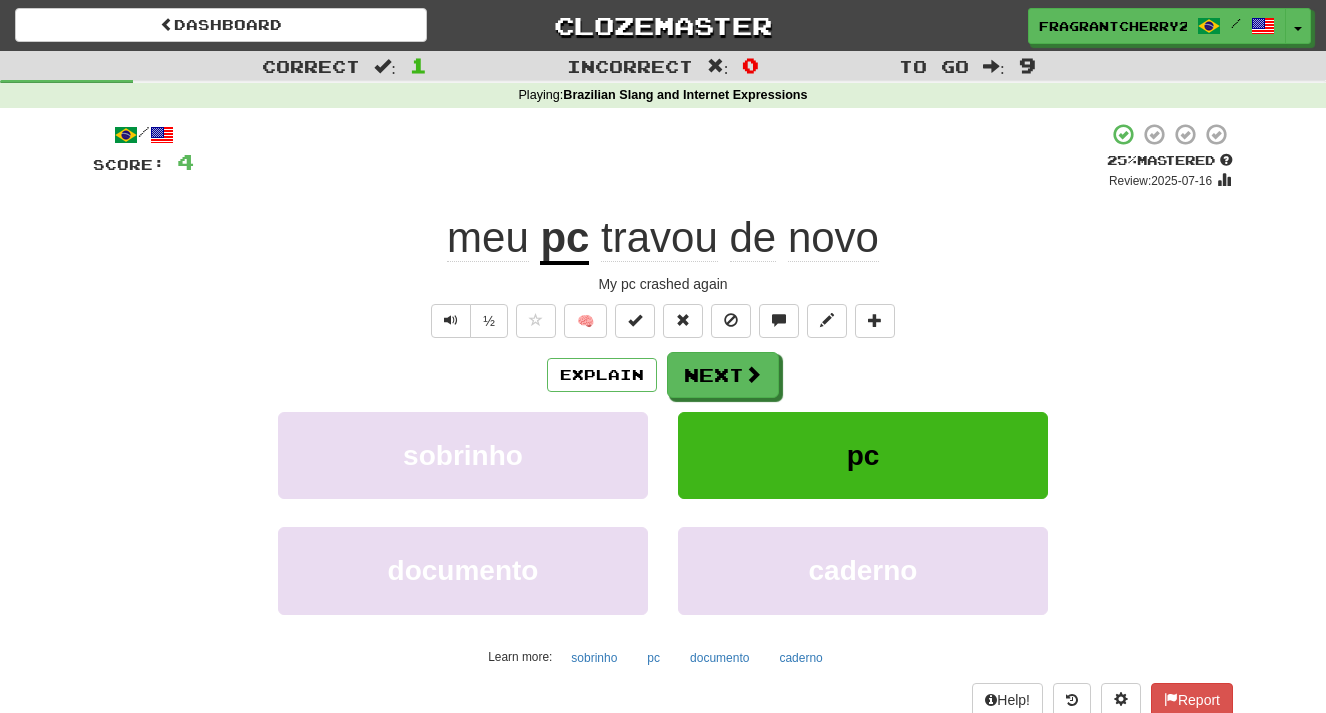 click on "Explain Next sobrinho pc documento caderno Learn more: sobrinho pc documento caderno" at bounding box center [663, 512] 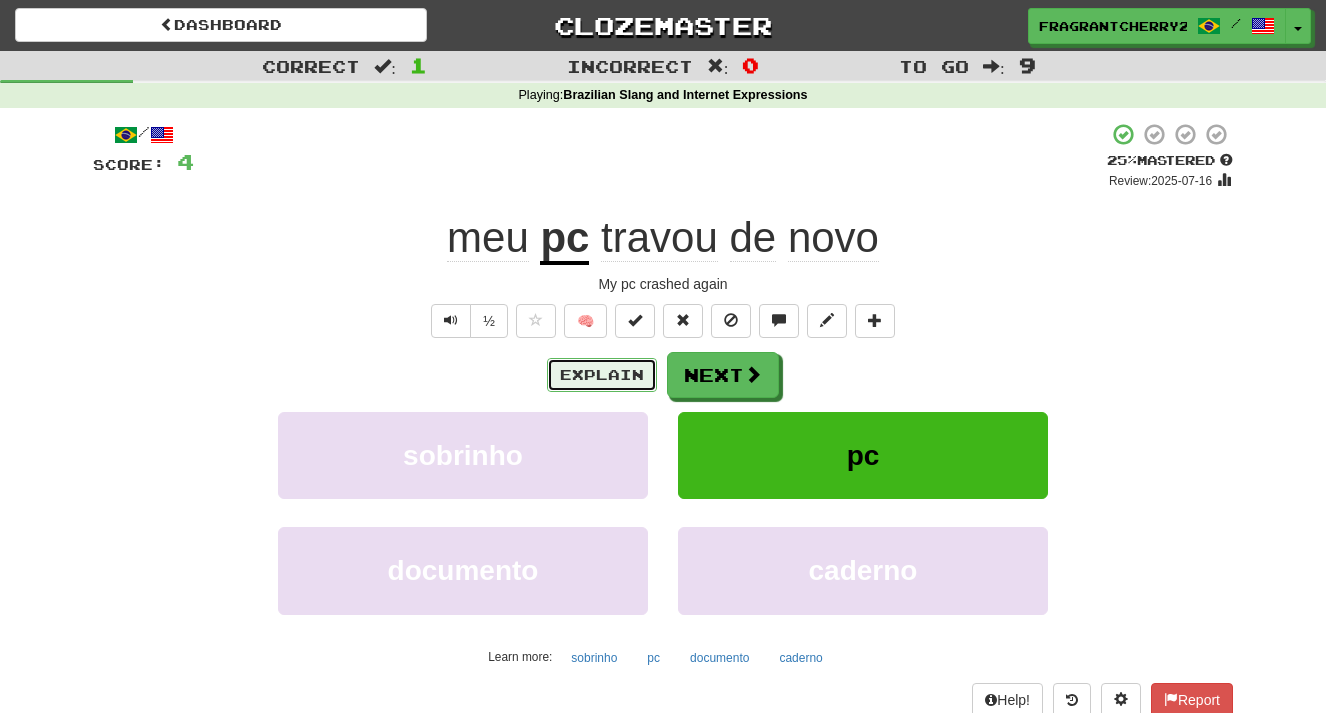 click on "Explain" at bounding box center [602, 375] 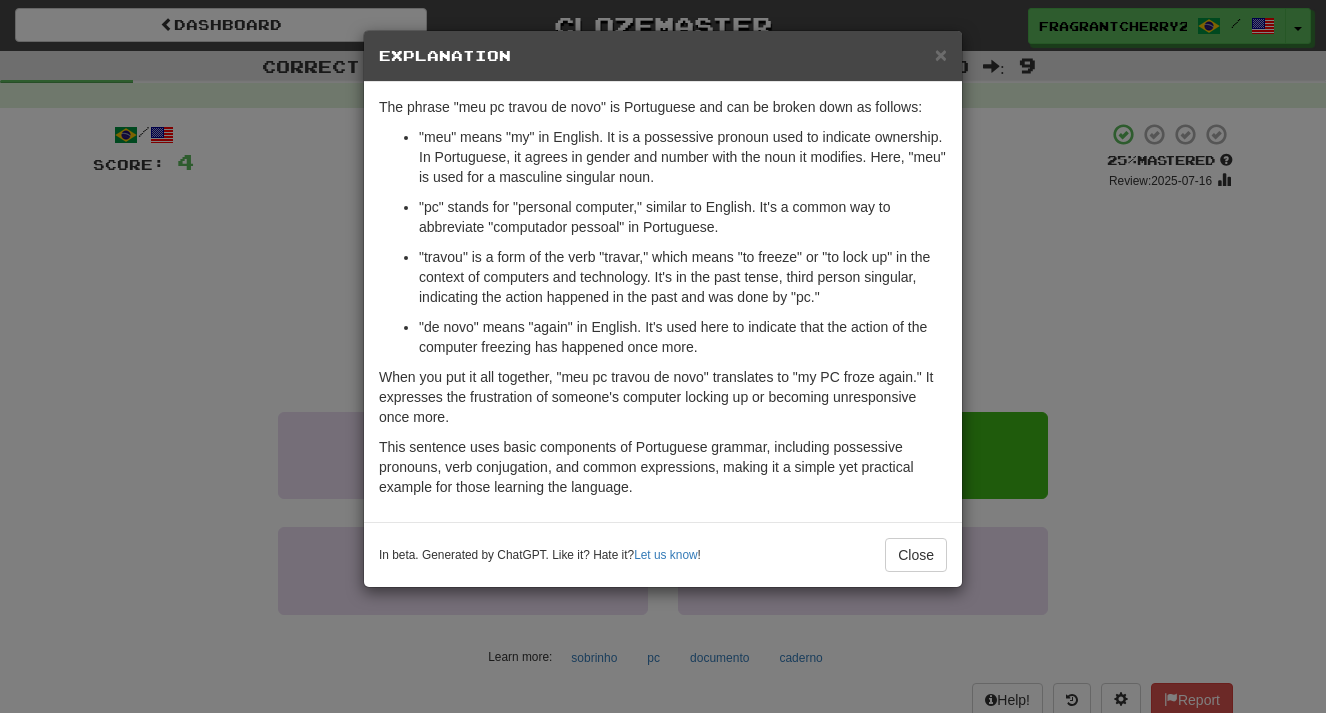 click on "× Explanation The phrase "meu pc travou de novo" is Portuguese and can be broken down as follows:
"meu" means "my" in English. It is a possessive pronoun used to indicate ownership. In Portuguese, it agrees in gender and number with the noun it modifies. Here, "meu" is used for a masculine singular noun.
"pc" stands for "personal computer," similar to English. It's a common way to abbreviate "computador pessoal" in Portuguese.
"travou" is a form of the verb "travar," which means "to freeze" or "to lock up" in the context of computers and technology. It's in the past tense, third person singular, indicating the action happened in the past and was done by "pc."
"de novo" means "again" in English. It's used here to indicate that the action of the computer freezing has happened once more.
When you put it all together, "meu pc travou de novo" translates to "my PC froze again." It expresses the frustration of someone's computer locking up or becoming unresponsive once more.
! Close" at bounding box center [663, 356] 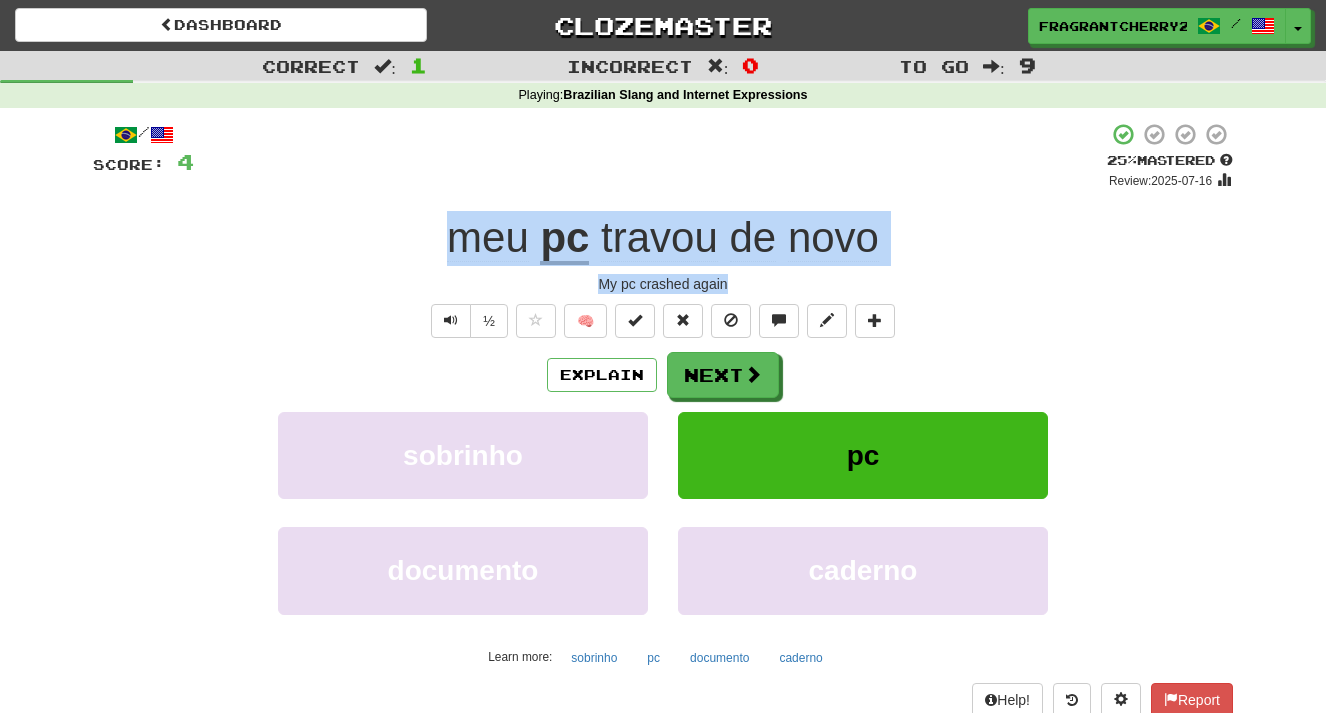 drag, startPoint x: 738, startPoint y: 284, endPoint x: 451, endPoint y: 258, distance: 288.1753 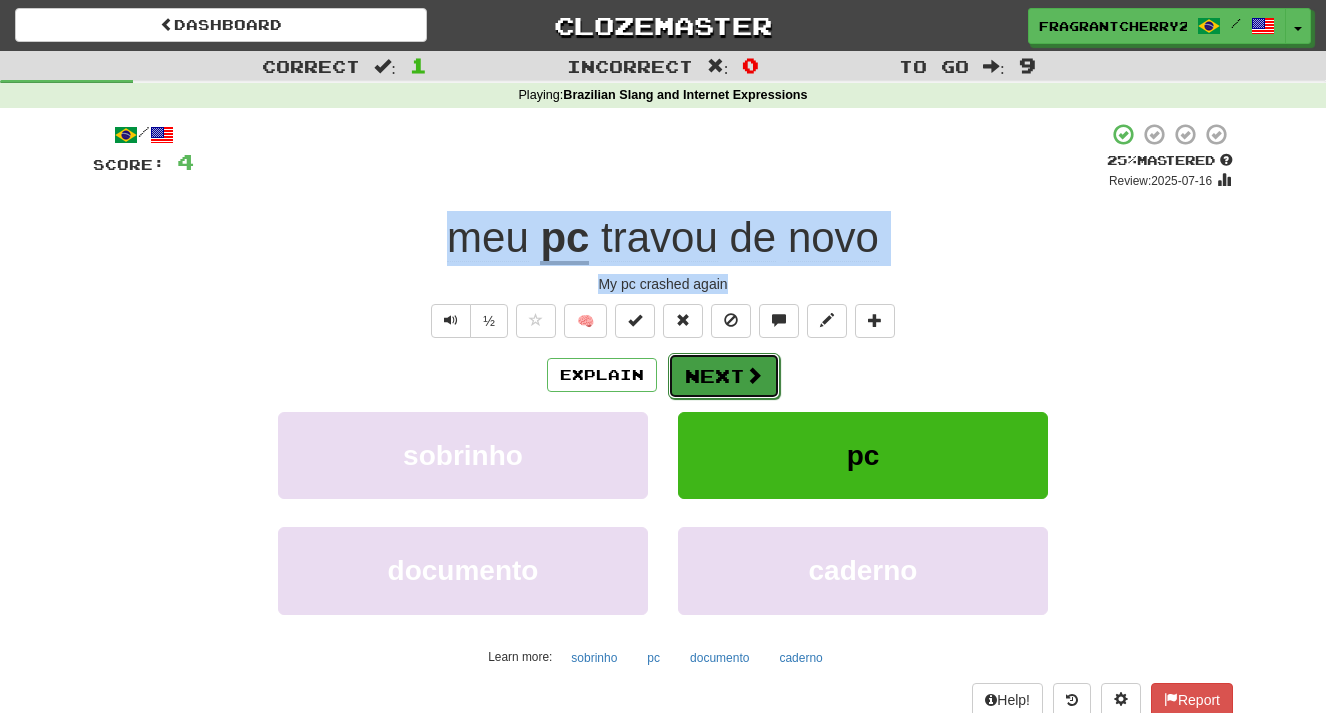 click on "Next" at bounding box center [724, 376] 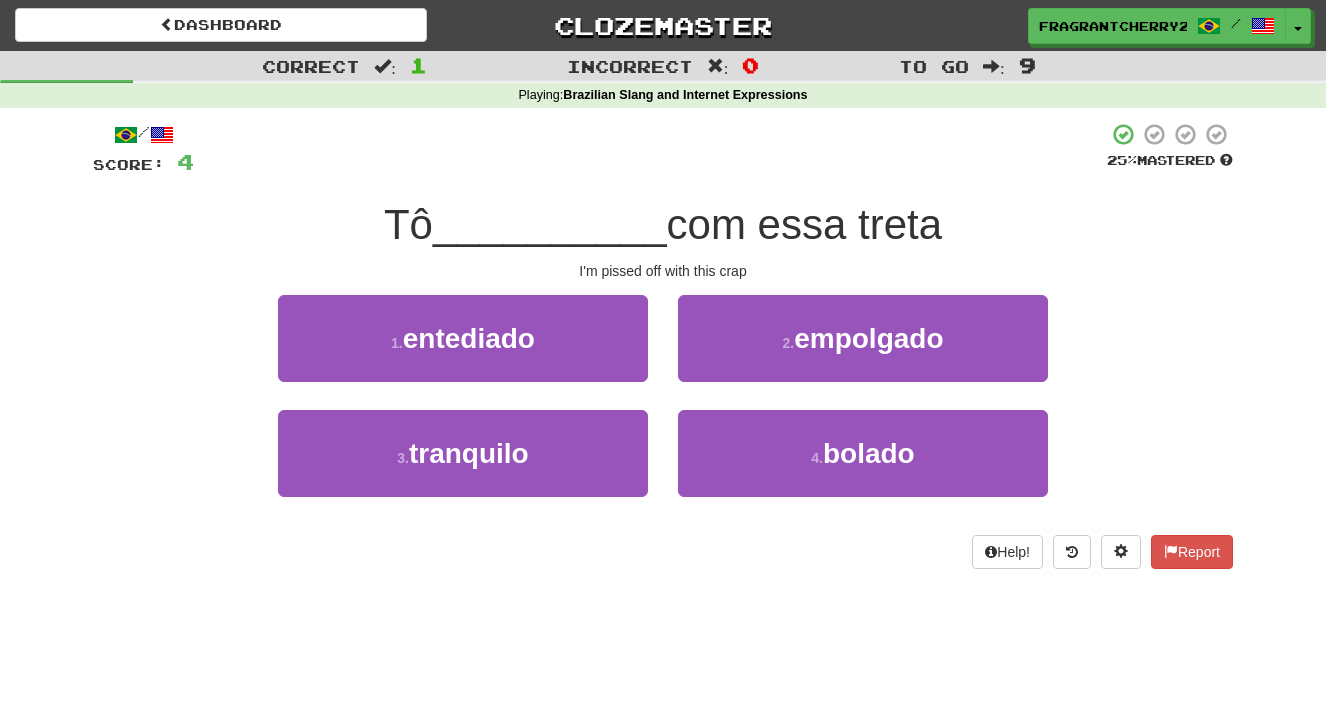 click on "2 .  empolgado" at bounding box center (863, 352) 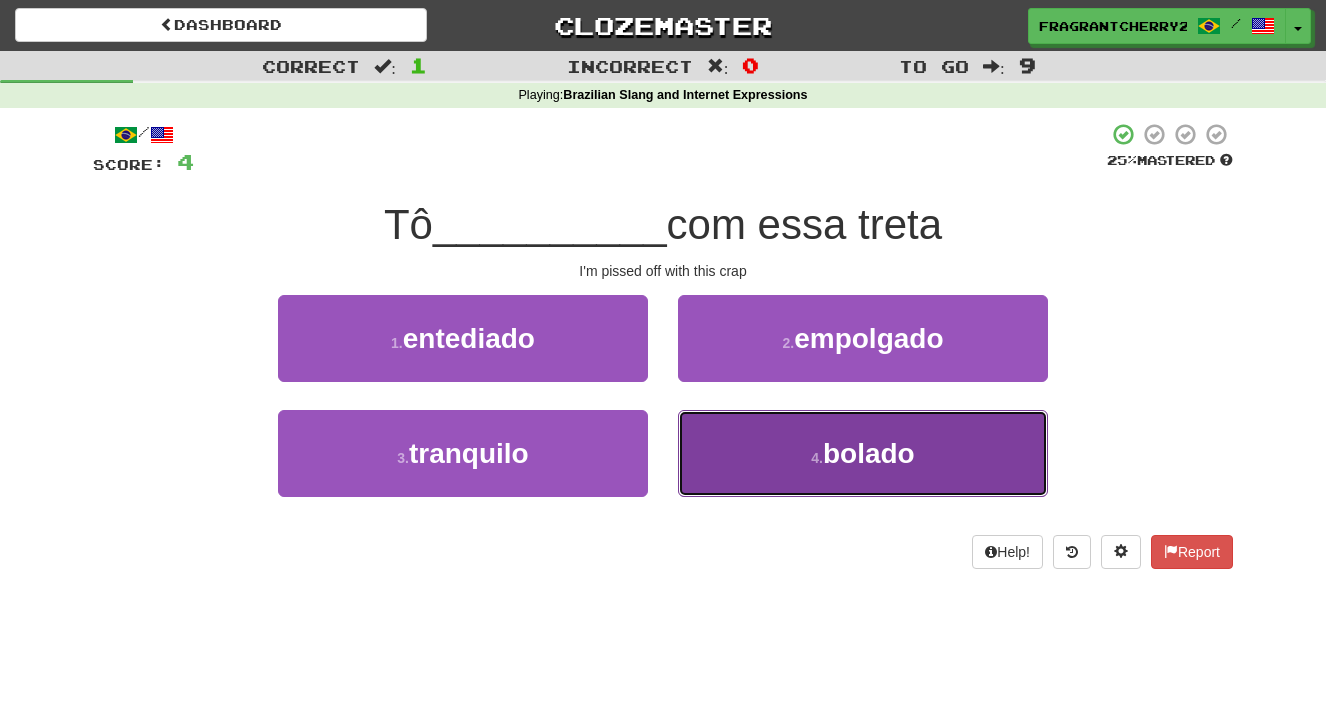 click on "4 .  bolado" at bounding box center [863, 453] 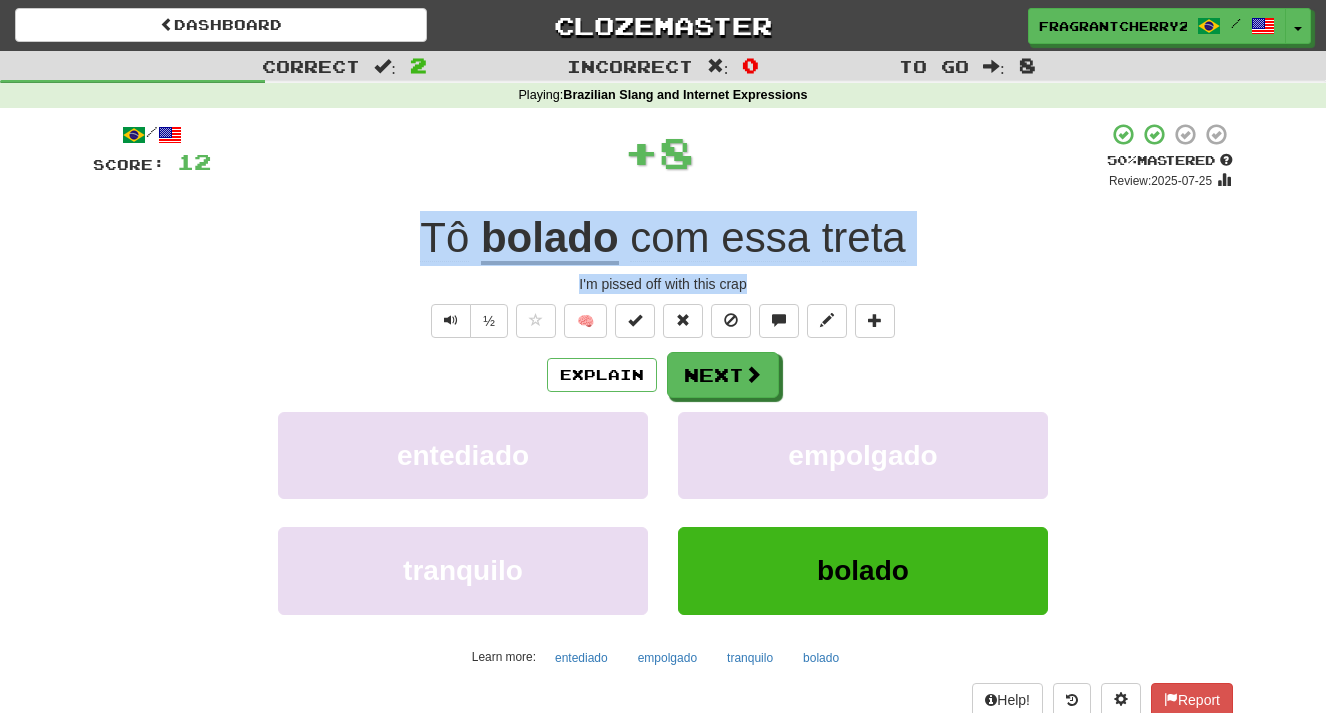 drag, startPoint x: 755, startPoint y: 286, endPoint x: 403, endPoint y: 256, distance: 353.2761 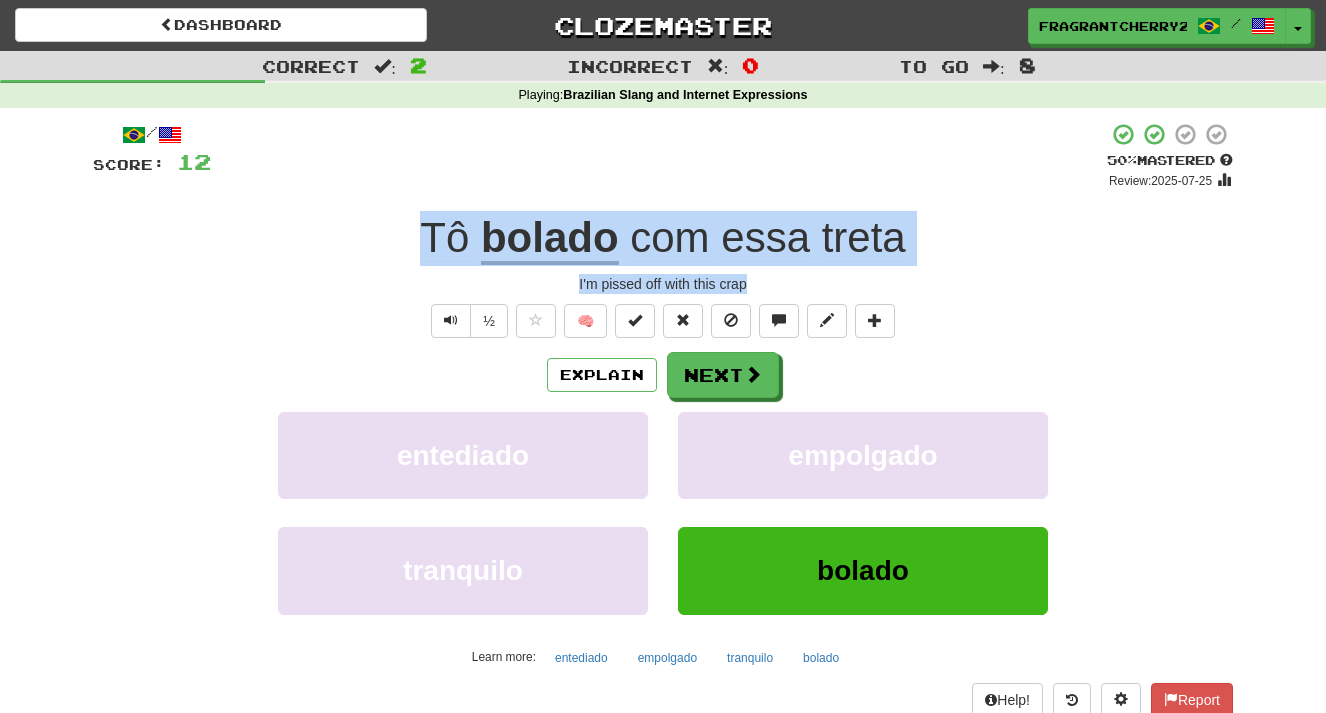 copy on "Tô   bolado   com   essa   treta I'm pissed off with this crap" 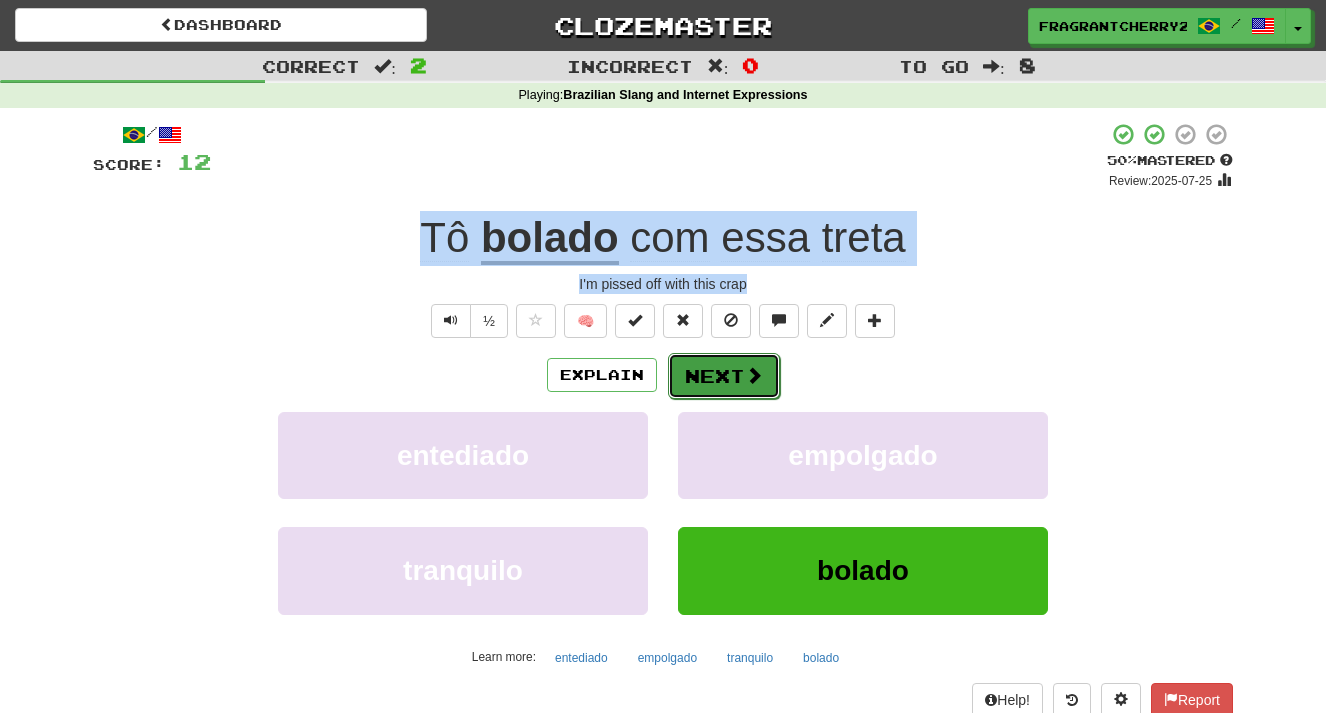 click on "Next" at bounding box center (724, 376) 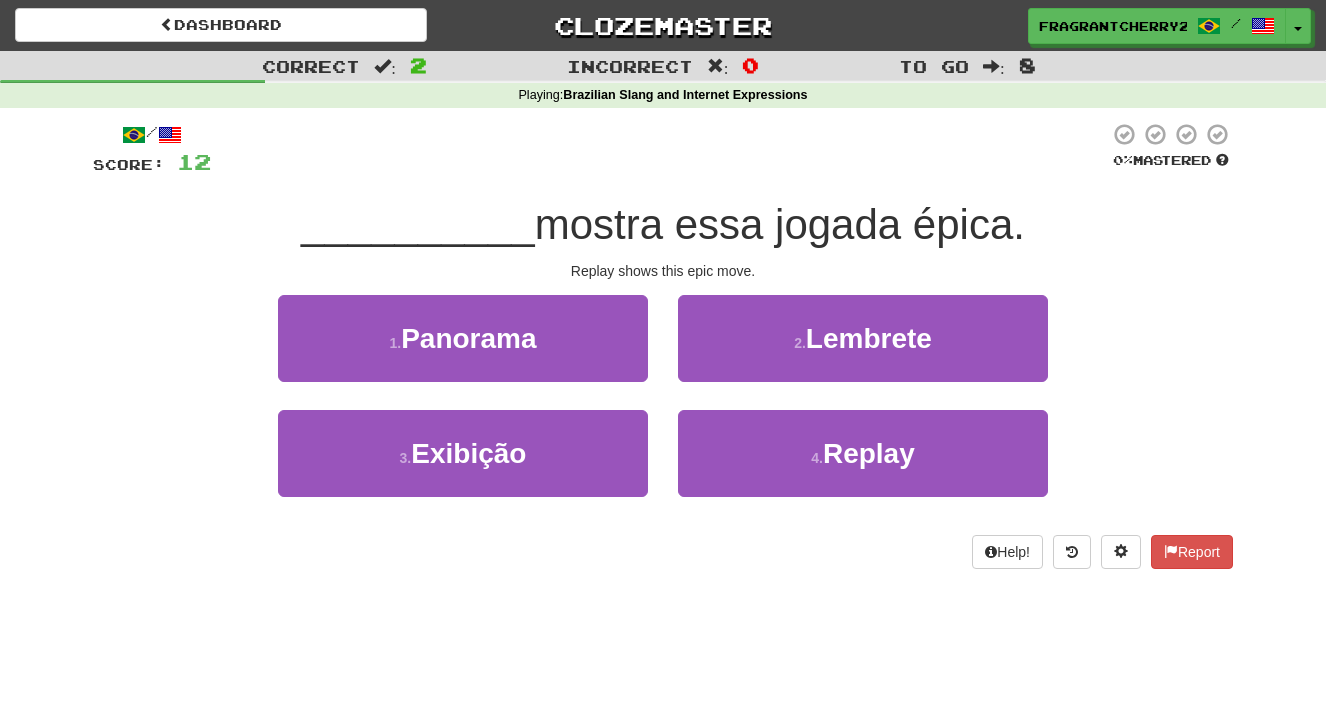 click on "Replay shows this epic move." at bounding box center (663, 271) 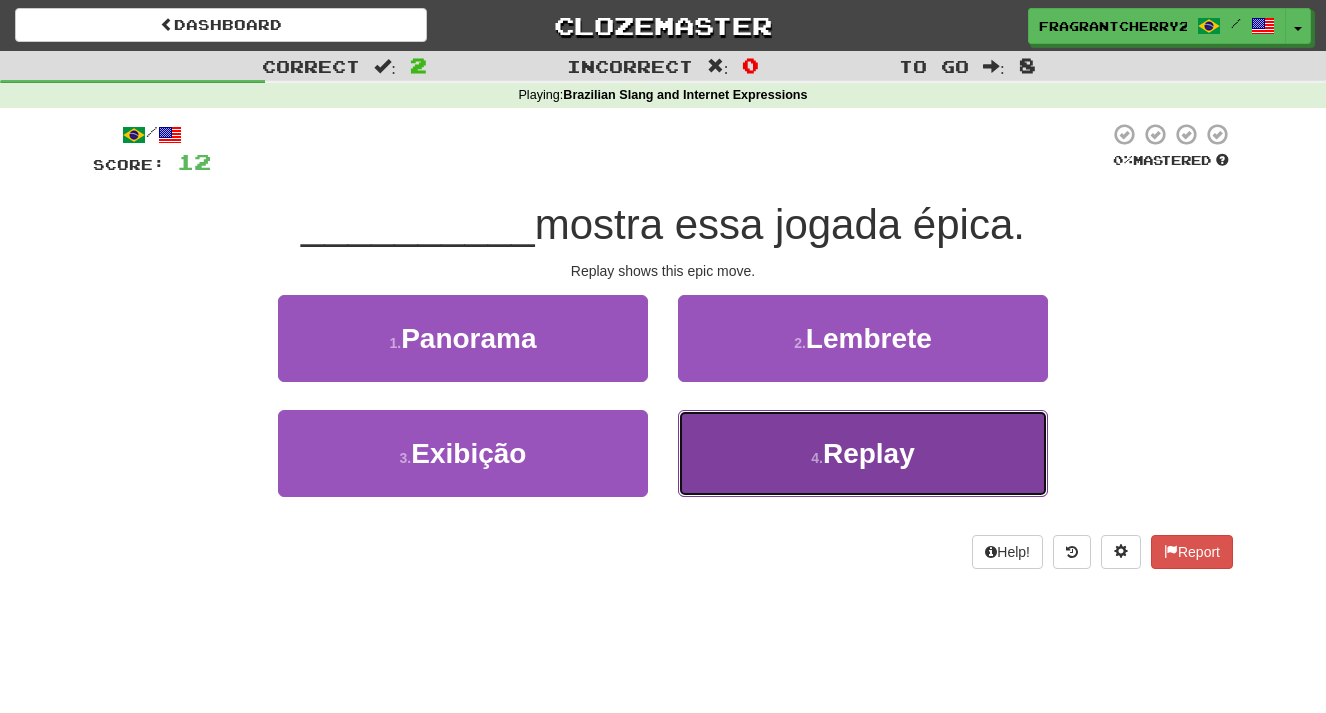 click on "4 .  Replay" at bounding box center (863, 453) 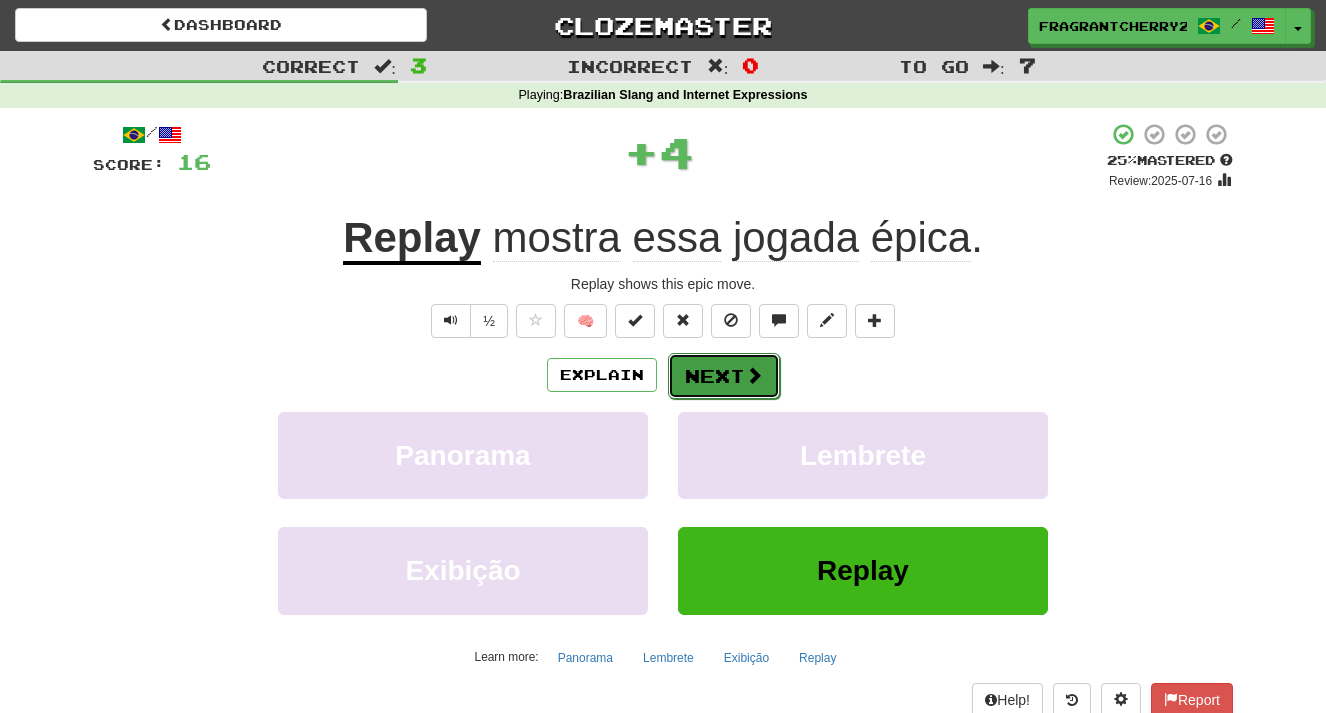 click on "Next" at bounding box center (724, 376) 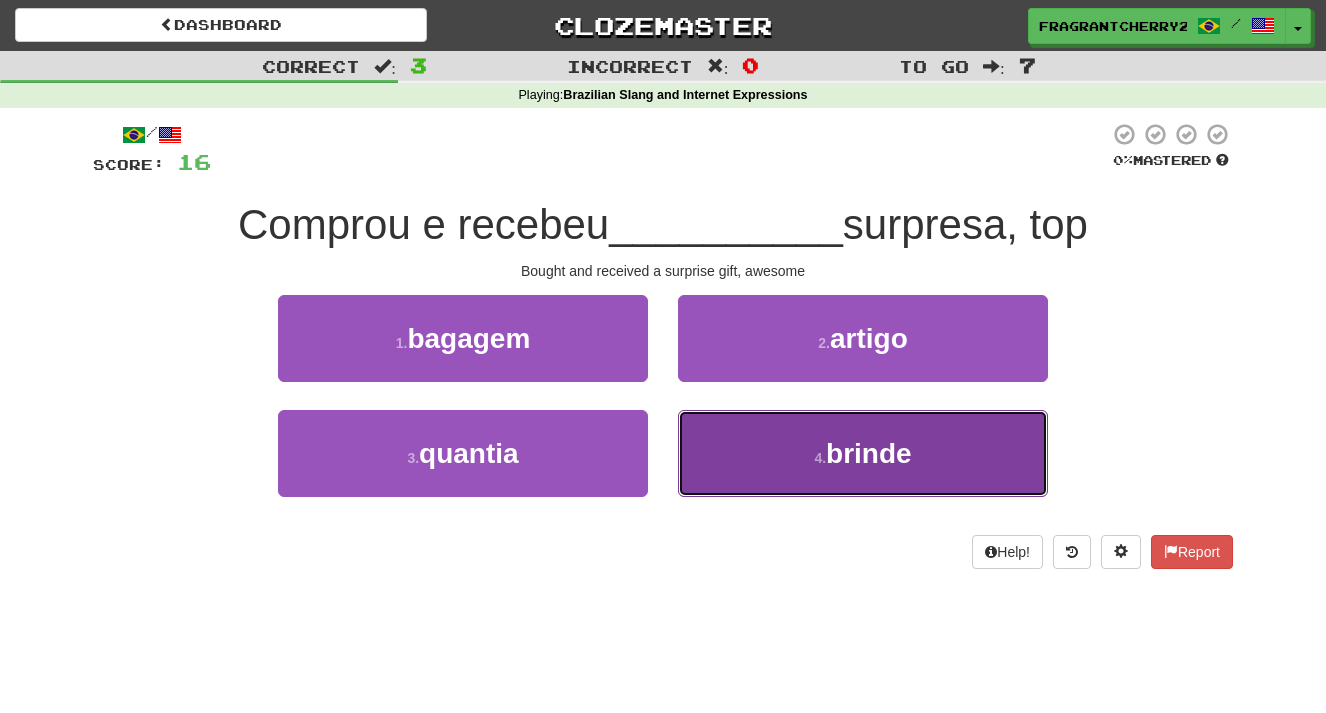 click on "4 .  brinde" at bounding box center (863, 453) 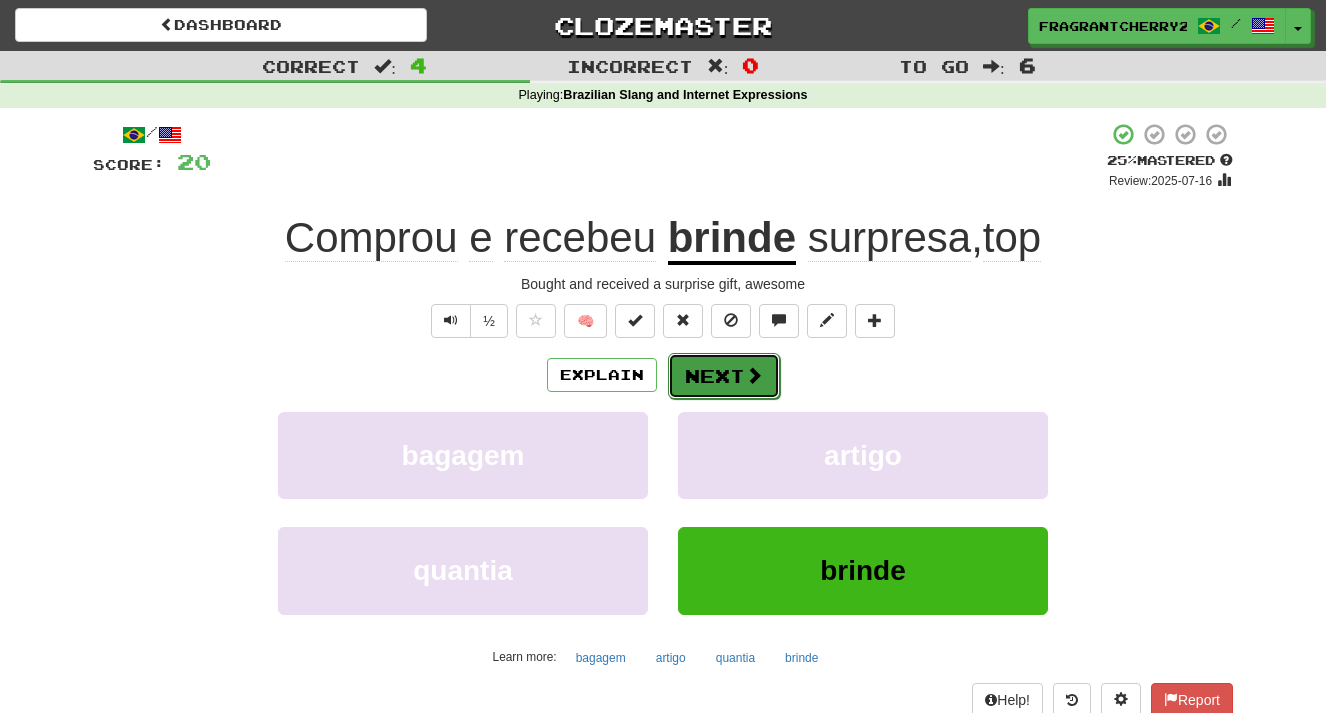 click on "Next" at bounding box center [724, 376] 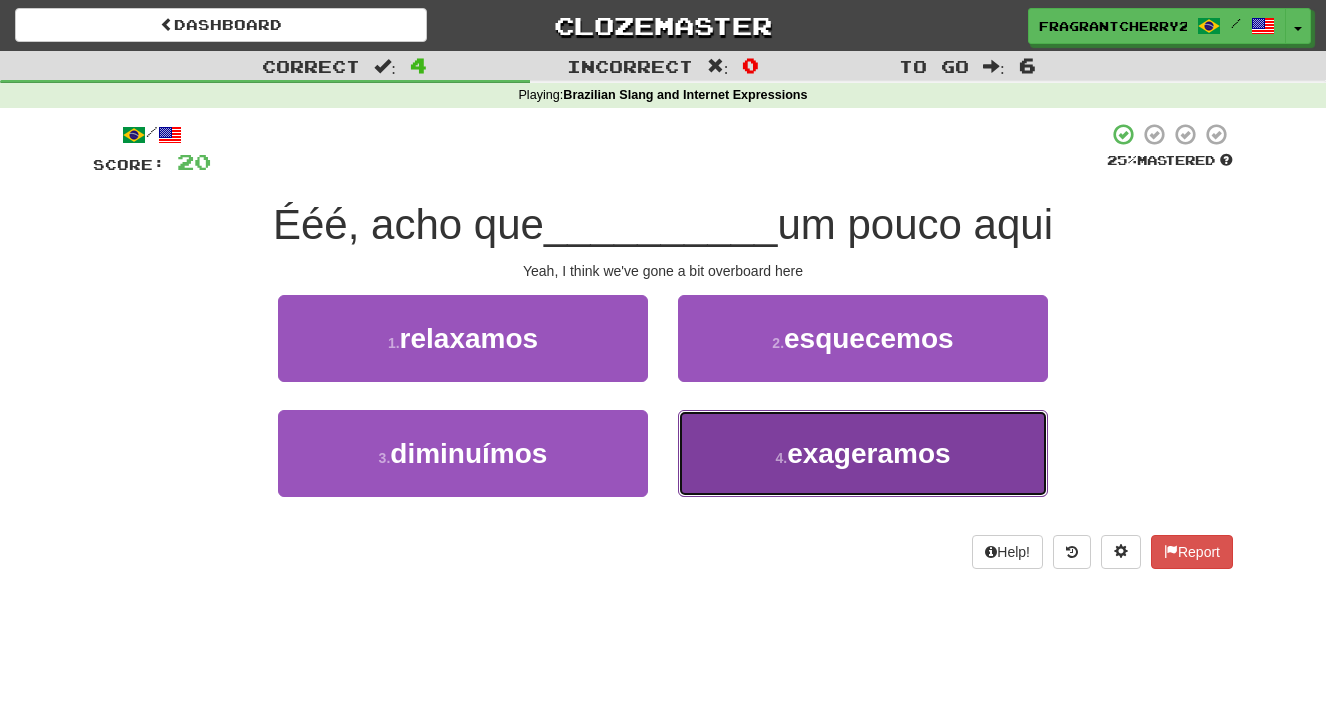 click on "4 .  exageramos" at bounding box center [863, 453] 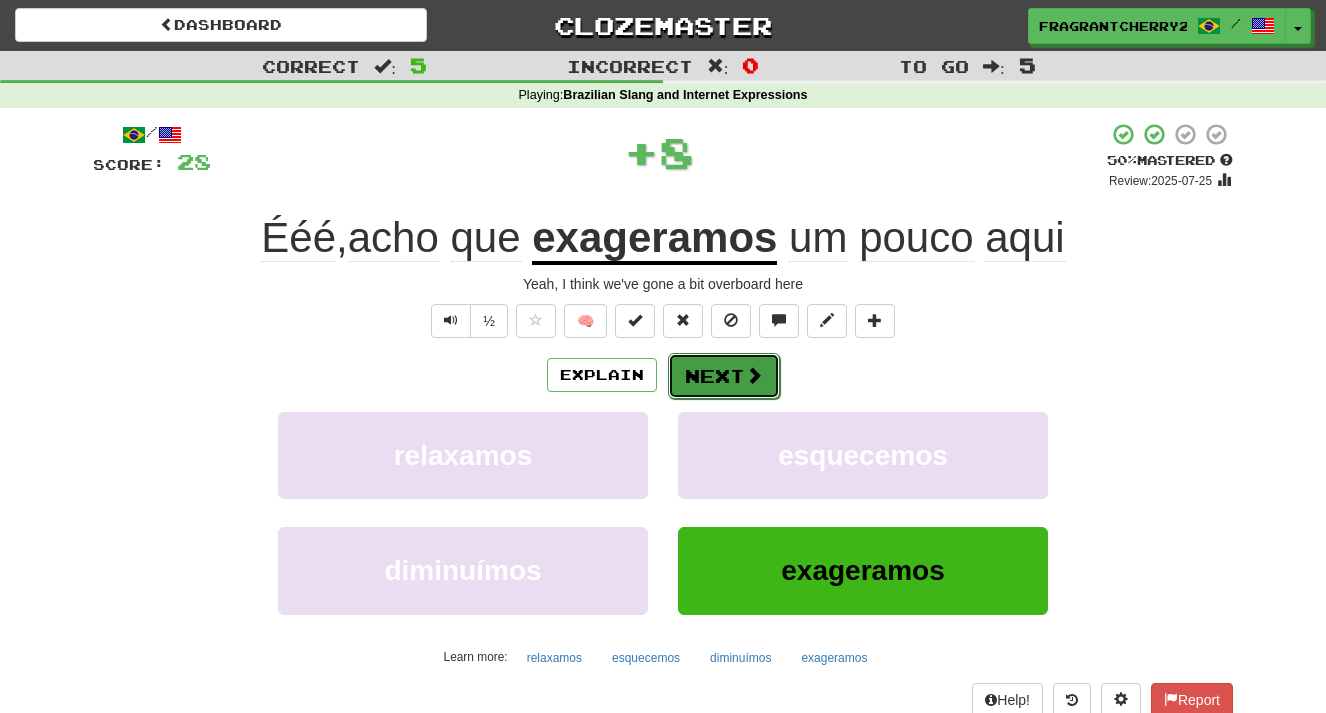 click on "Next" at bounding box center (724, 376) 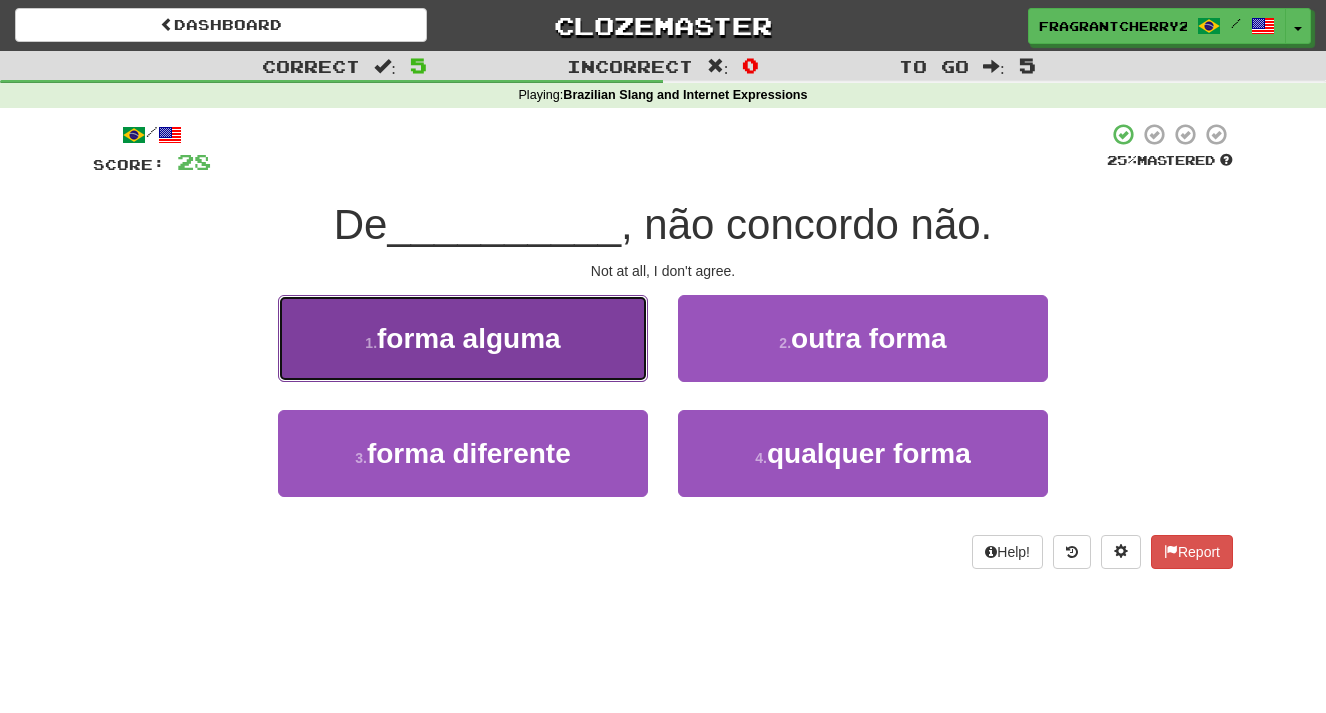 click on "1 .  forma alguma" at bounding box center [463, 338] 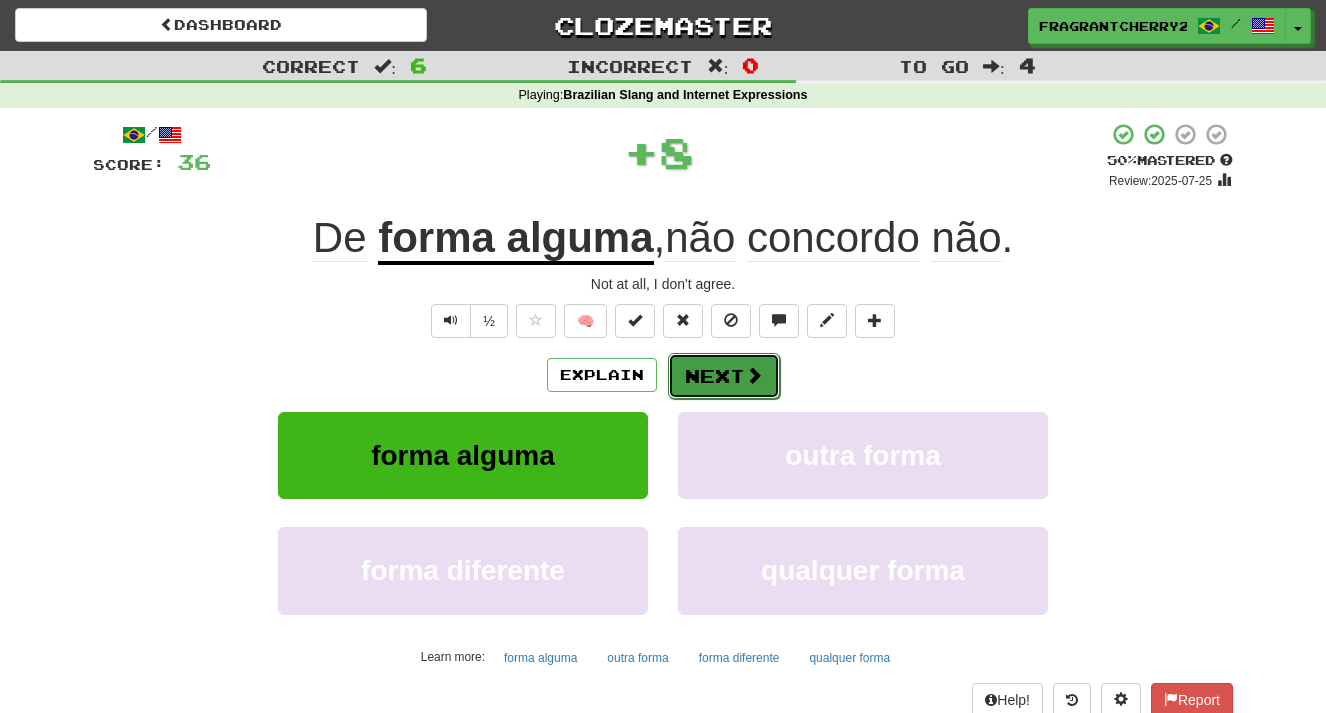 click on "Next" at bounding box center [724, 376] 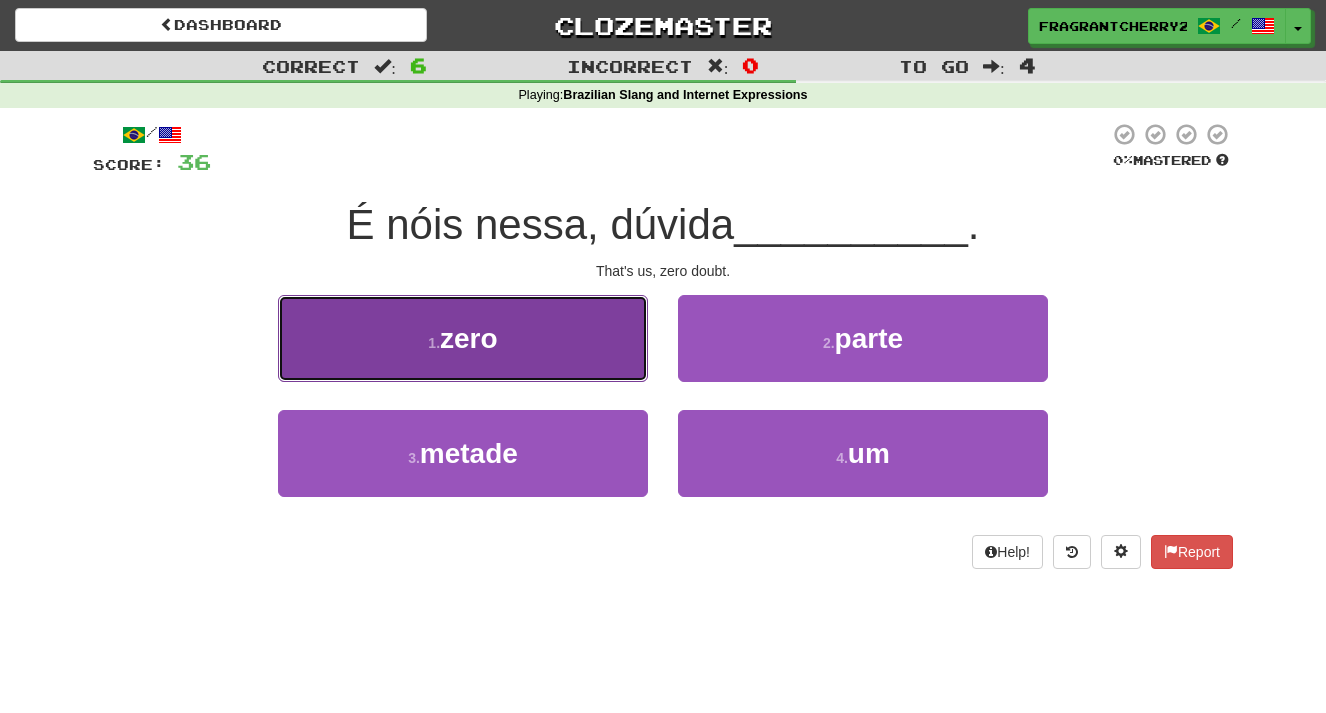 click on "1 .  zero" at bounding box center [463, 338] 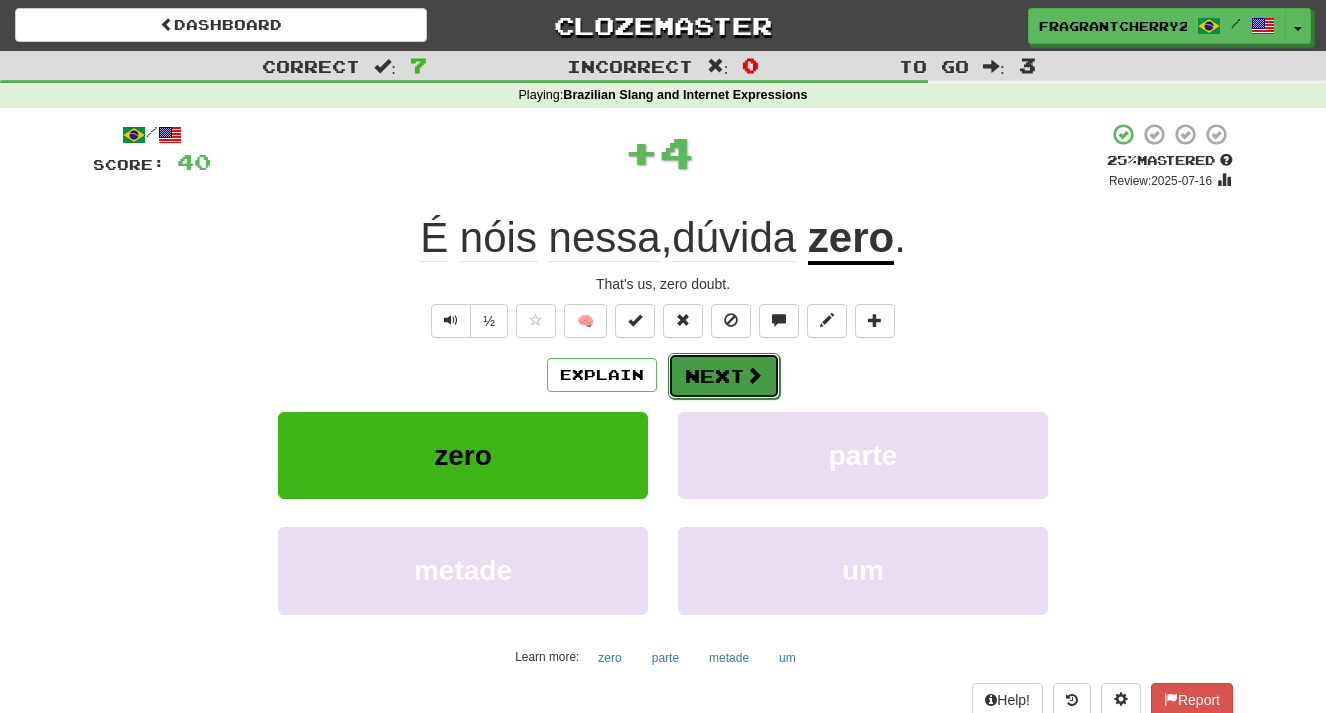 click on "Next" at bounding box center (724, 376) 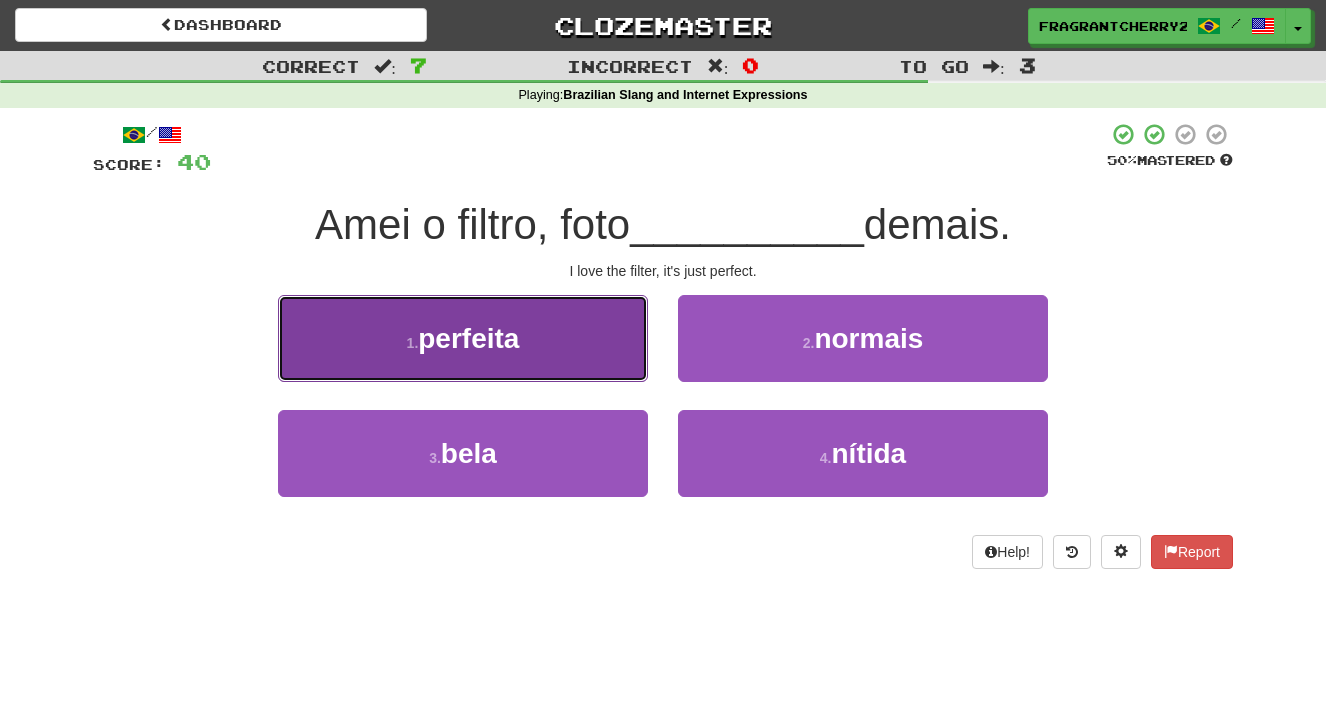 click on "1 .  perfeita" at bounding box center (463, 338) 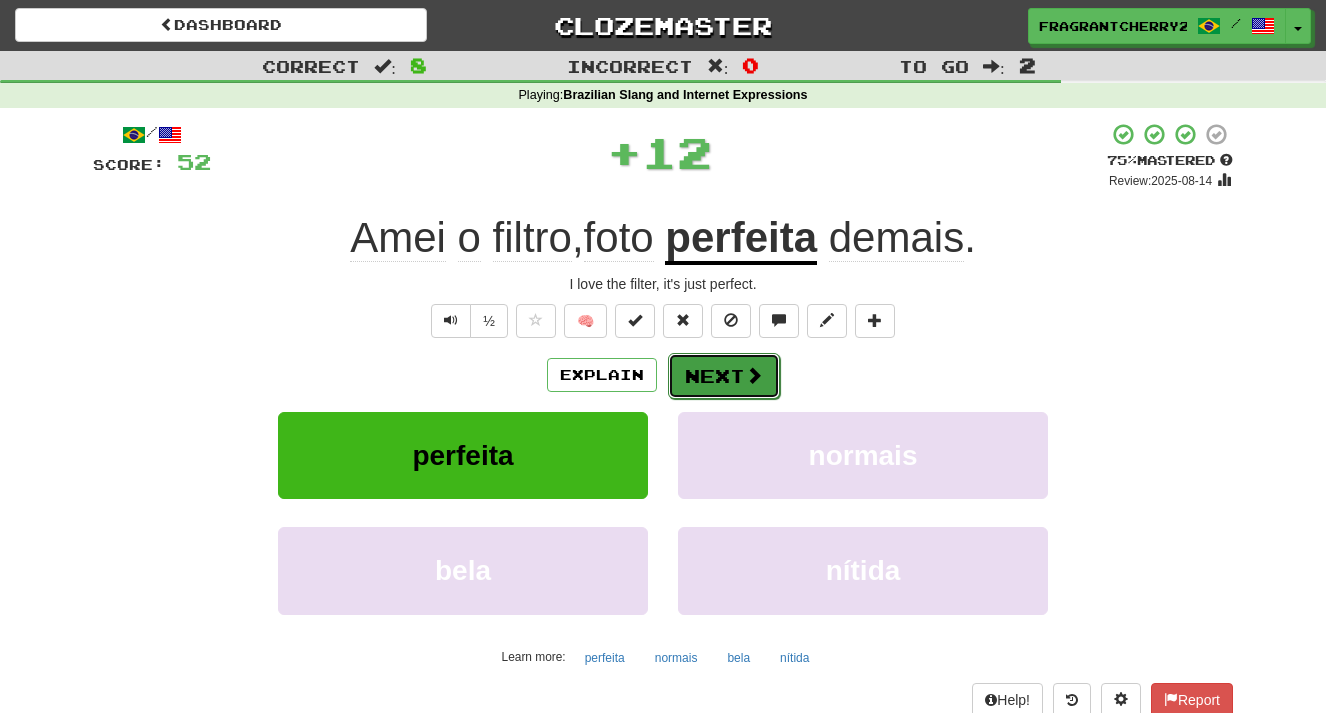 click on "Next" at bounding box center [724, 376] 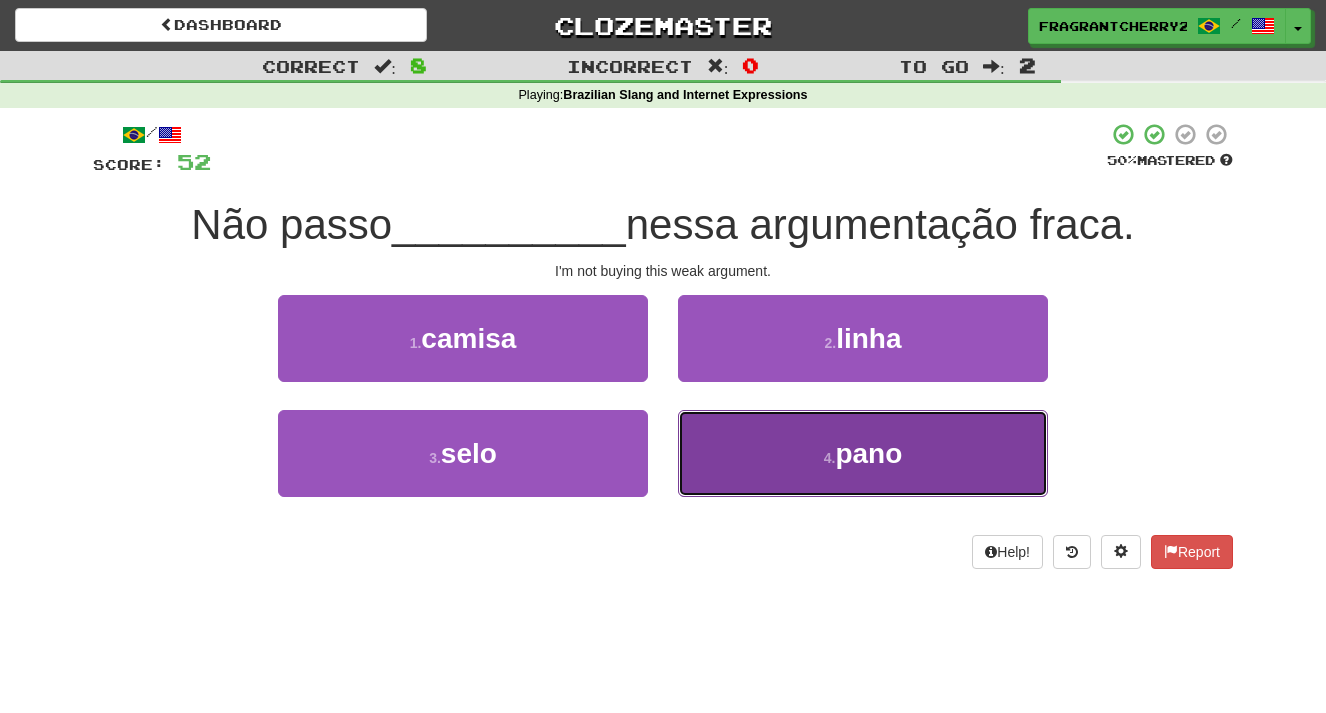 click on "4 .  pano" at bounding box center (863, 453) 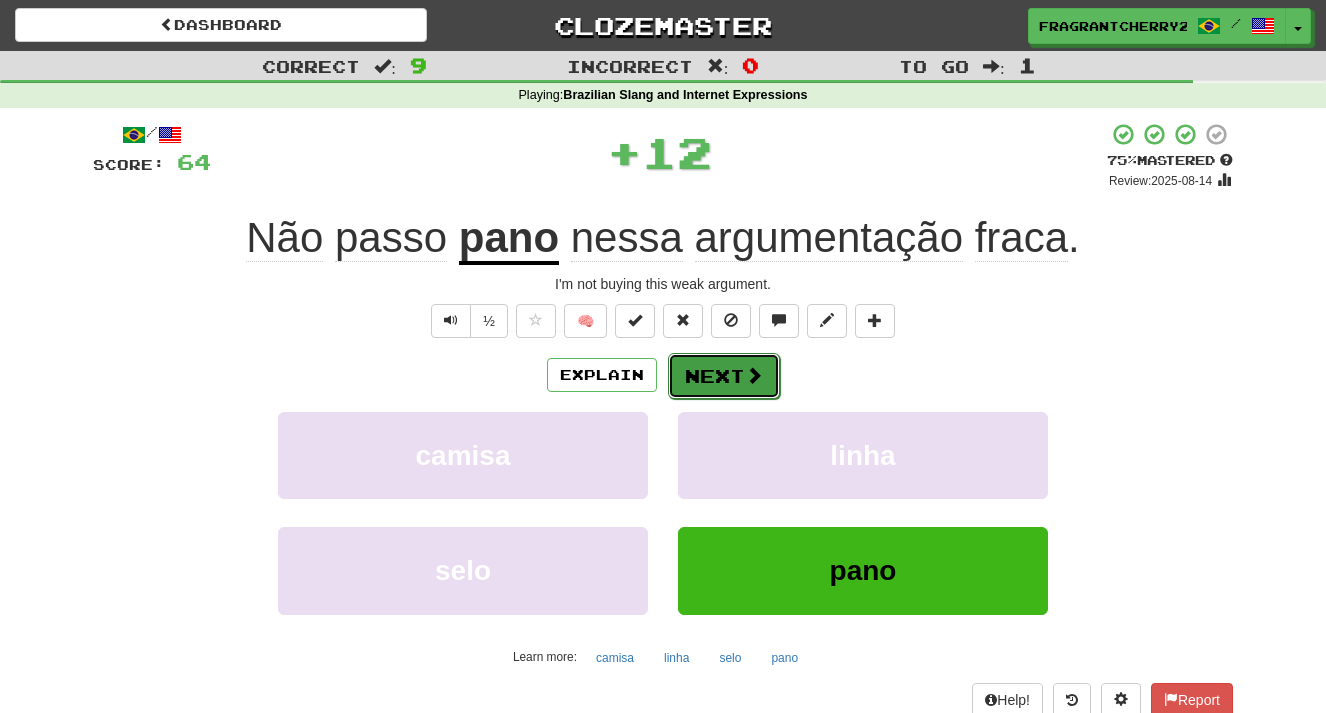 click on "Next" at bounding box center (724, 376) 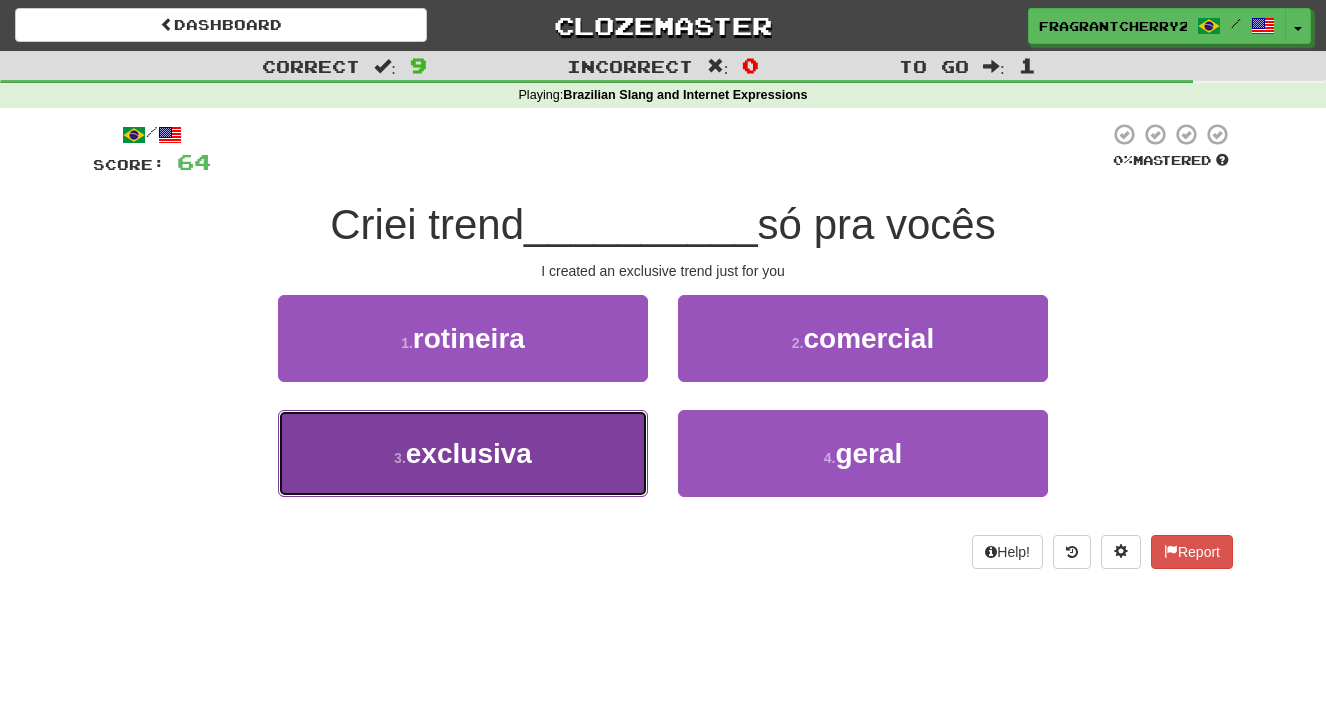 click on "3 .  exclusiva" at bounding box center (463, 453) 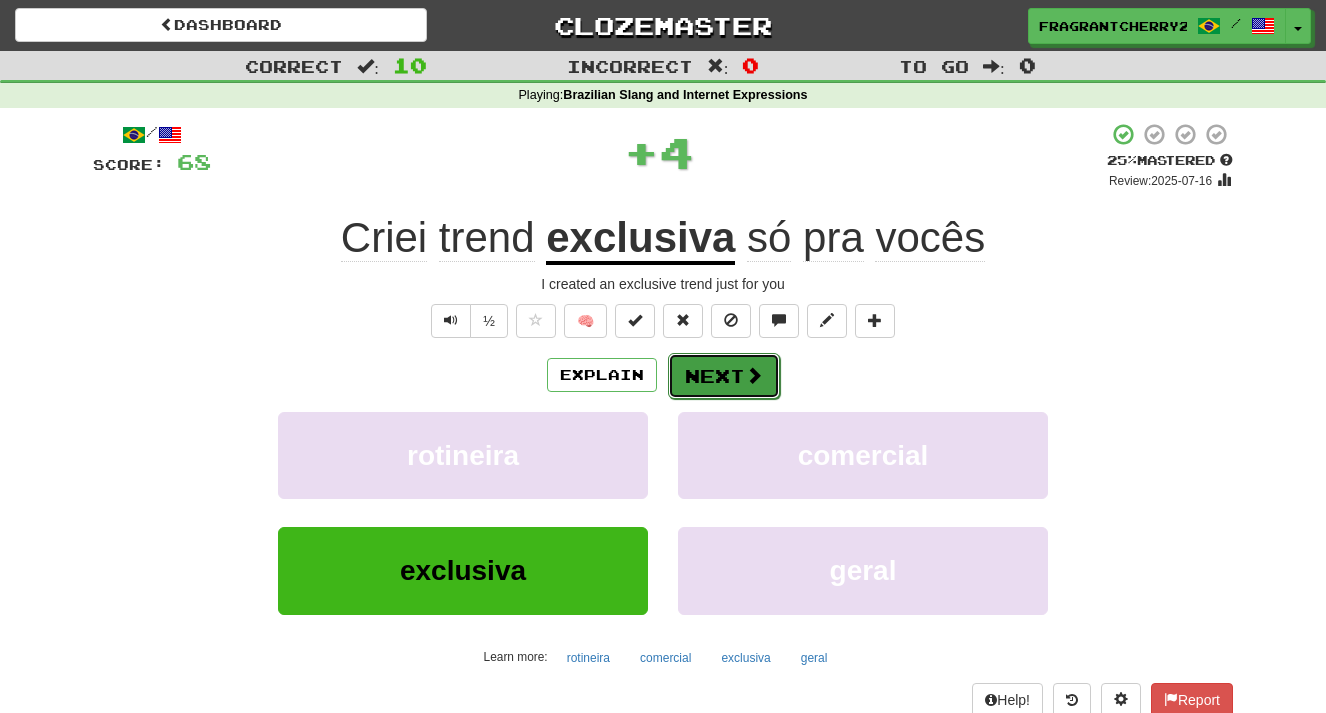 click on "Next" at bounding box center [724, 376] 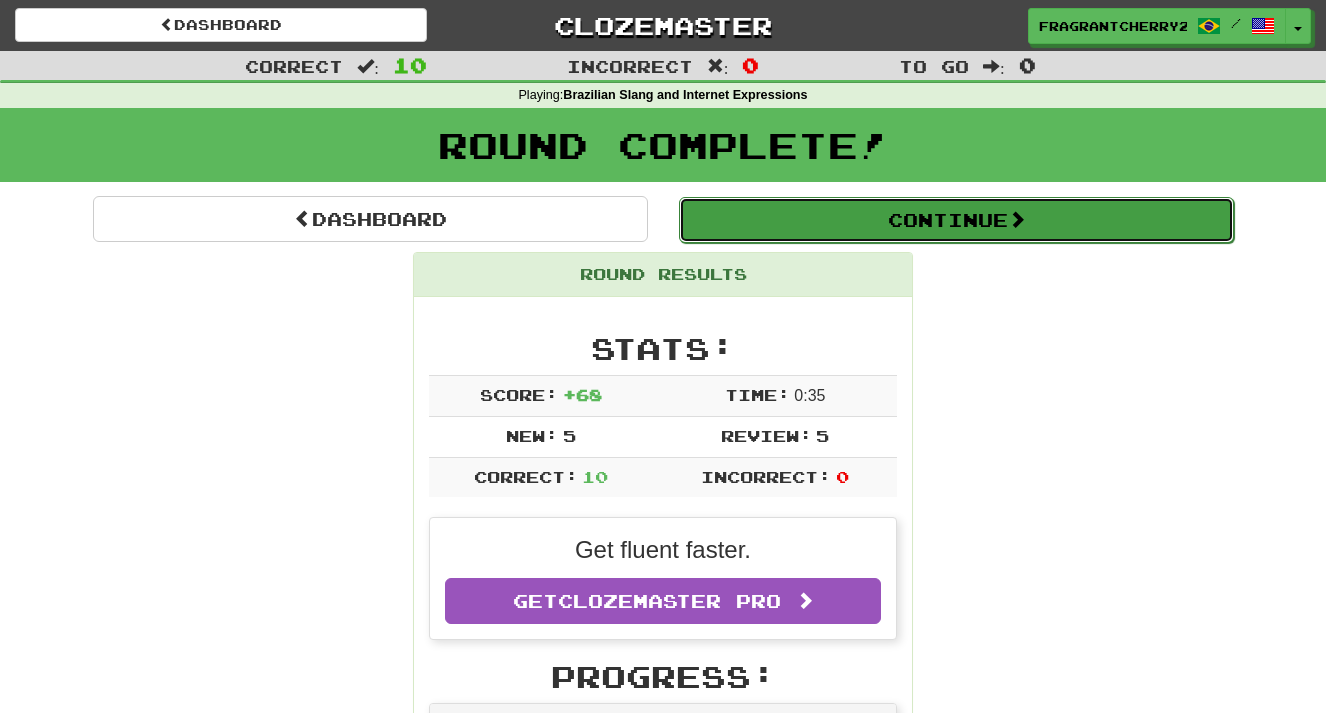 click on "Continue" at bounding box center (956, 220) 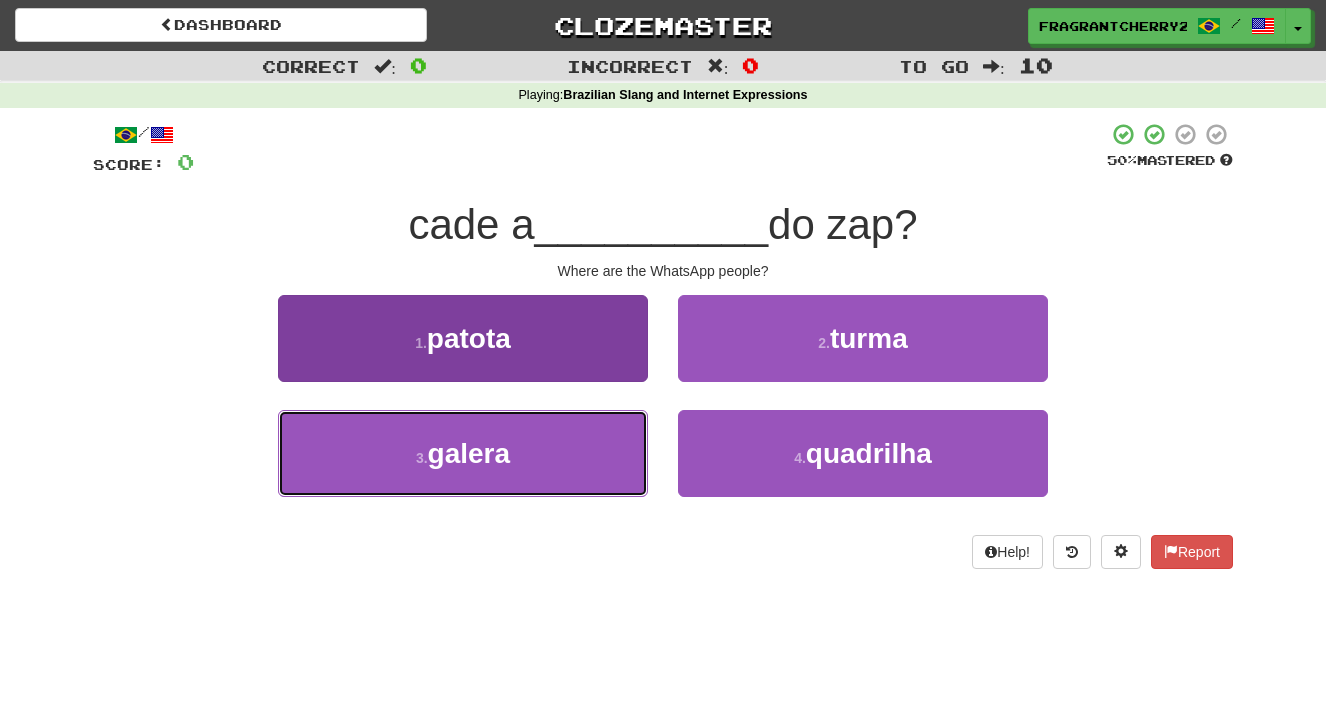 click on "3 .  galera" at bounding box center [463, 453] 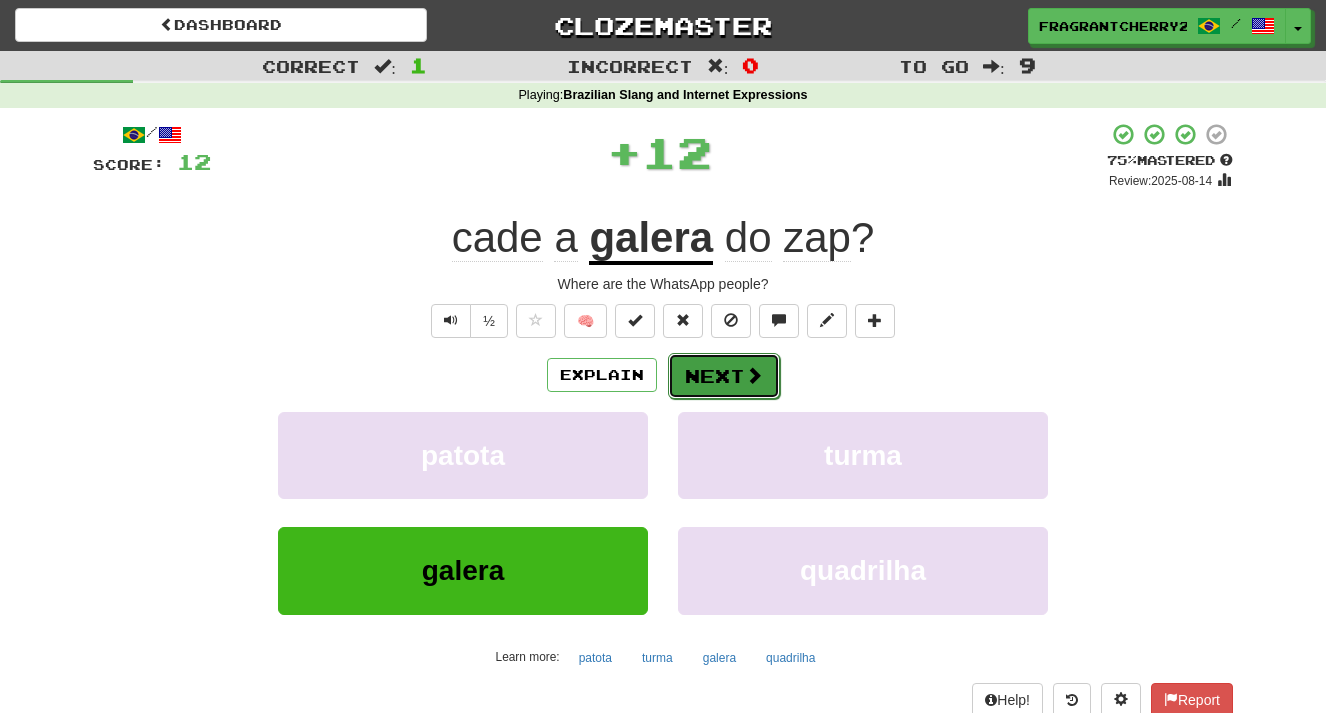 click on "Next" at bounding box center (724, 376) 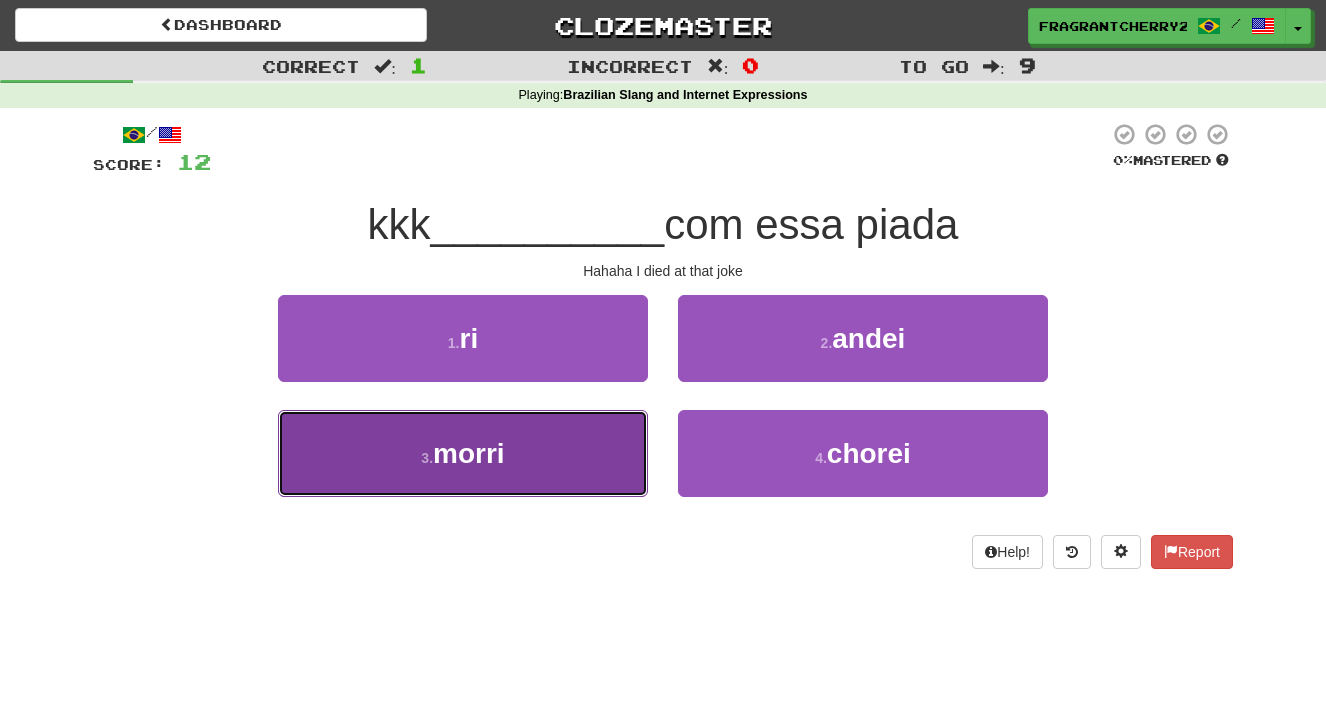 click on "3 .  morri" at bounding box center (463, 453) 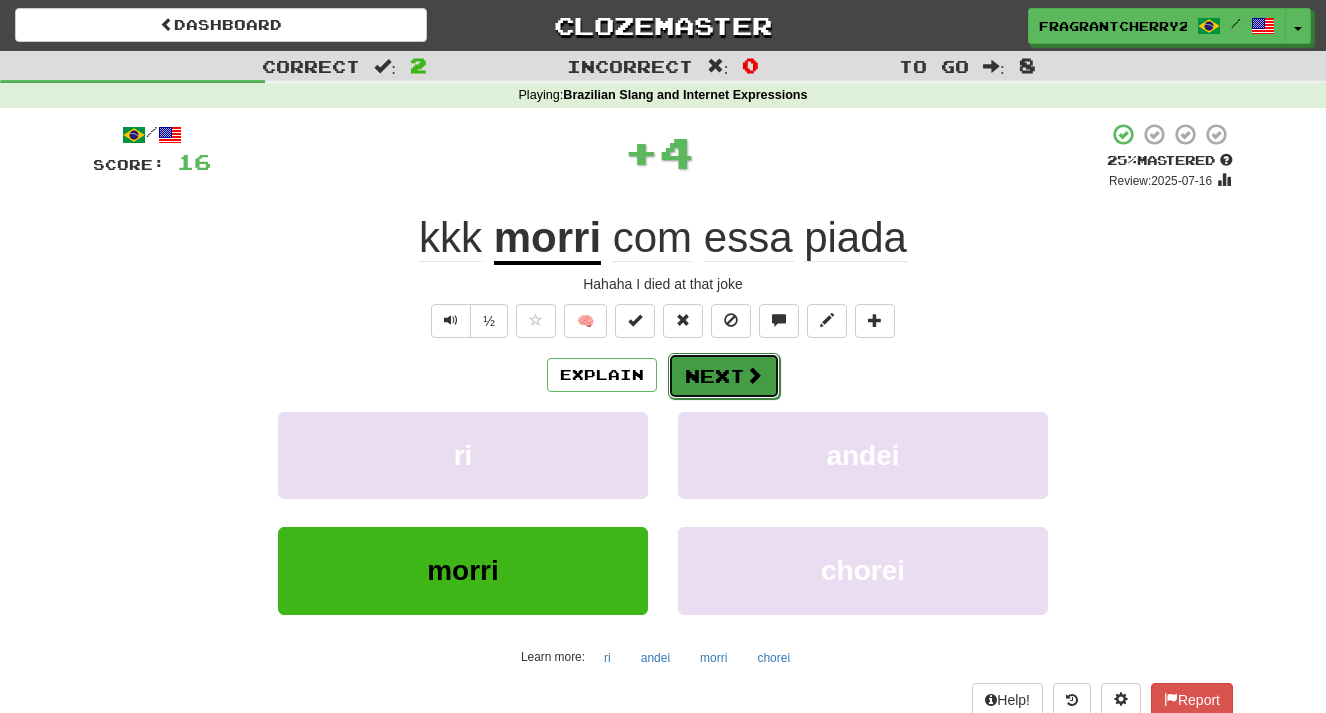 click on "Next" at bounding box center (724, 376) 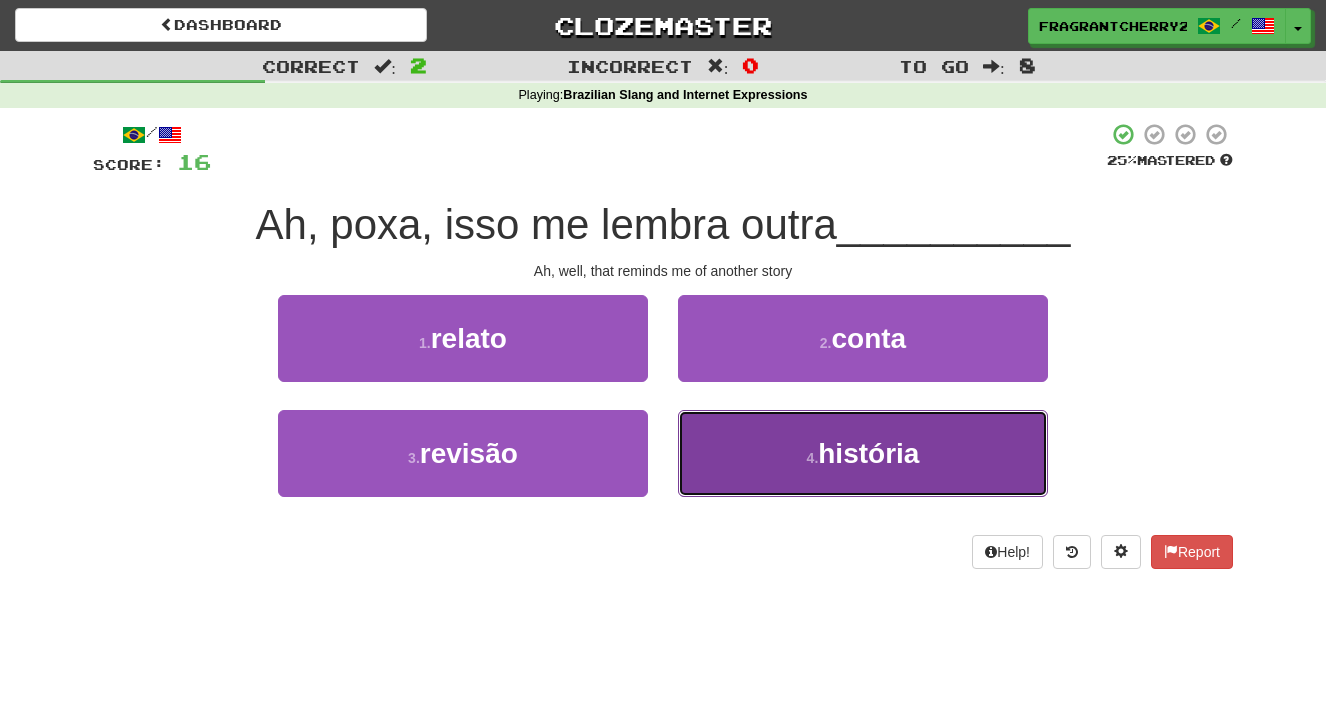 click on "4 .  história" at bounding box center [863, 453] 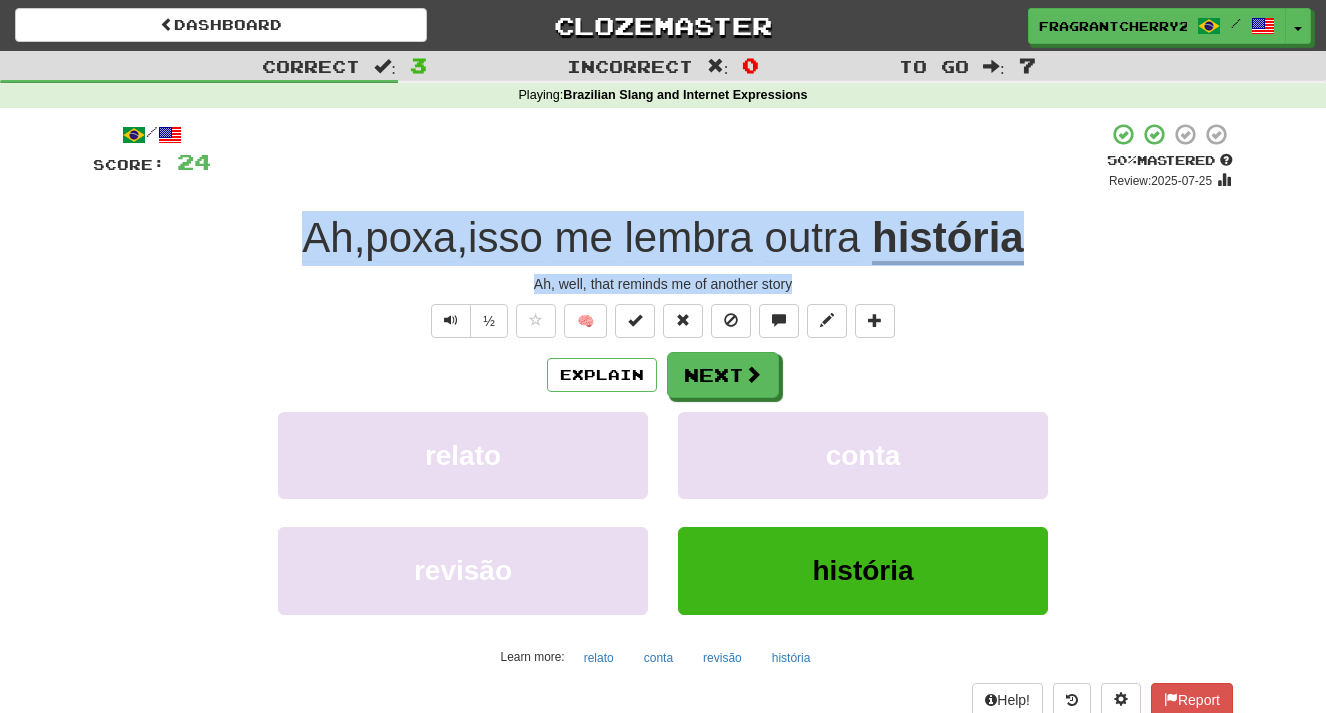 drag, startPoint x: 794, startPoint y: 292, endPoint x: 272, endPoint y: 249, distance: 523.76807 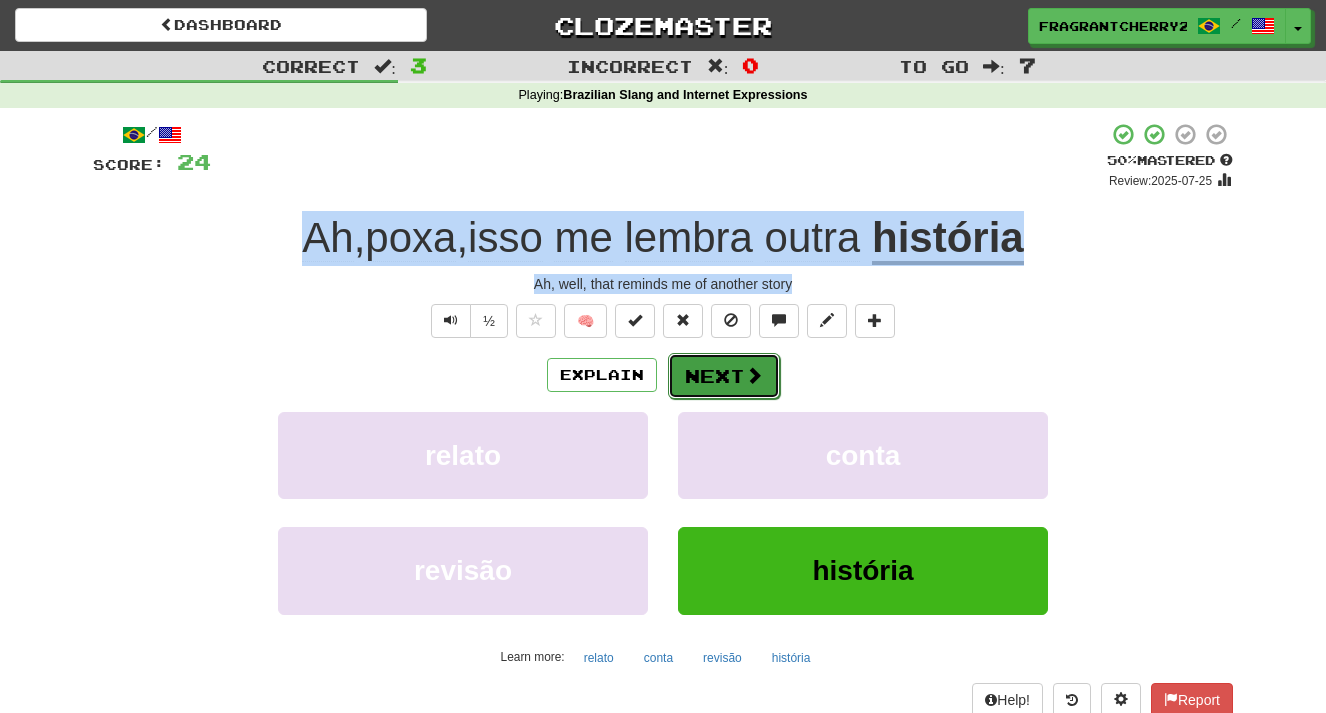 click on "Next" at bounding box center [724, 376] 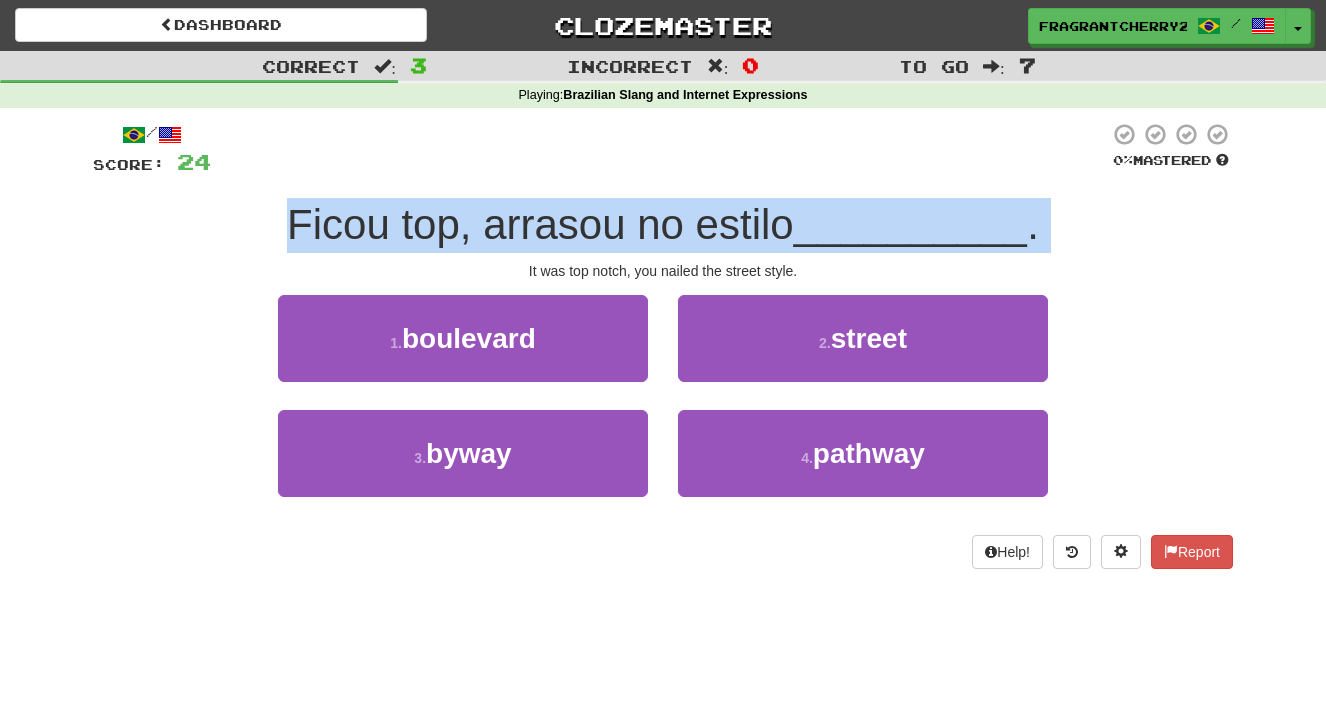 click on "Help!  Report" at bounding box center [663, 552] 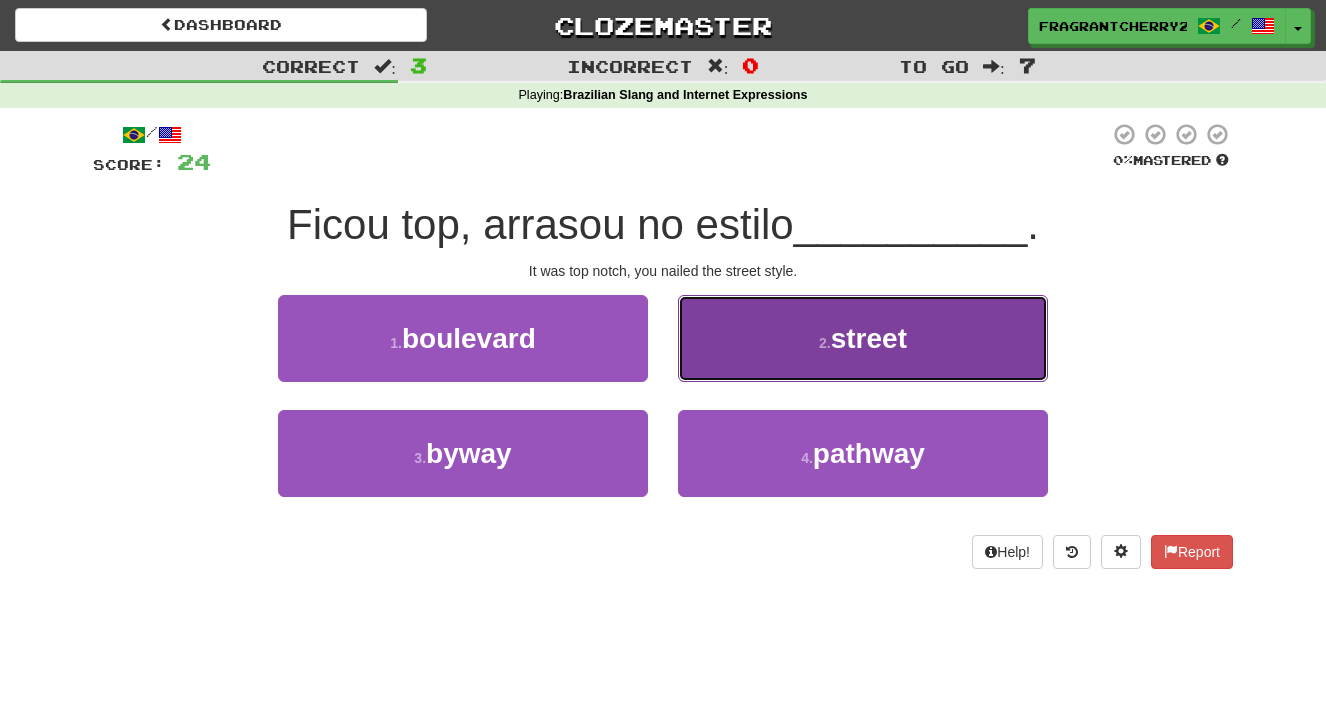 click on "2 .  street" at bounding box center (863, 338) 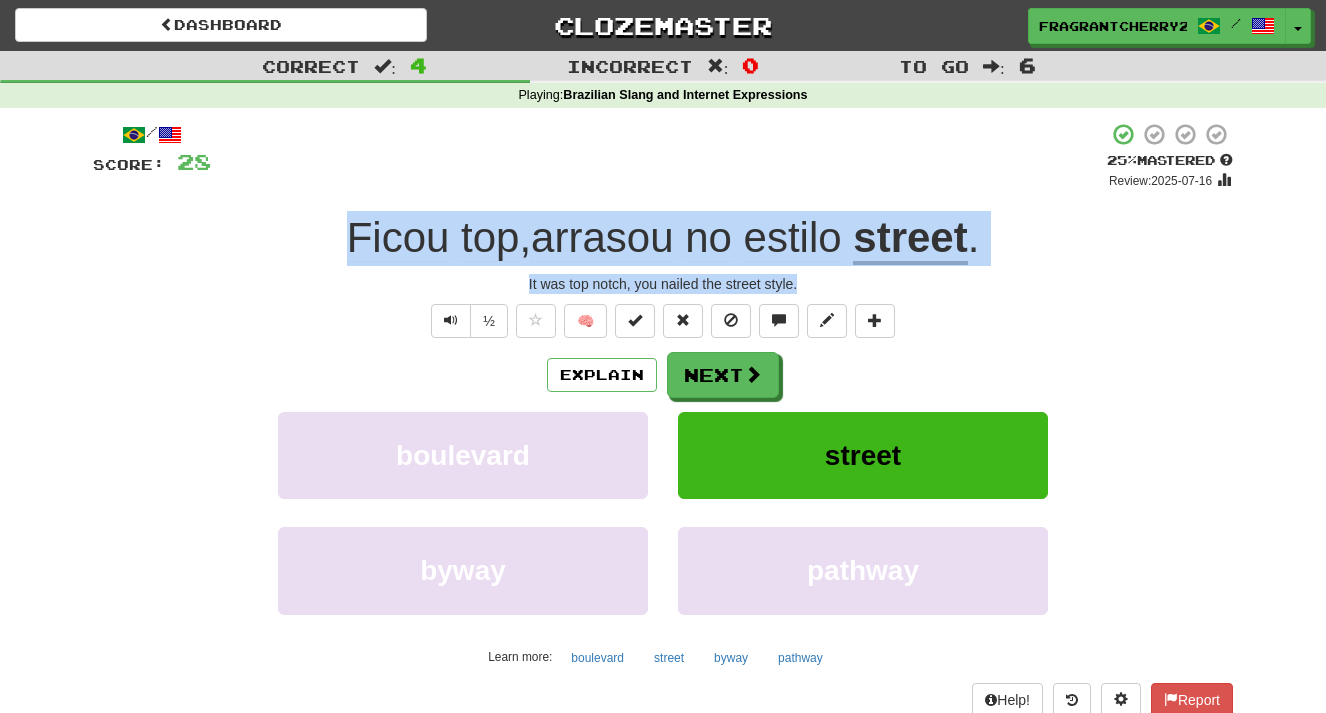 drag, startPoint x: 812, startPoint y: 289, endPoint x: 316, endPoint y: 249, distance: 497.6103 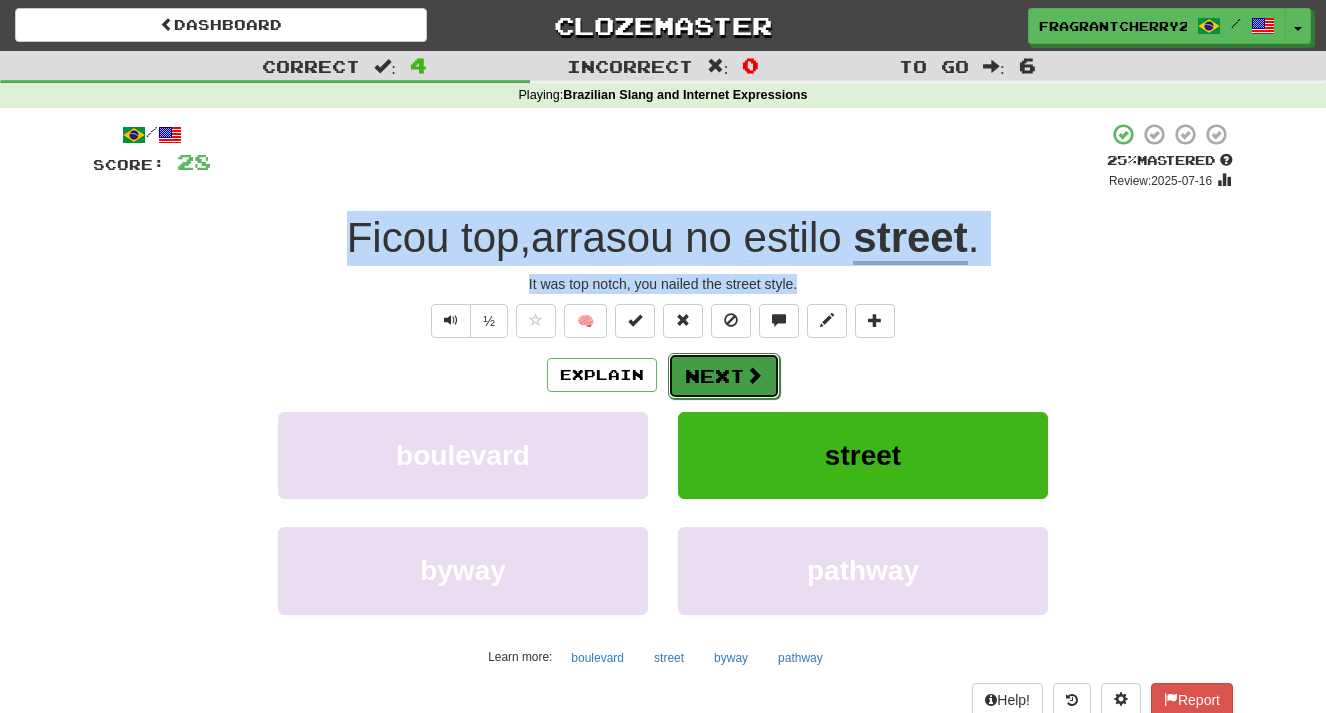 click on "Next" at bounding box center [724, 376] 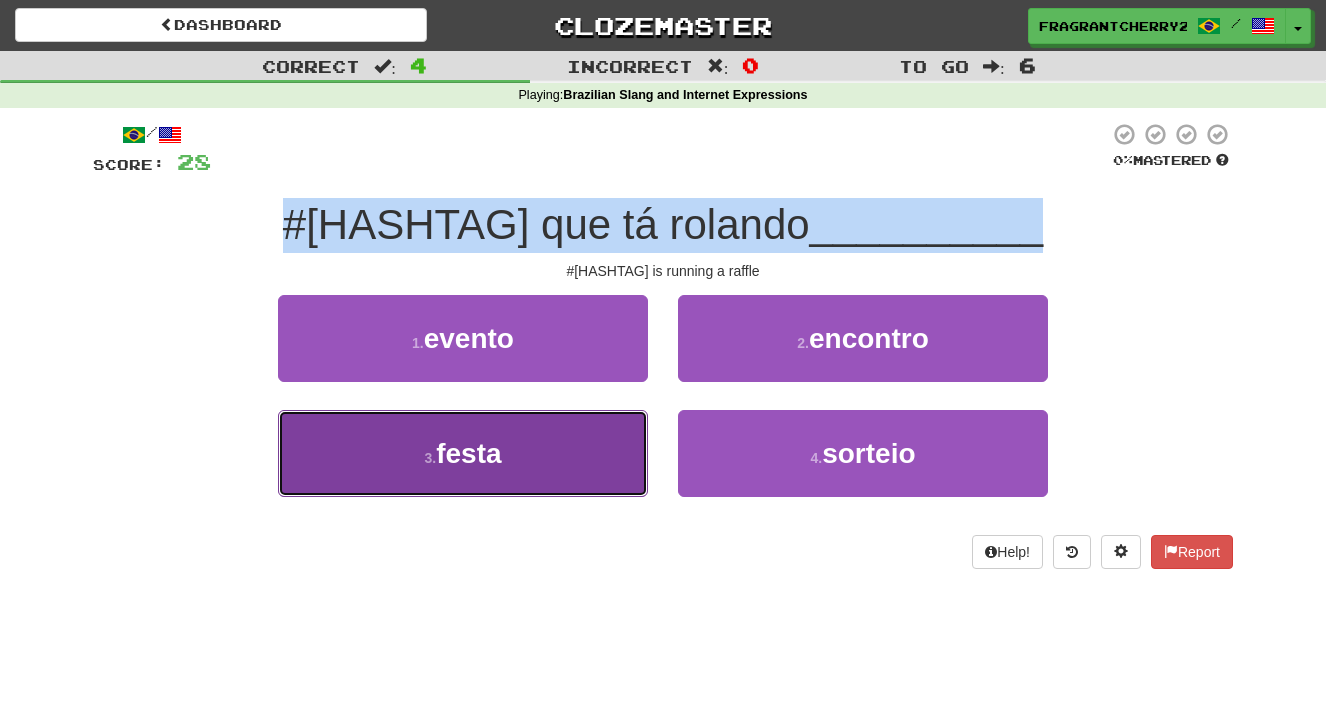click on "3 .  festa" at bounding box center (463, 453) 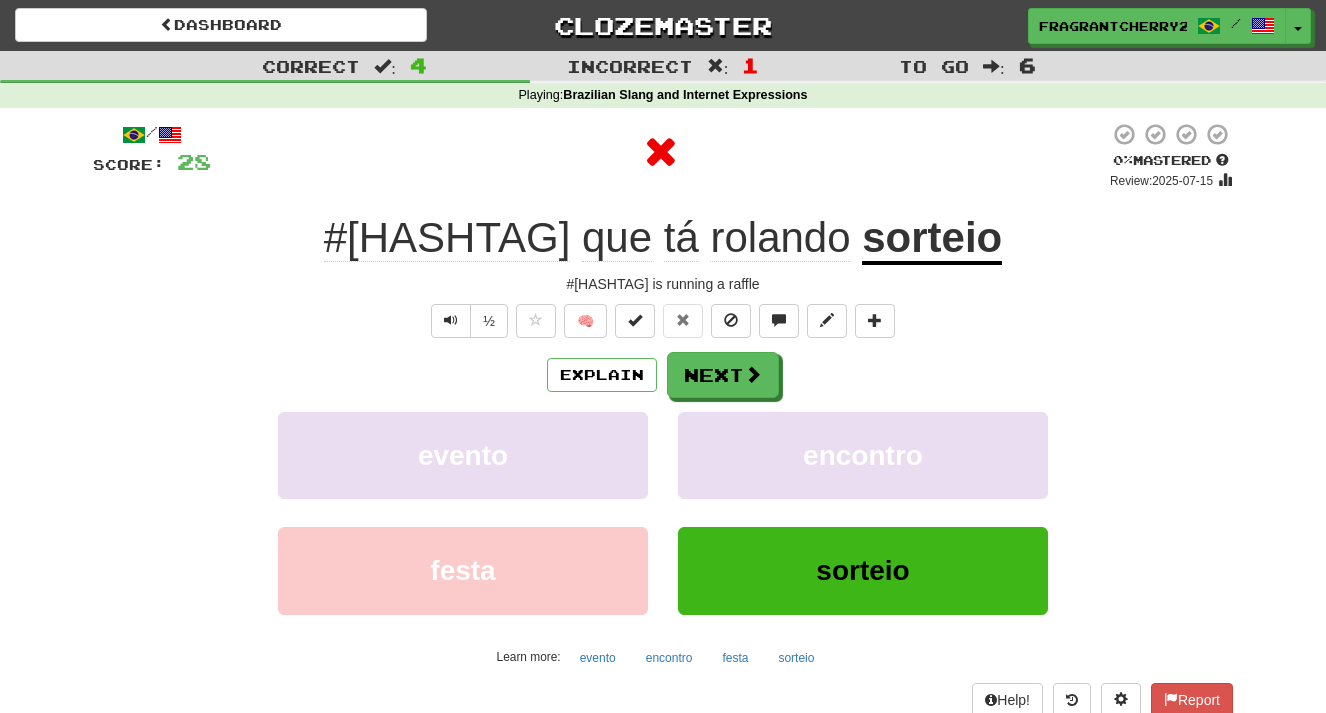 click on "Explain Next" at bounding box center (663, 375) 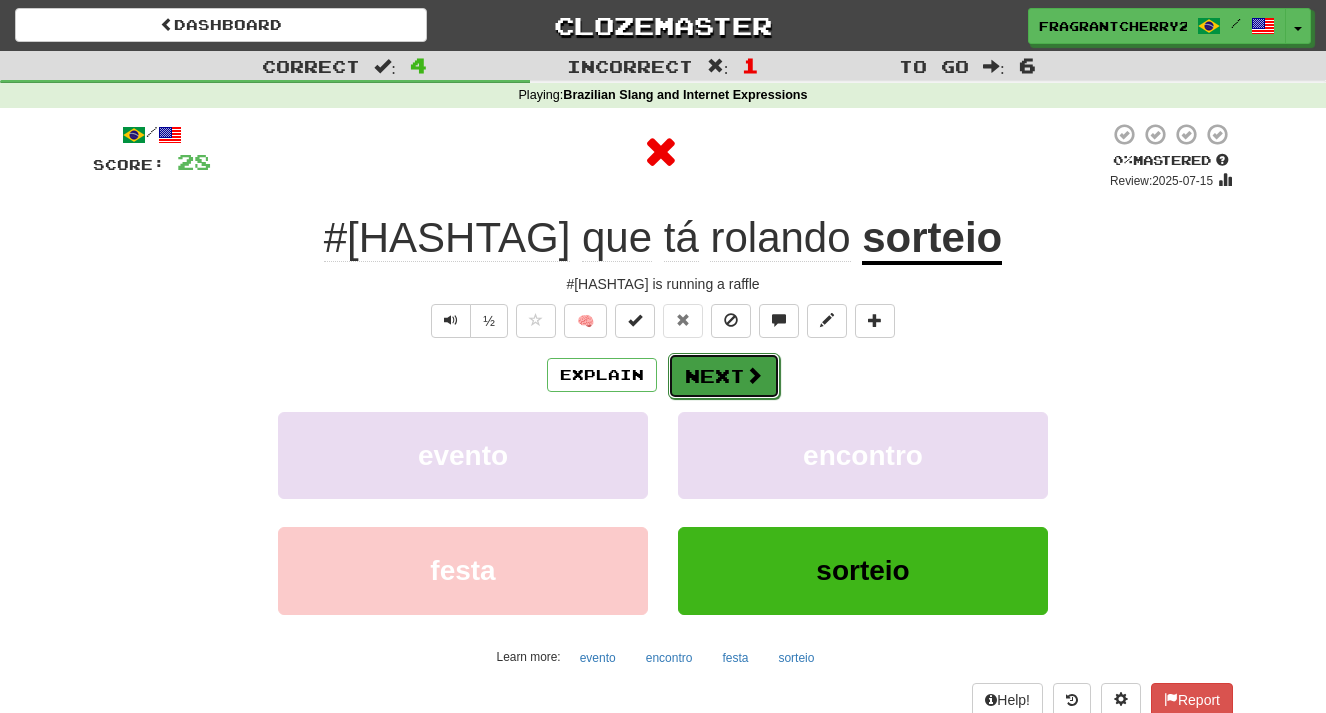 click on "Next" at bounding box center (724, 376) 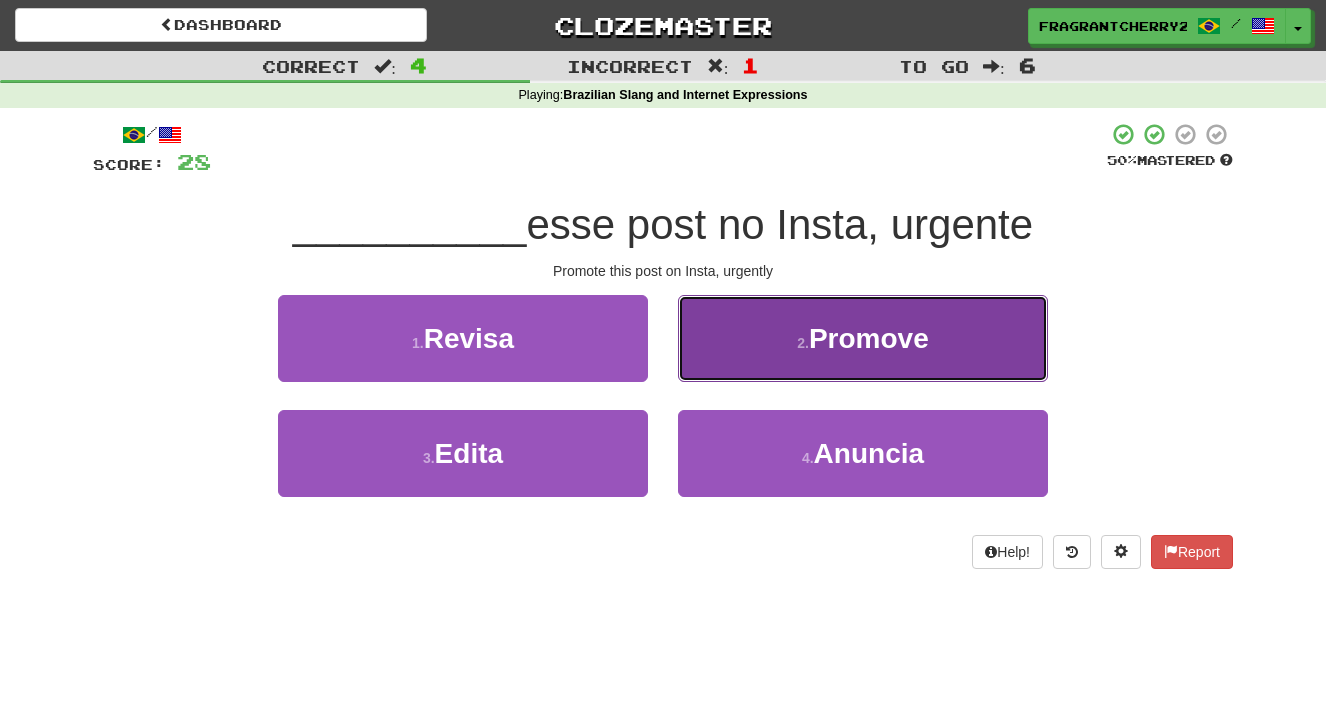click on "2 .  Promove" at bounding box center [863, 338] 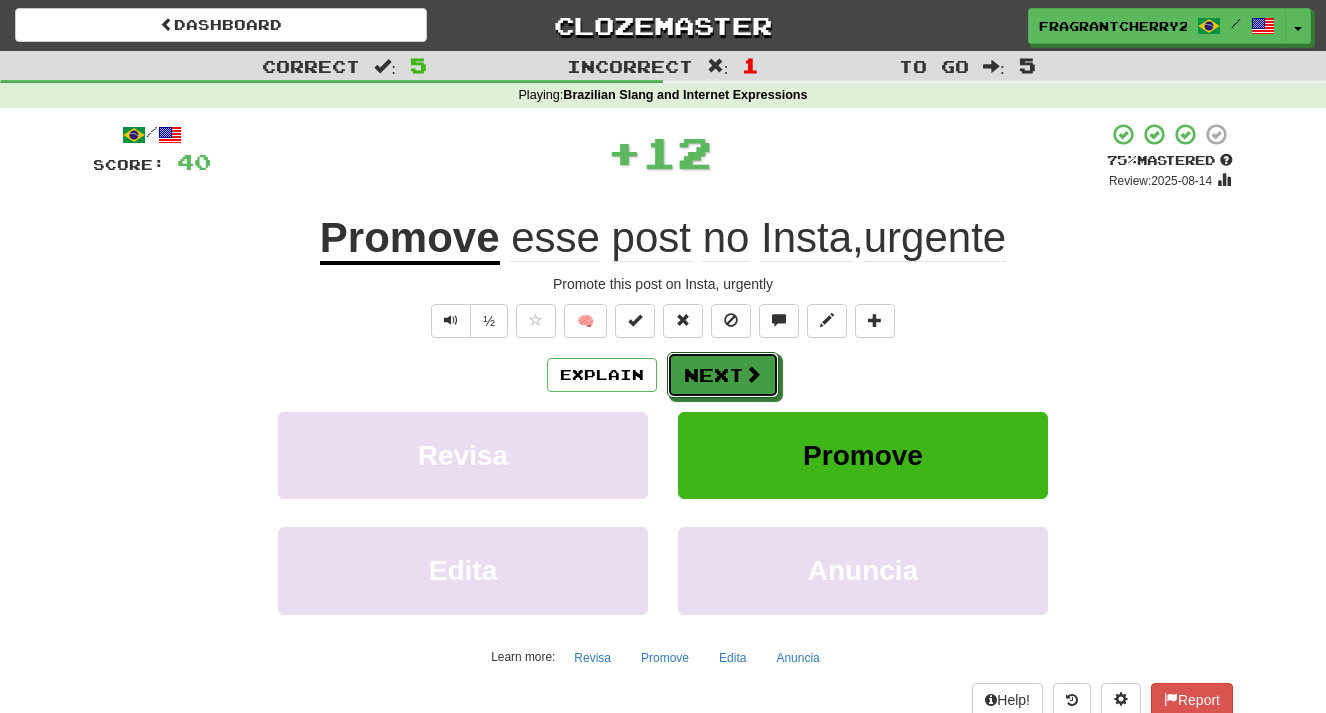 click on "Next" at bounding box center (723, 375) 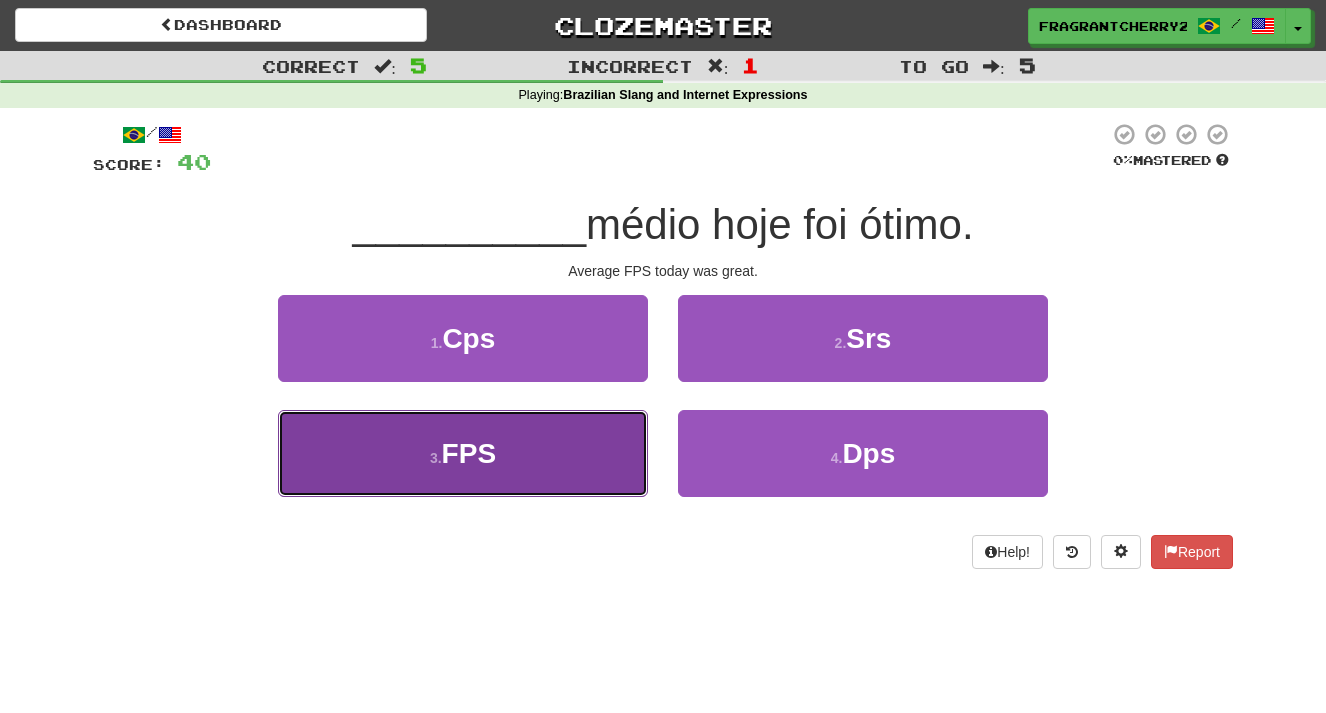 click on "3 .  FPS" at bounding box center [463, 453] 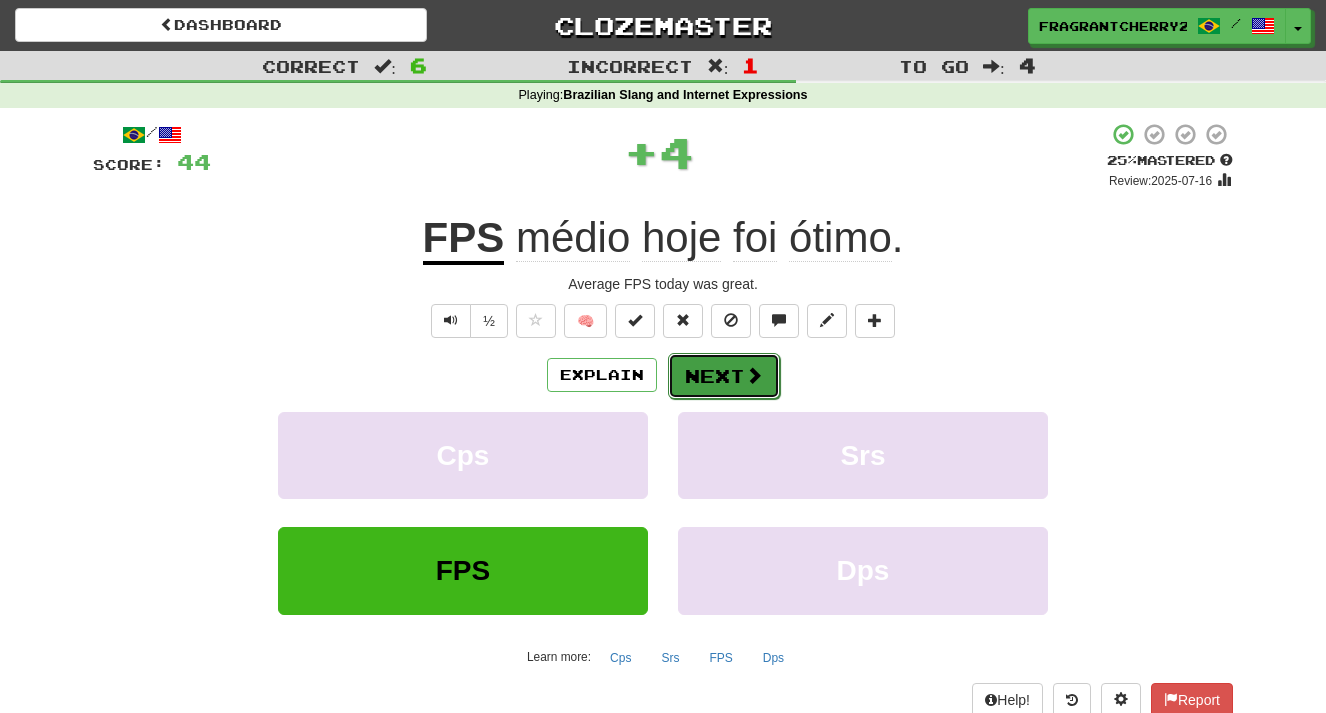 click on "Next" at bounding box center (724, 376) 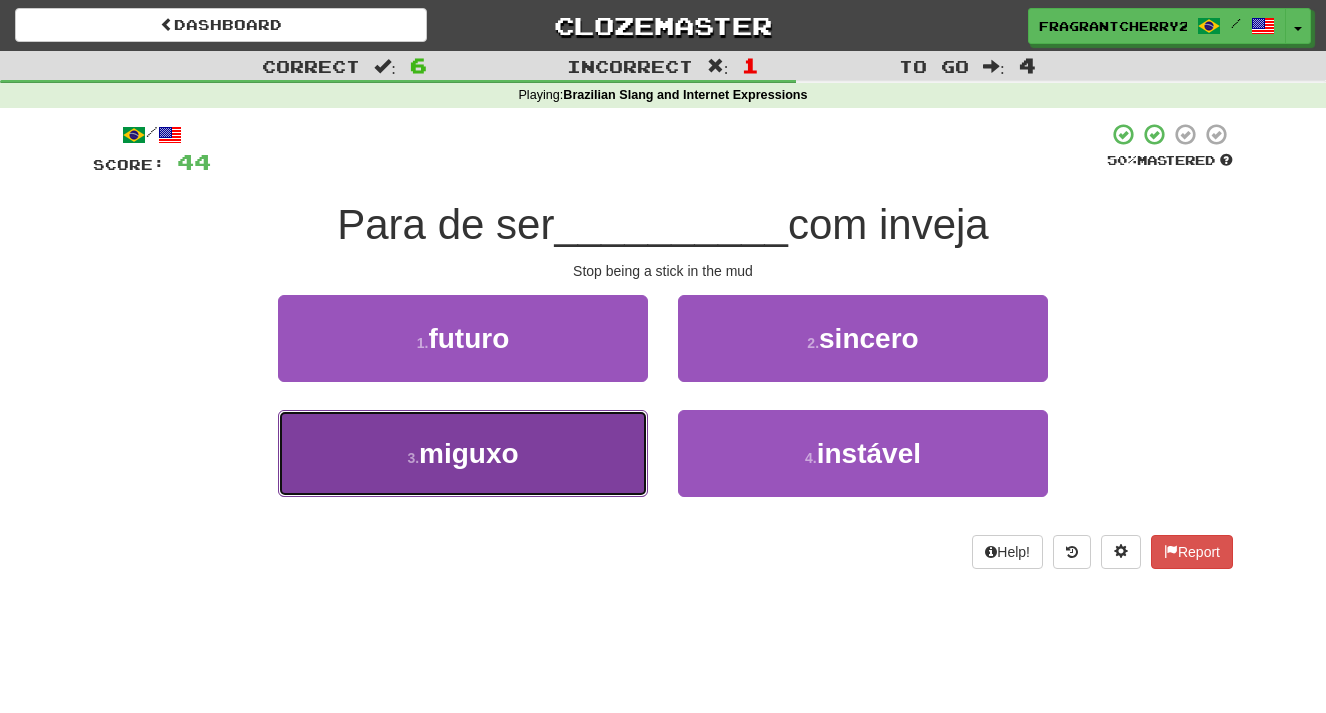 click on "3 .  miguxo" at bounding box center (463, 453) 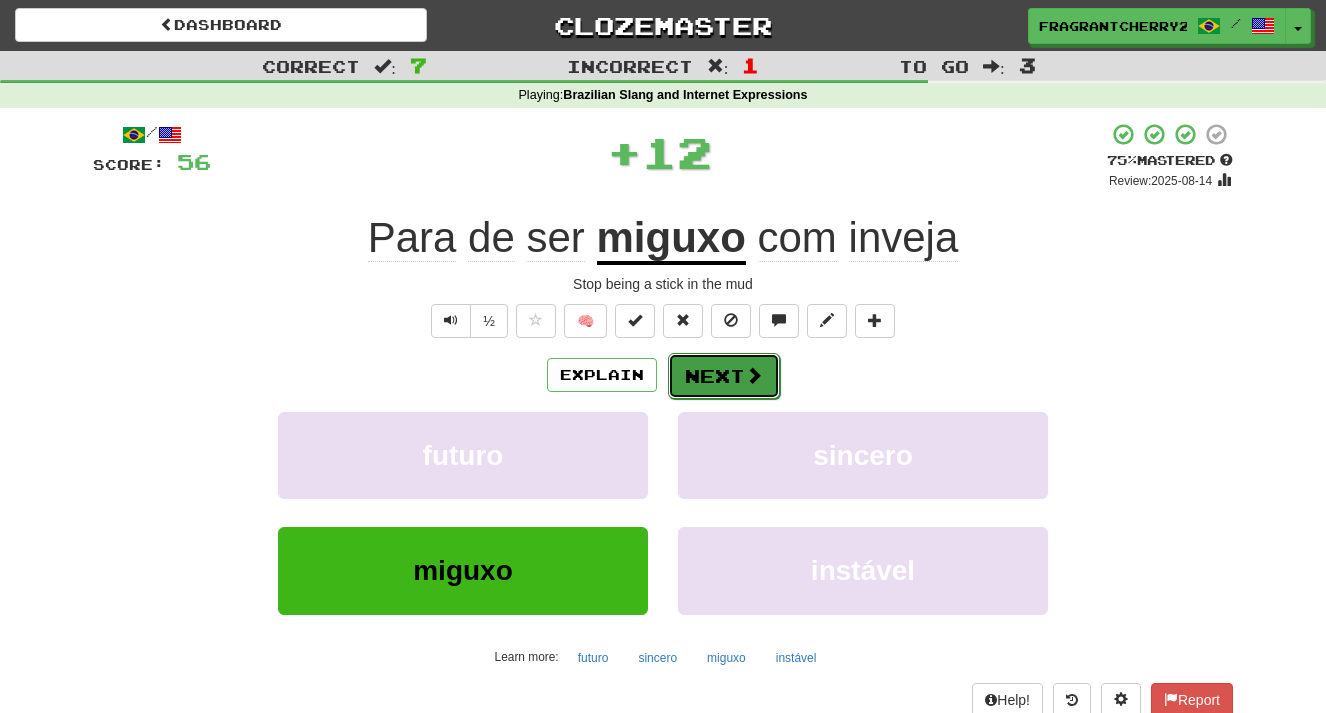 click on "Next" at bounding box center (724, 376) 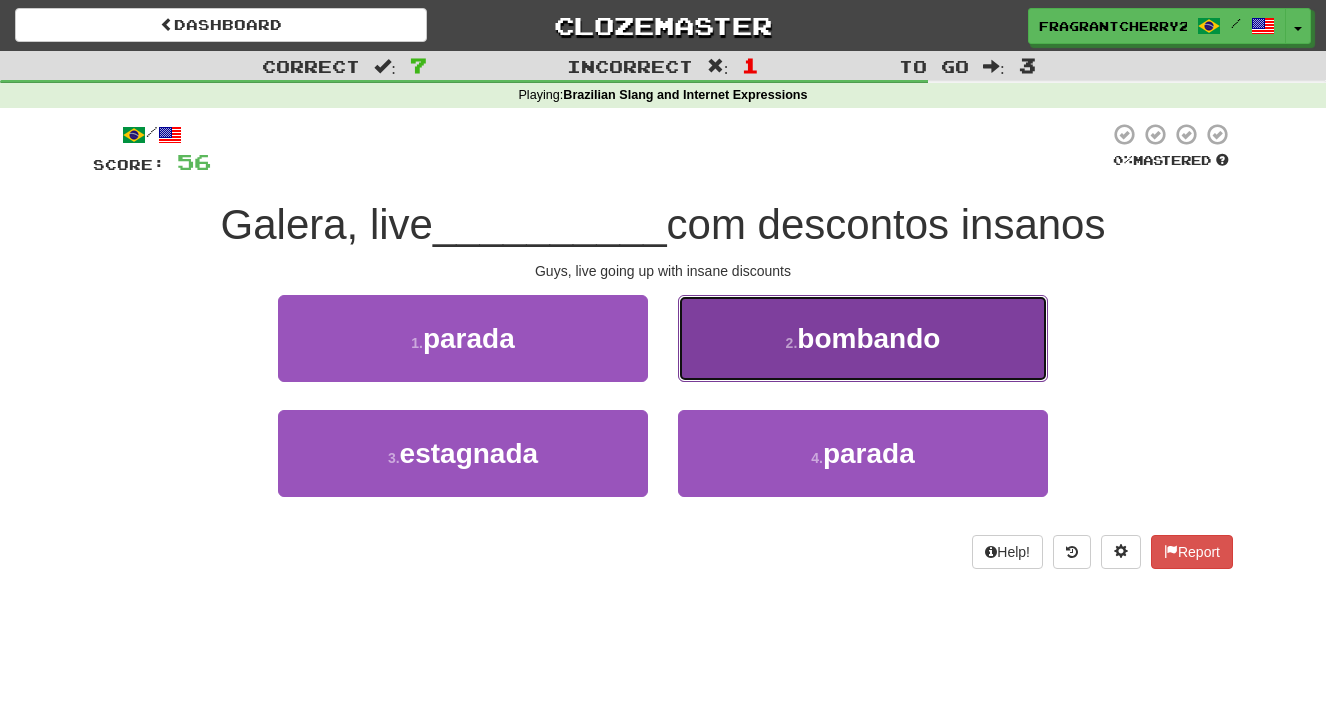 click on "2 .  bombando" at bounding box center [863, 338] 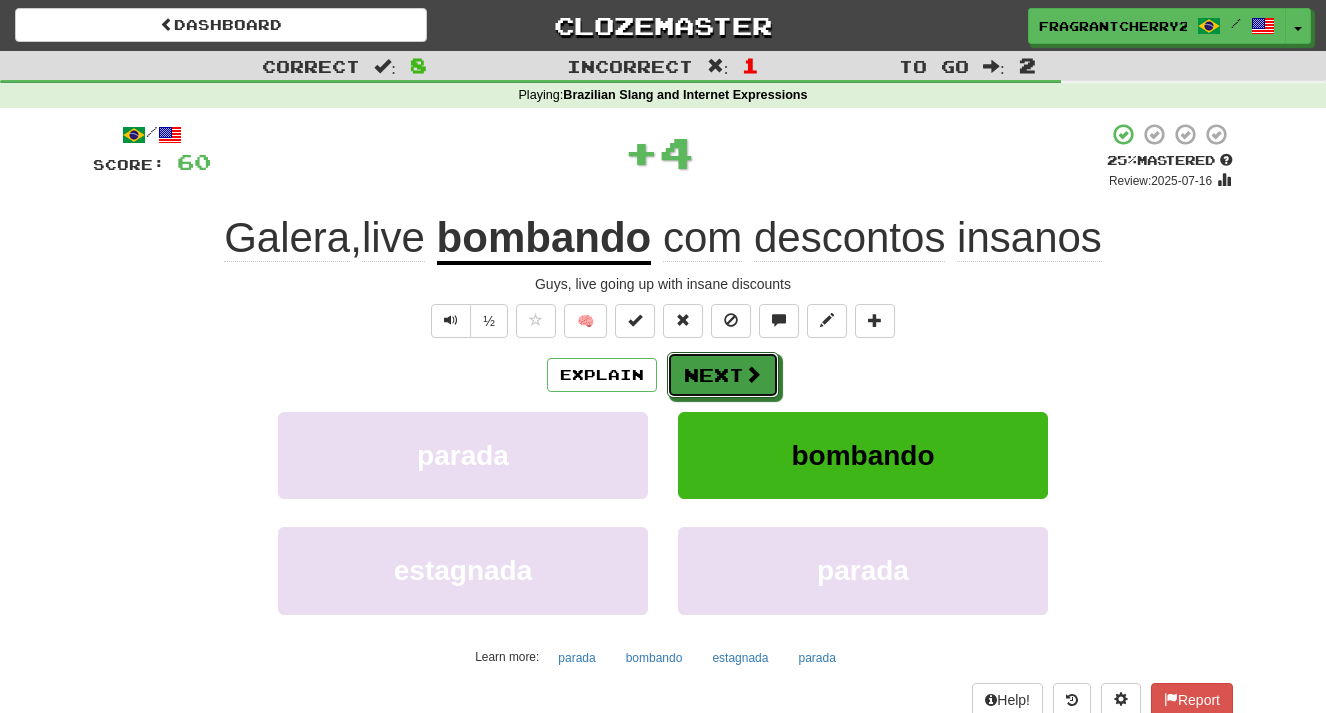 click on "Next" at bounding box center (723, 375) 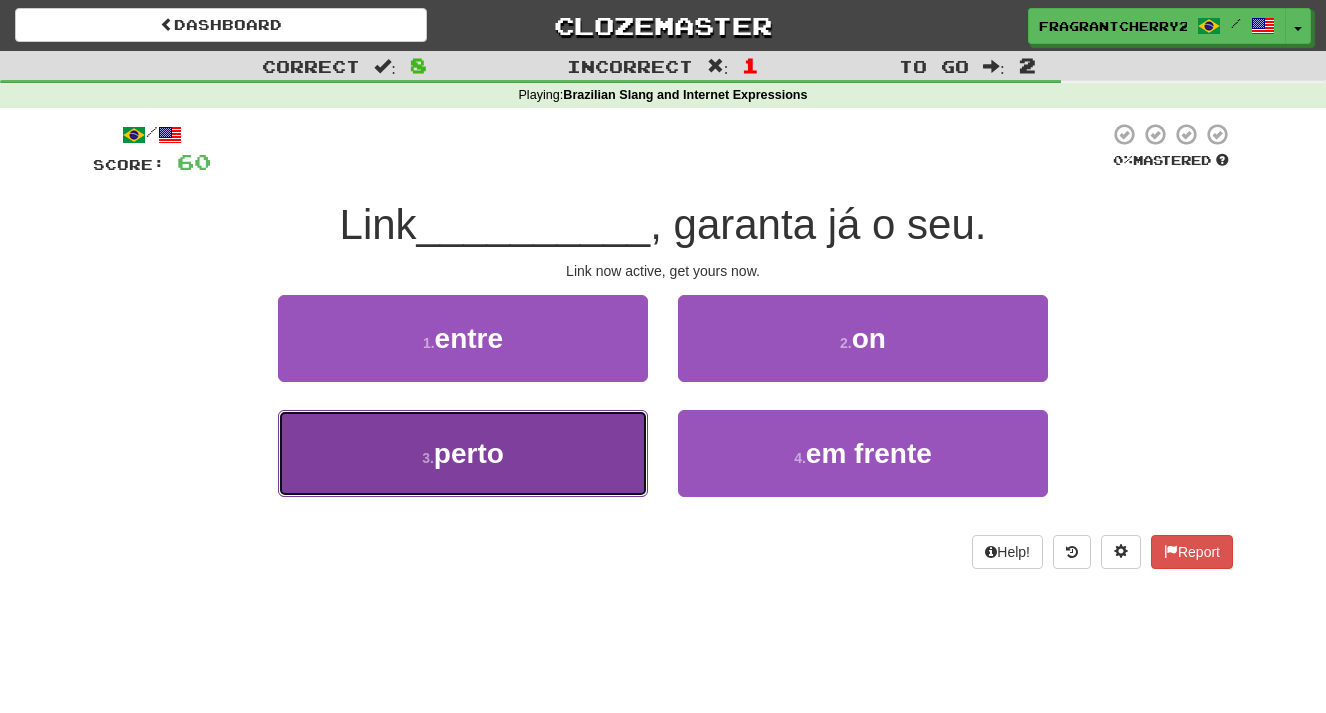 click on "3 .  perto" at bounding box center (463, 453) 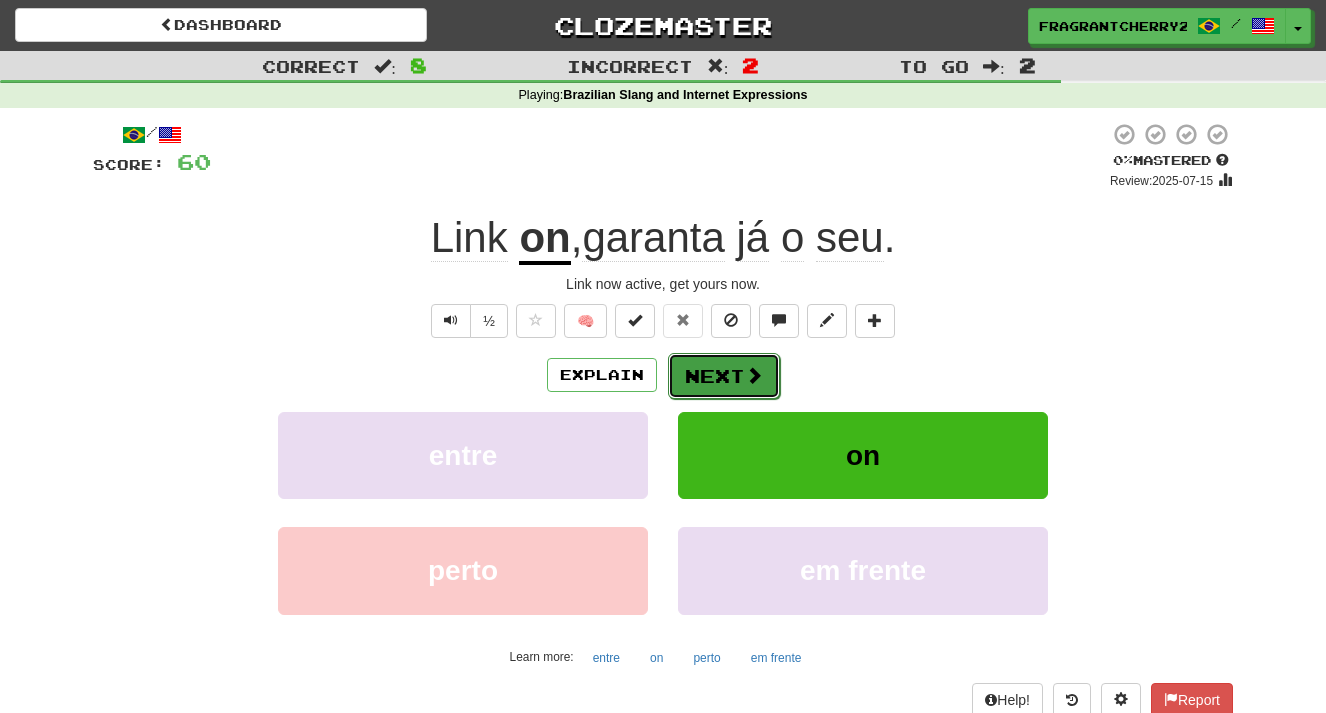 click on "Next" at bounding box center [724, 376] 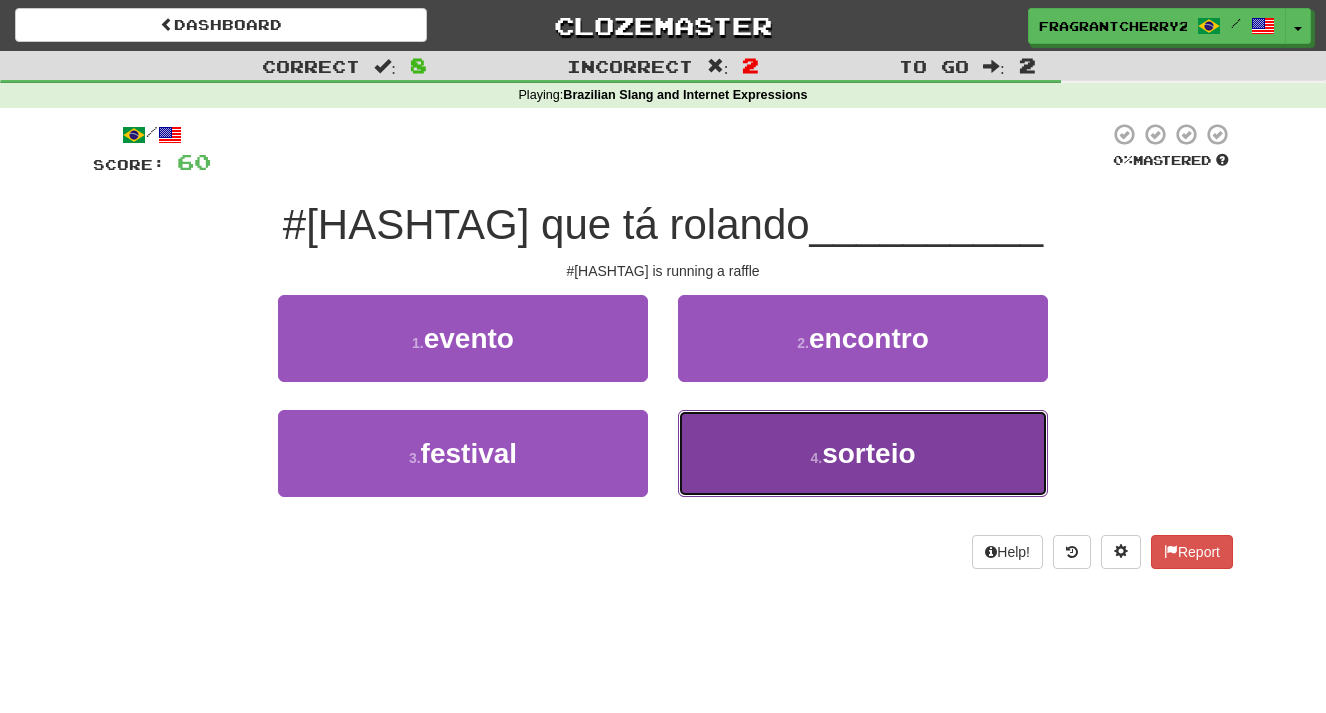 click on "4 .  sorteio" at bounding box center (863, 453) 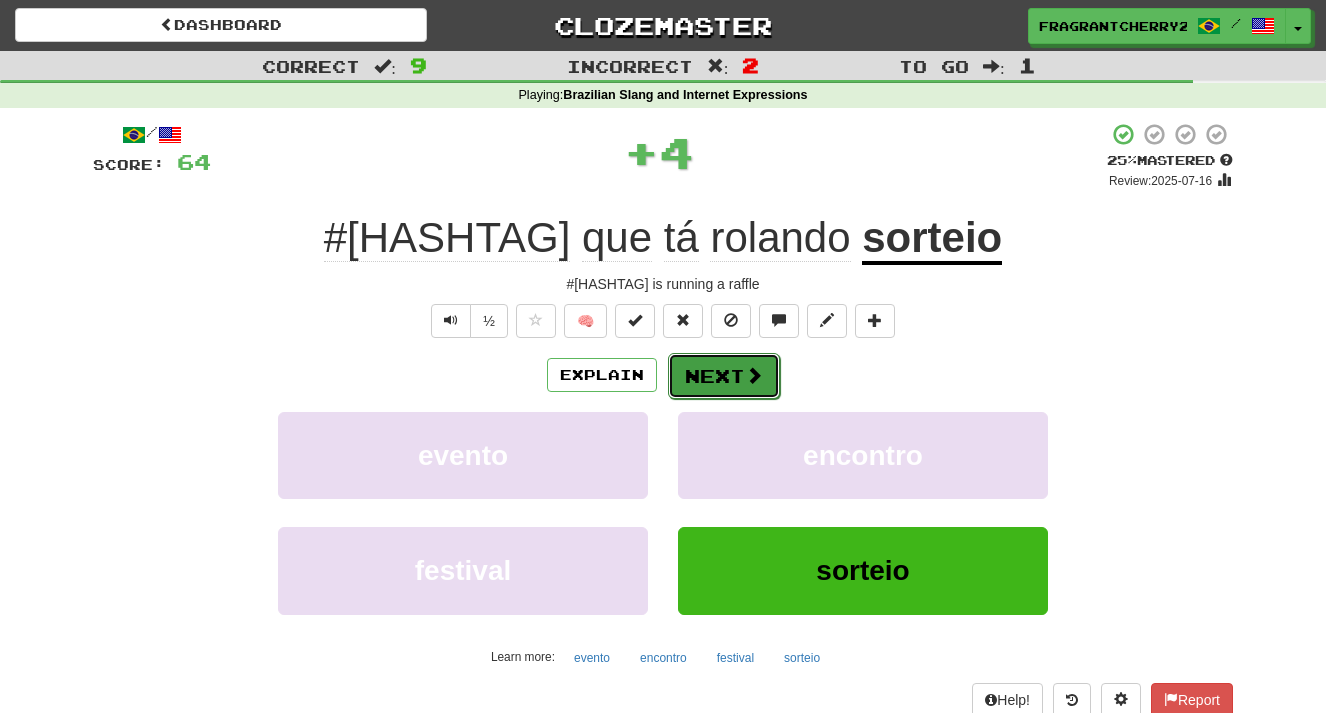 click on "Next" at bounding box center [724, 376] 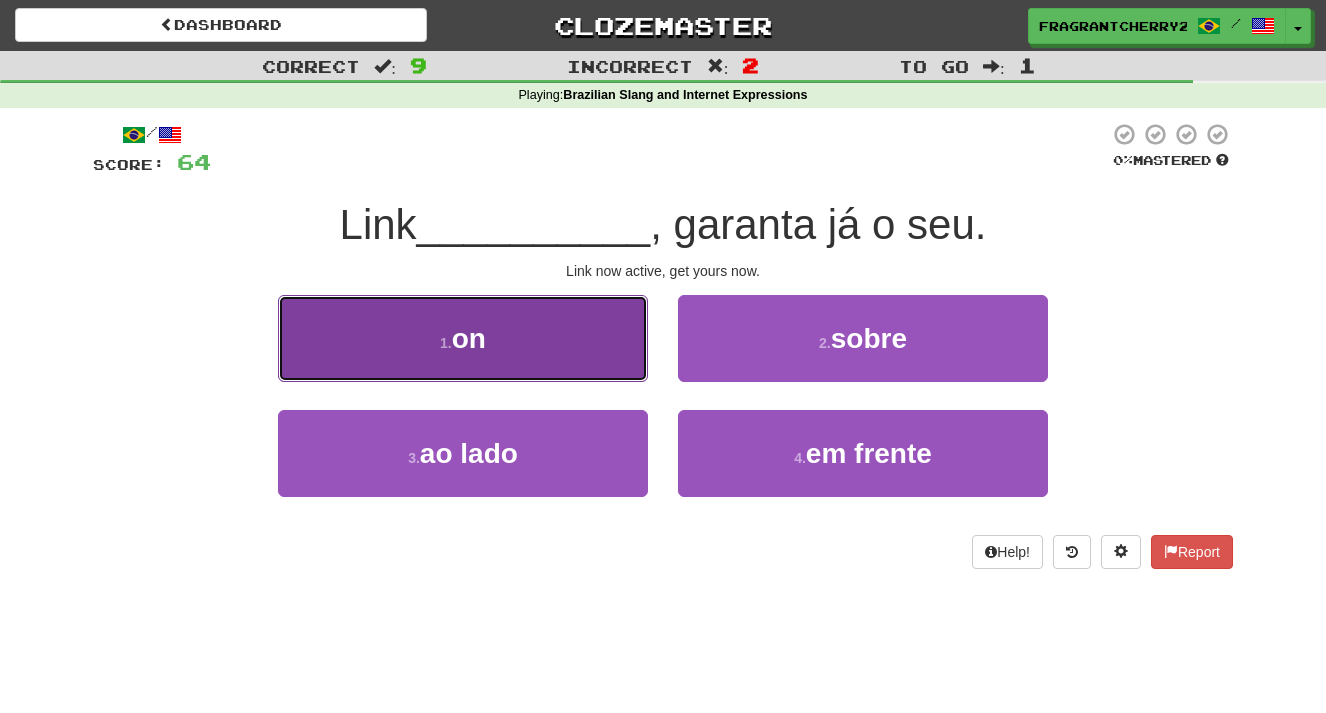 click on "1 .  on" at bounding box center (463, 338) 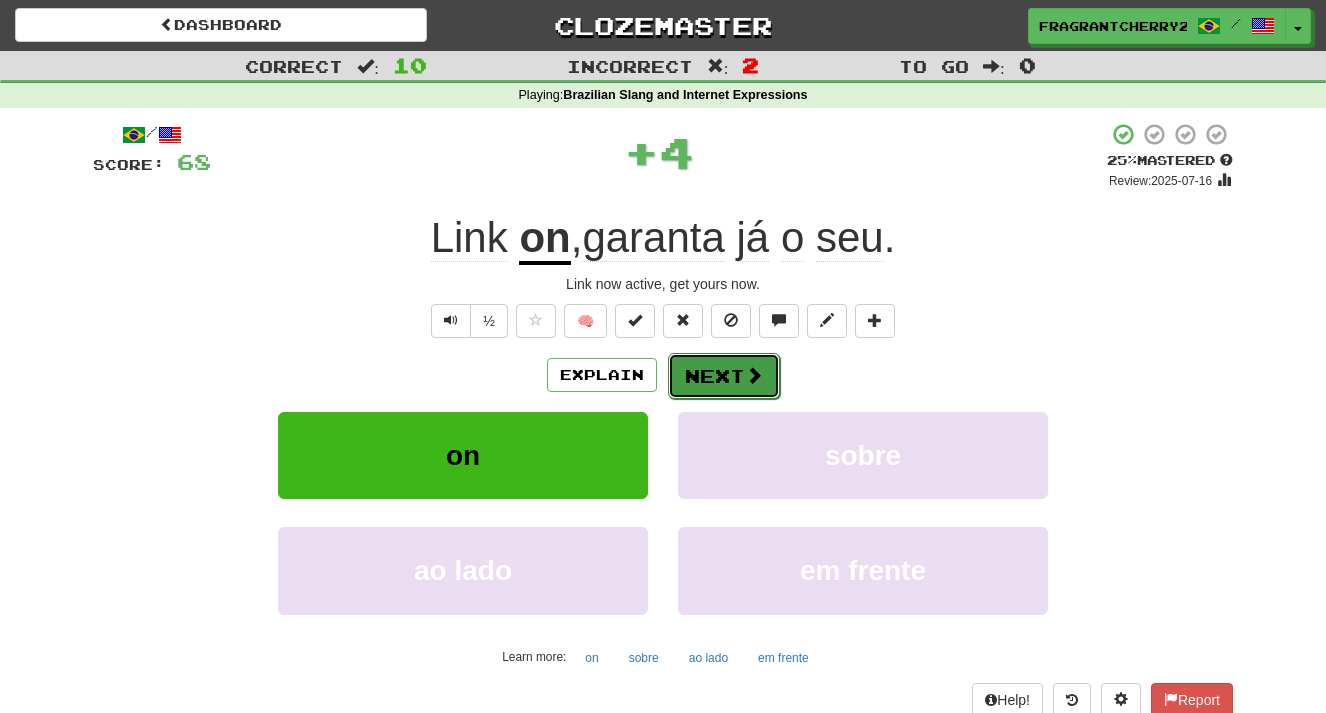 click on "Next" at bounding box center [724, 376] 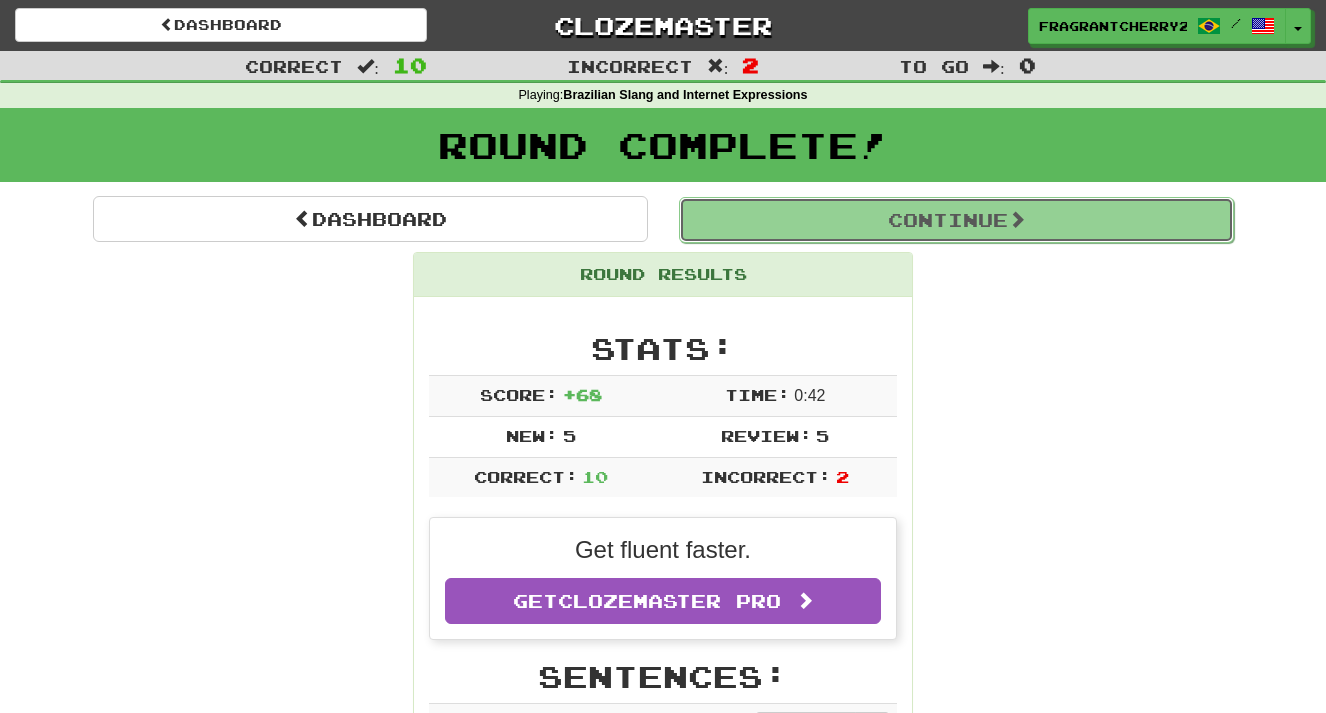click on "Continue" at bounding box center (956, 220) 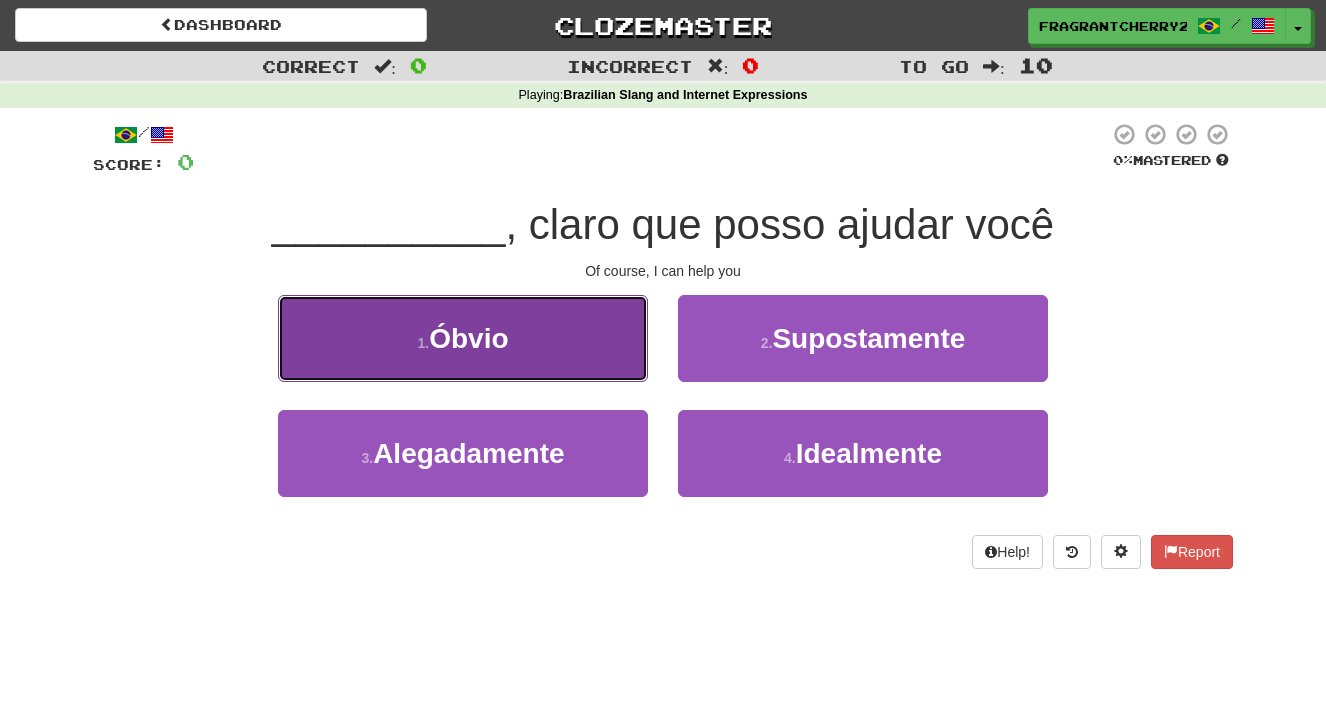 click on "1 .  Óbvio" at bounding box center (463, 338) 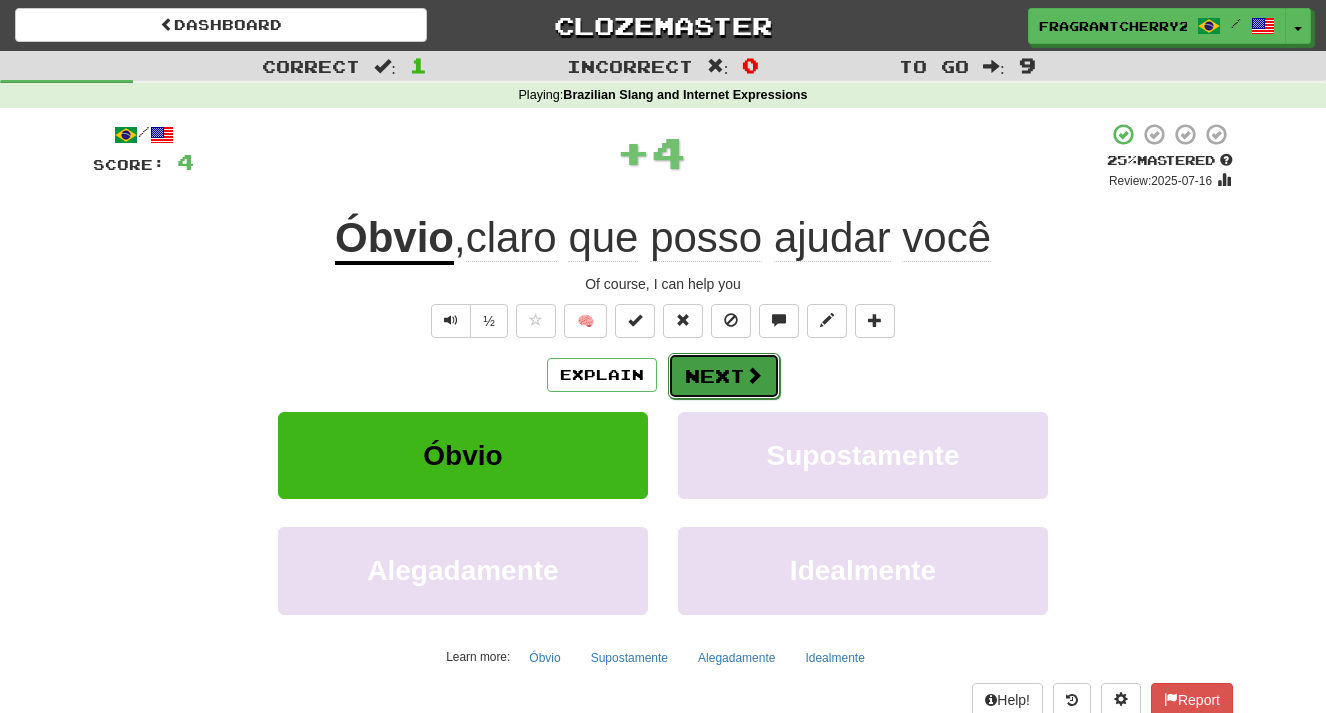 click on "Next" at bounding box center [724, 376] 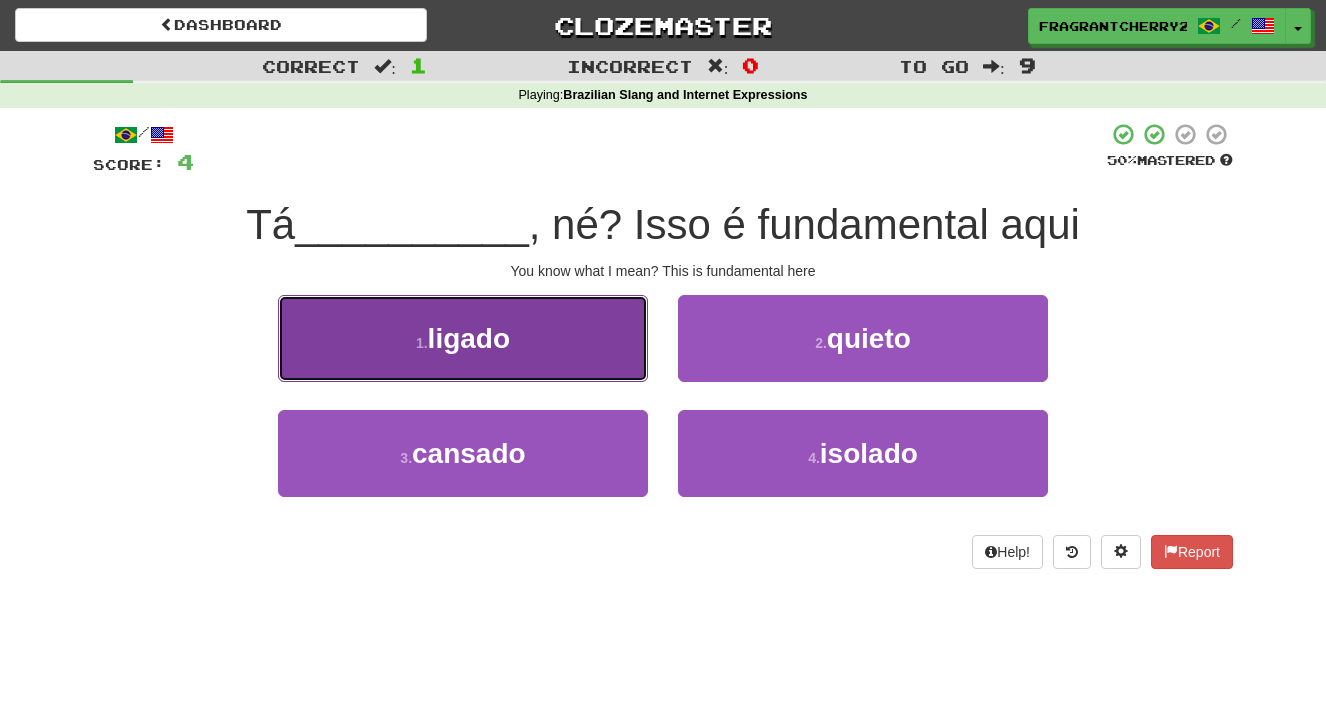click on "1 .  ligado" at bounding box center [463, 338] 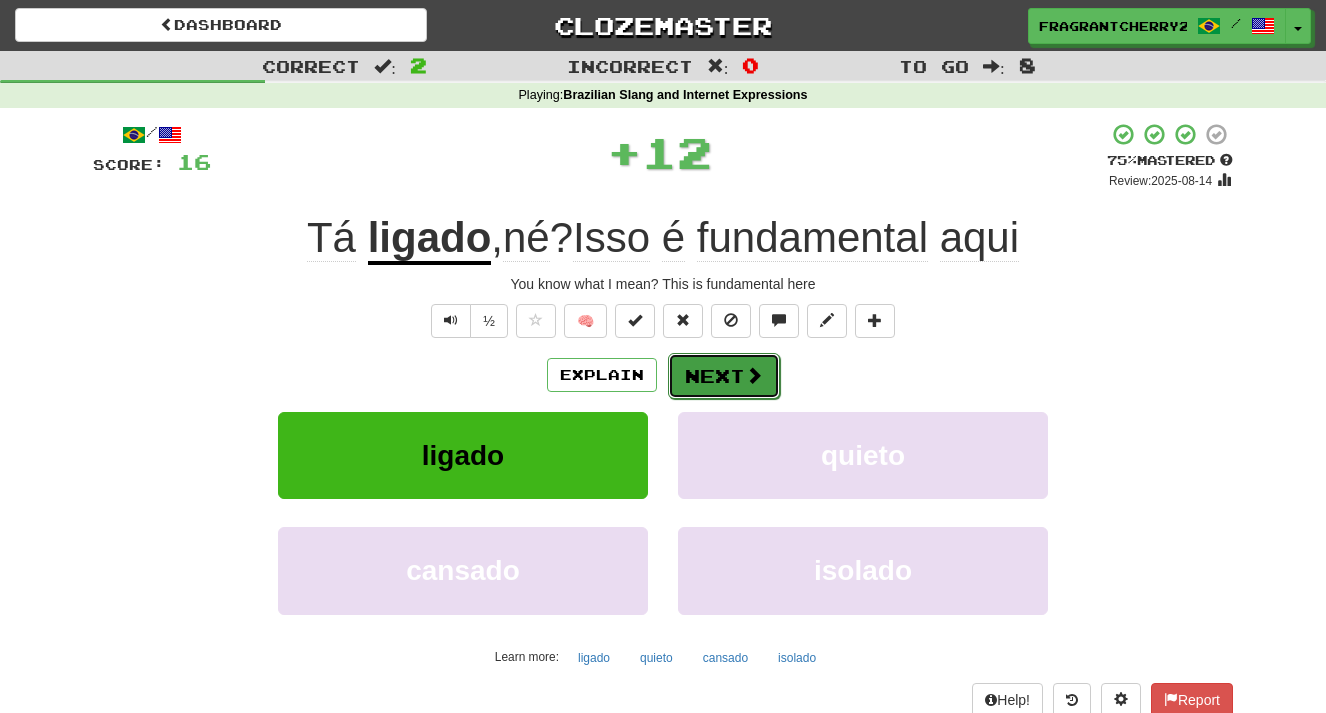 click on "Next" at bounding box center [724, 376] 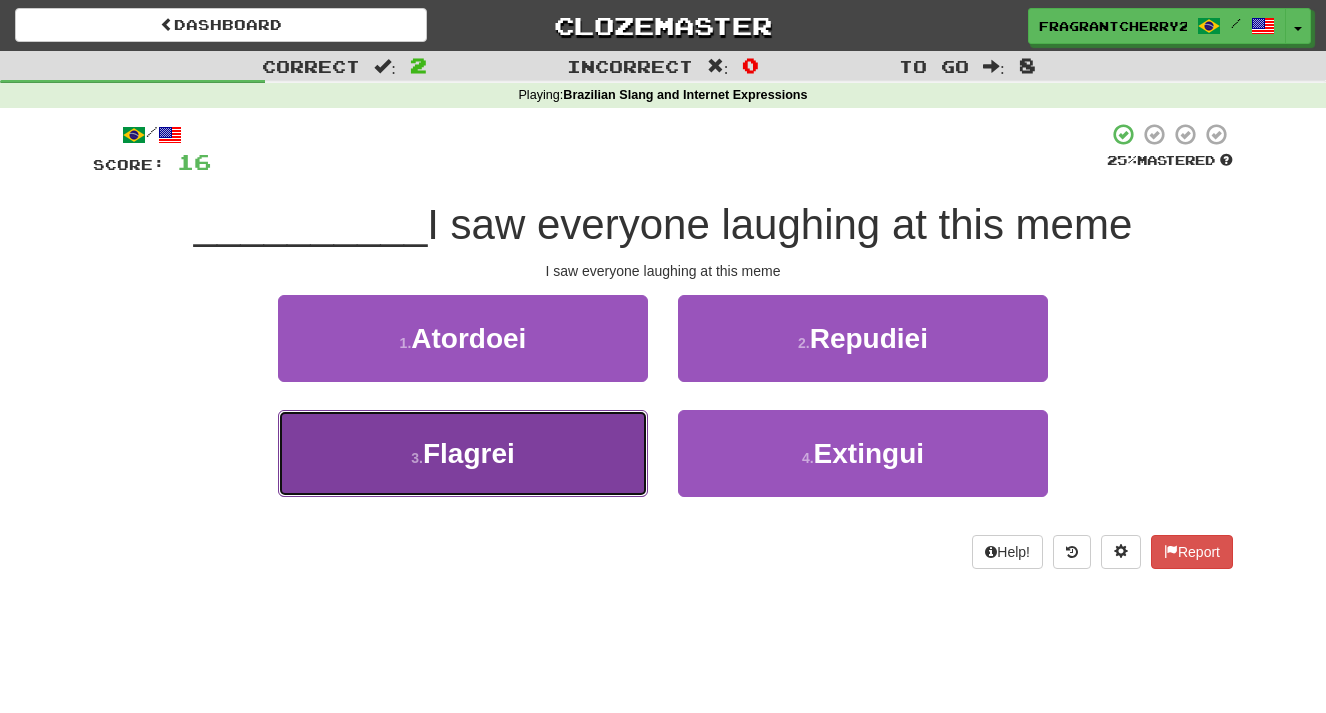 click on "3 .  Flagrei" at bounding box center [463, 453] 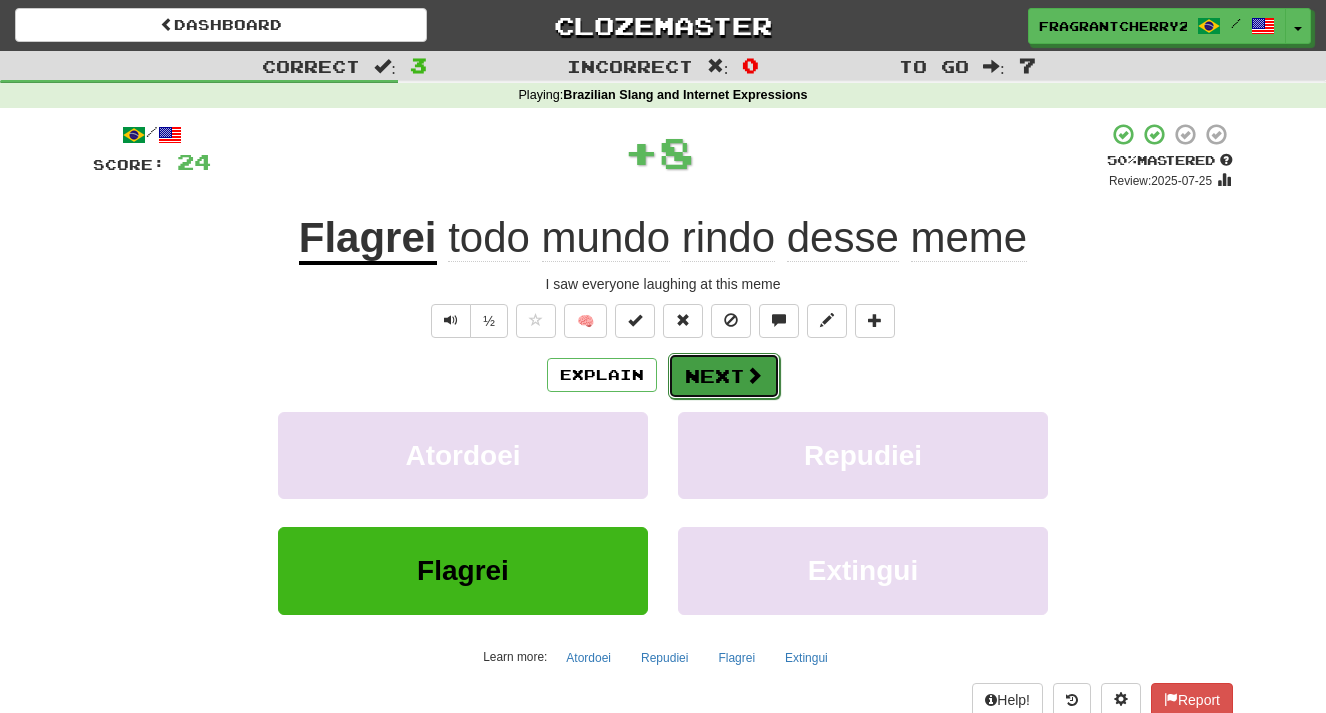 click on "Next" at bounding box center (724, 376) 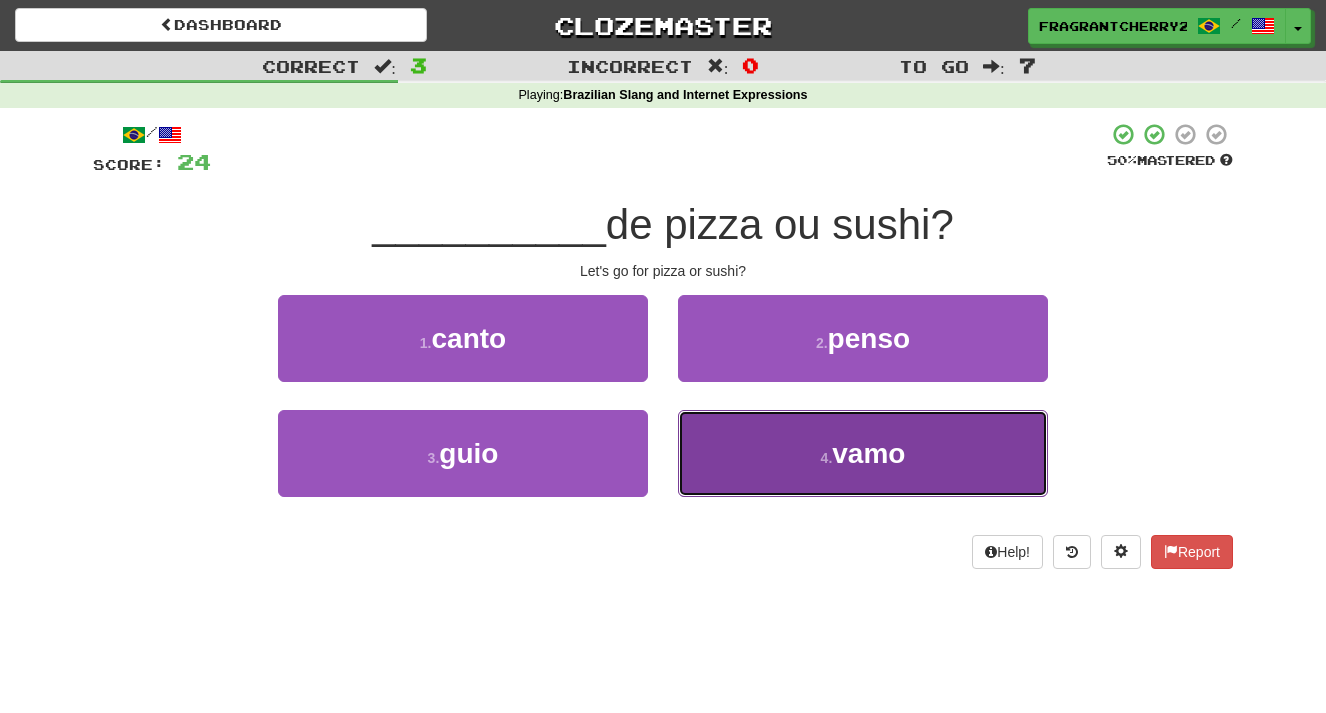 click on "4 .  vamo" at bounding box center [863, 453] 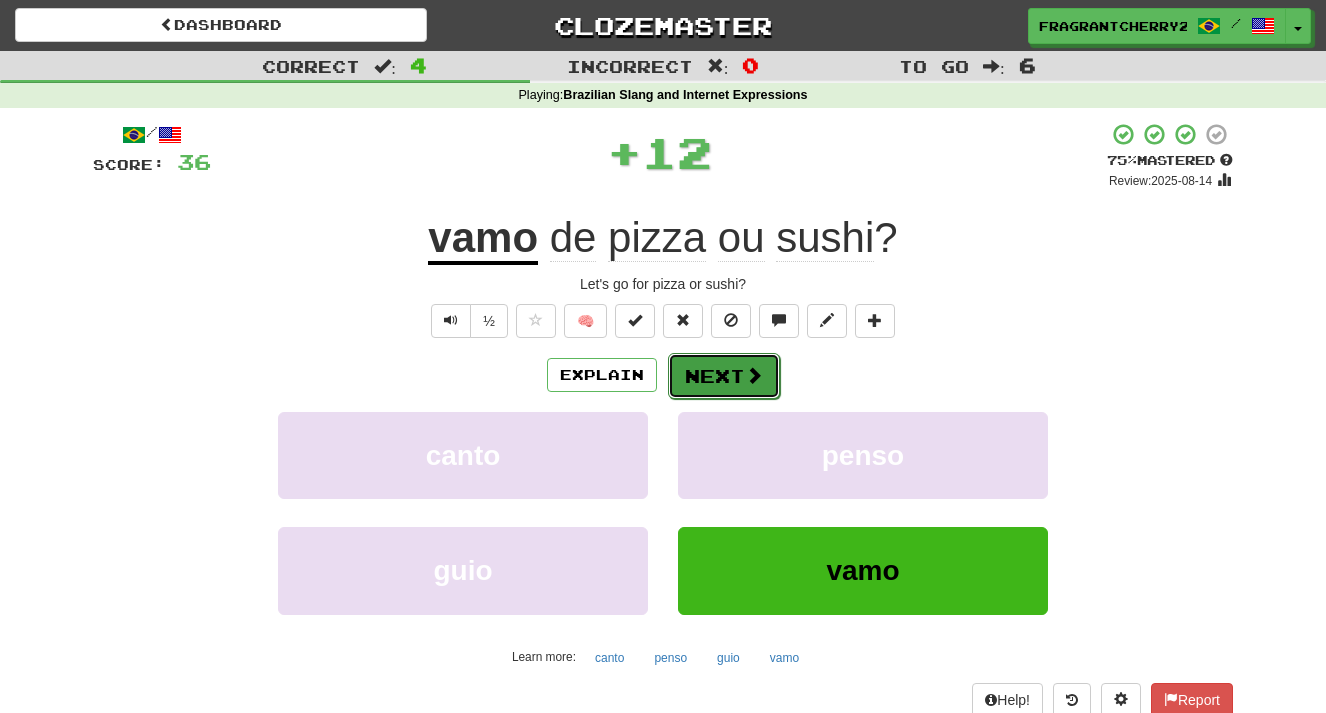click on "Next" at bounding box center [724, 376] 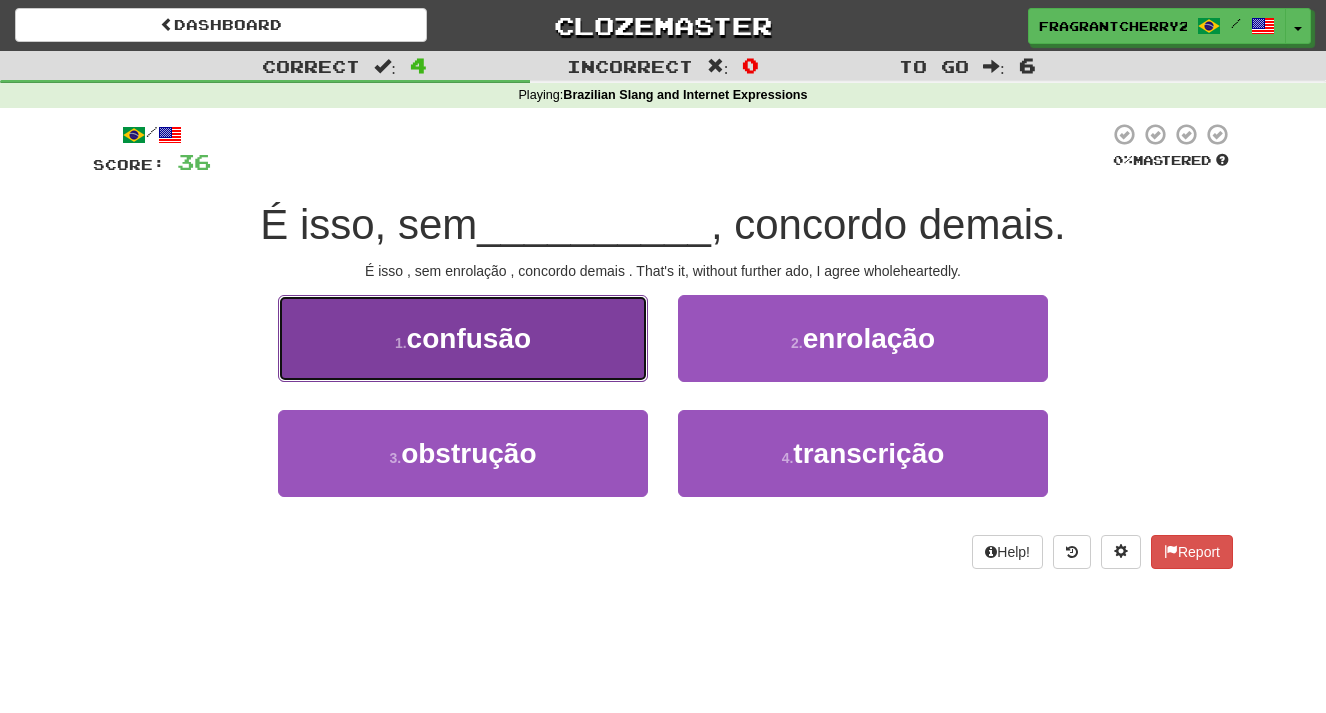 click on "1 .  confusão" at bounding box center (463, 338) 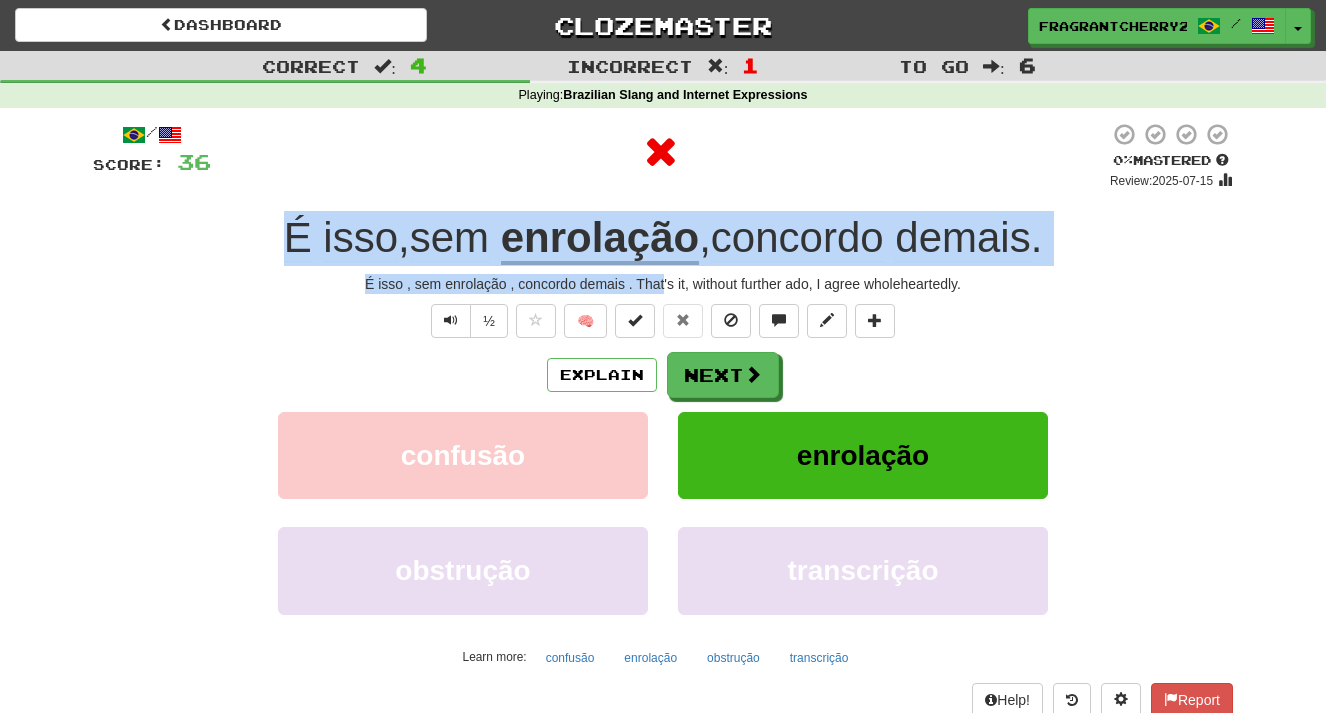 drag, startPoint x: 843, startPoint y: 283, endPoint x: 226, endPoint y: 265, distance: 617.2625 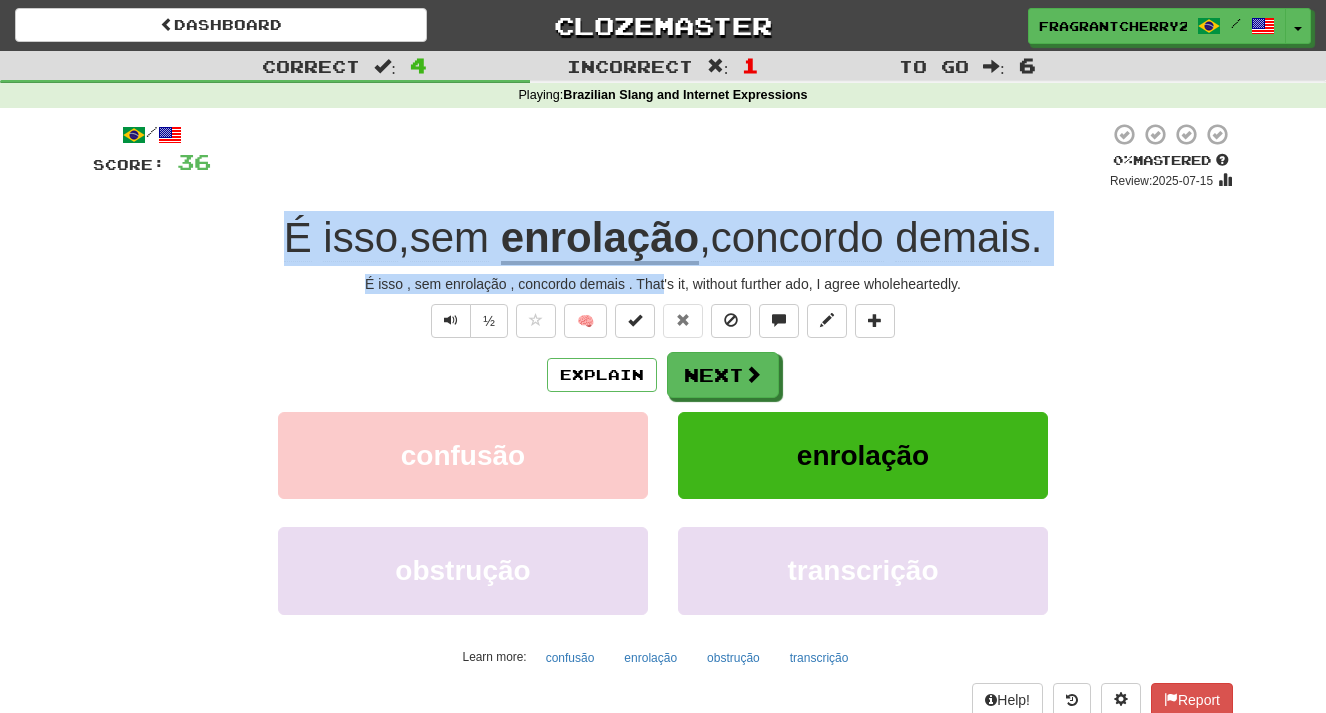 copy on "É   isso ,  sem   enrolação ,  concordo   demais . That's it, without further ado, I agree wholeheartedly." 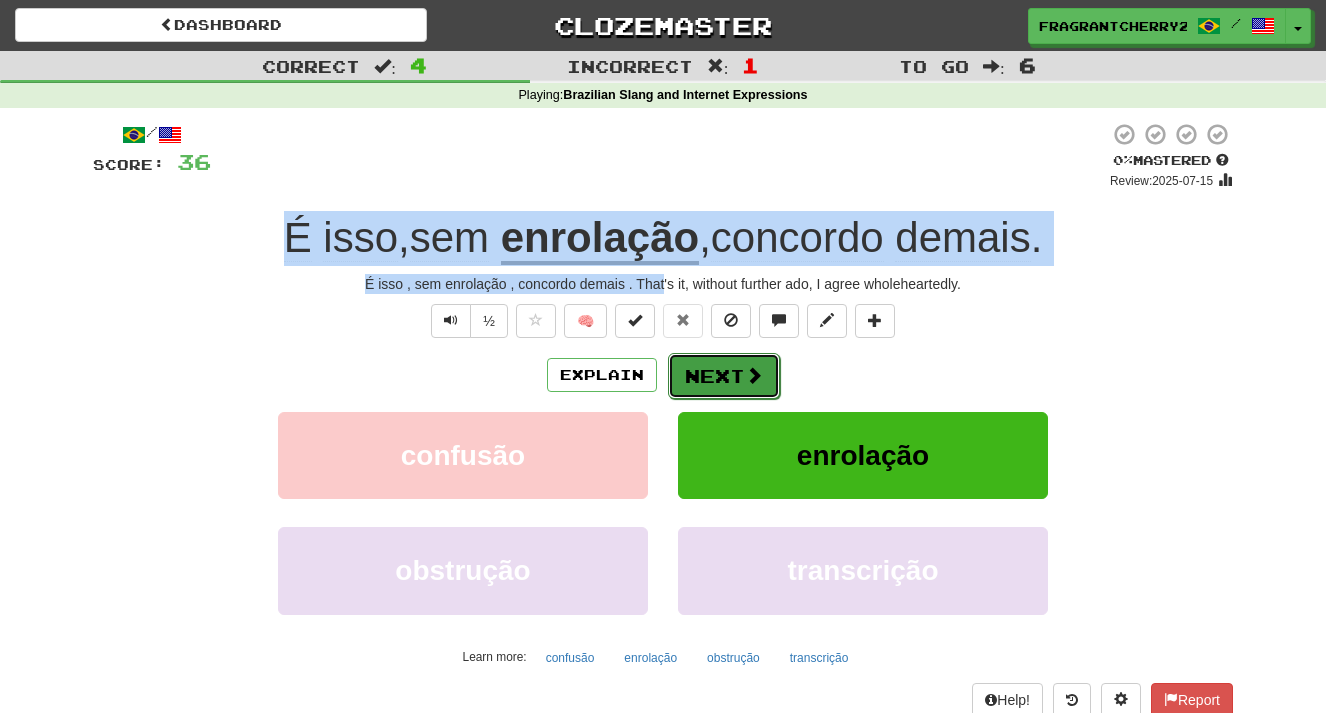 click on "Next" at bounding box center [724, 376] 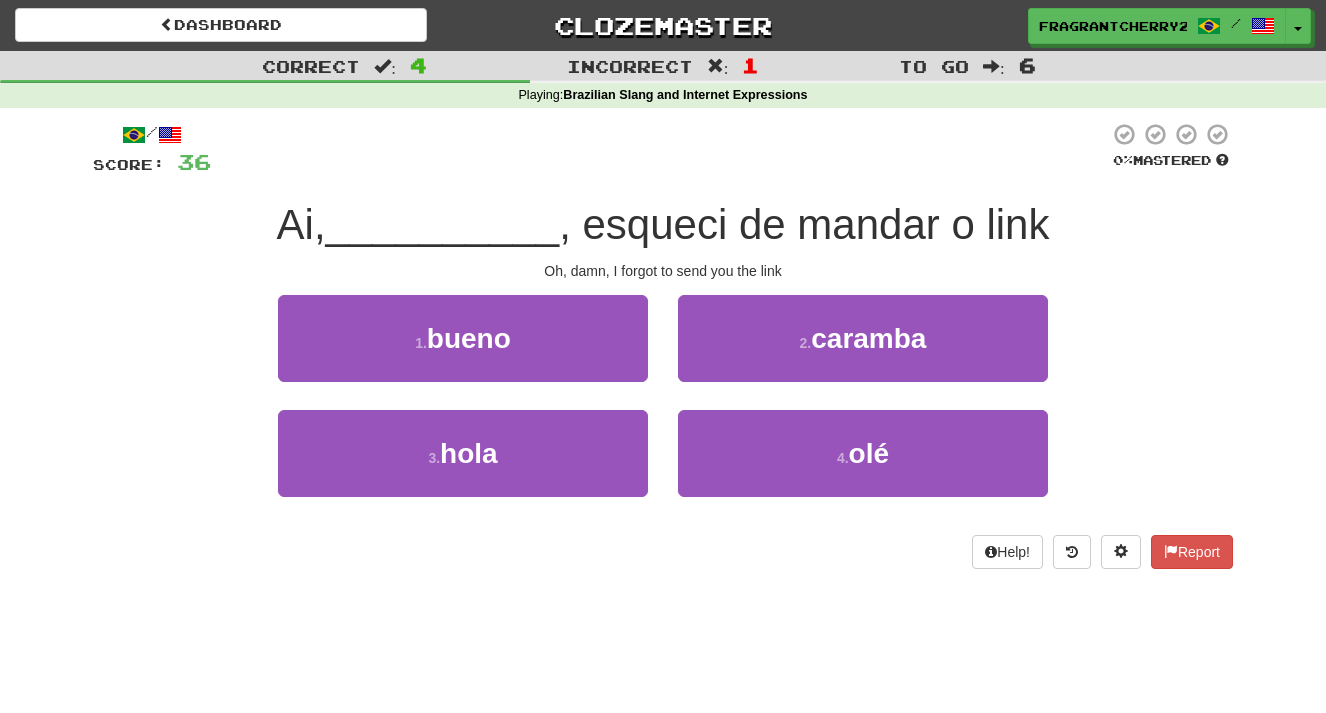 click on "Oh, damn, I forgot to send you the link" at bounding box center (663, 271) 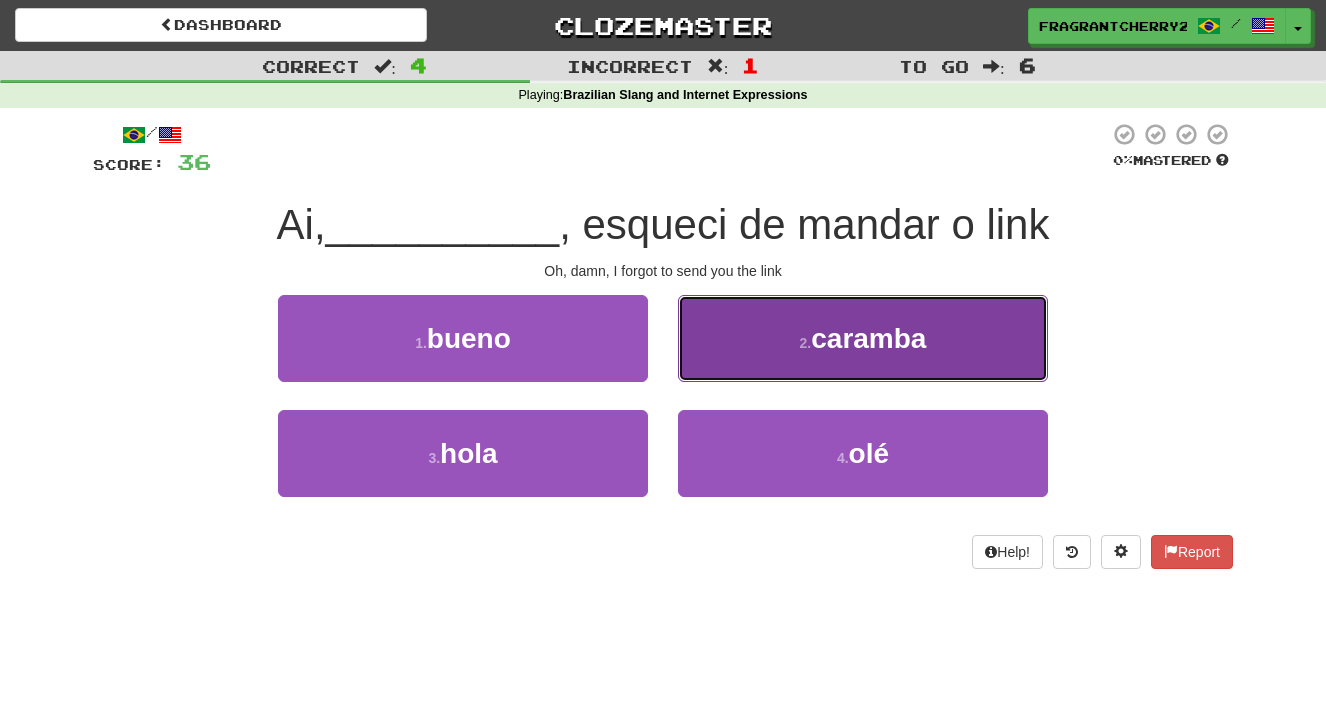 click on "2 .  caramba" at bounding box center (863, 338) 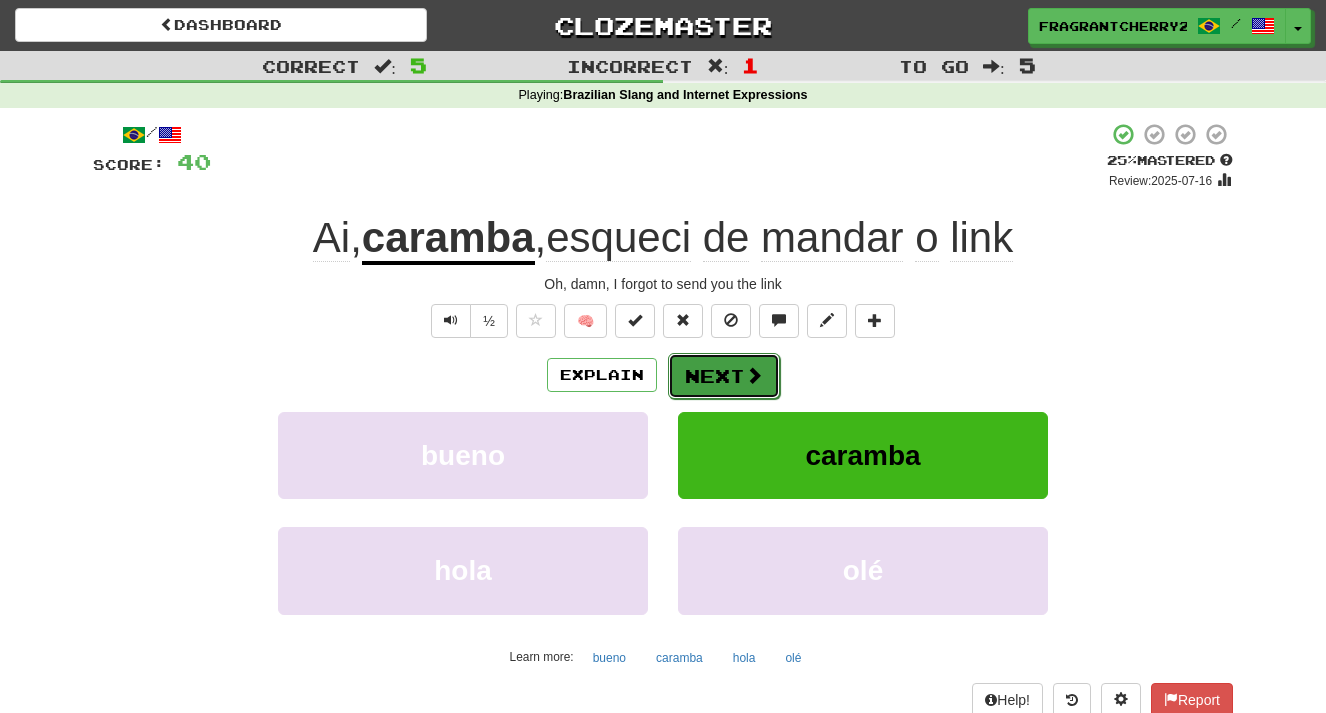 click on "Next" at bounding box center [724, 376] 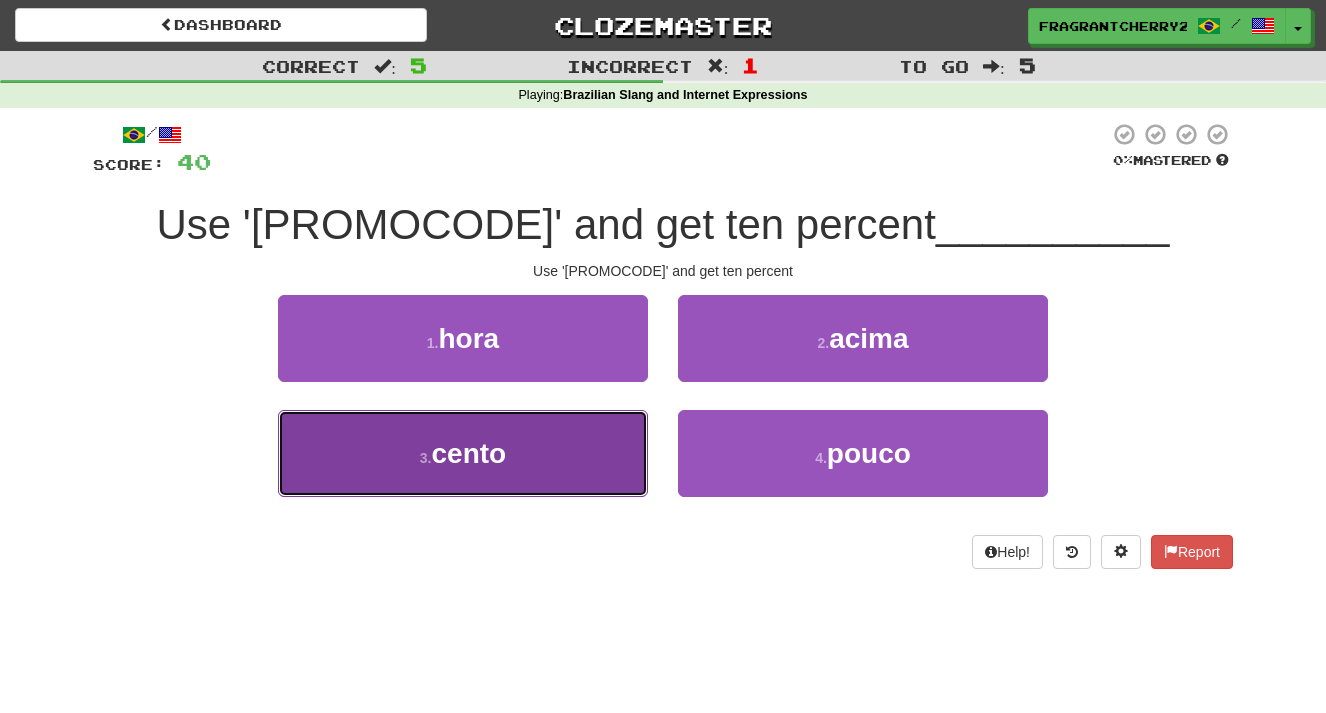 click on "3 .  cento" at bounding box center (463, 453) 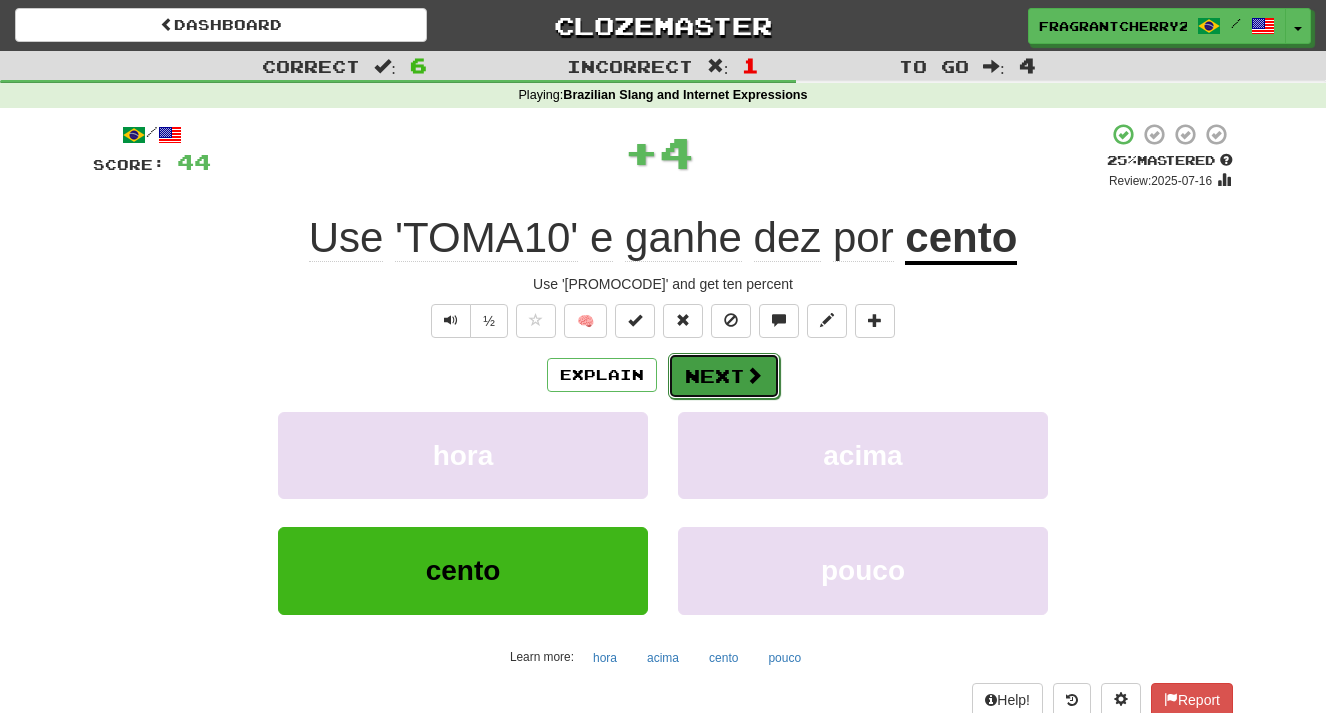 click on "Next" at bounding box center [724, 376] 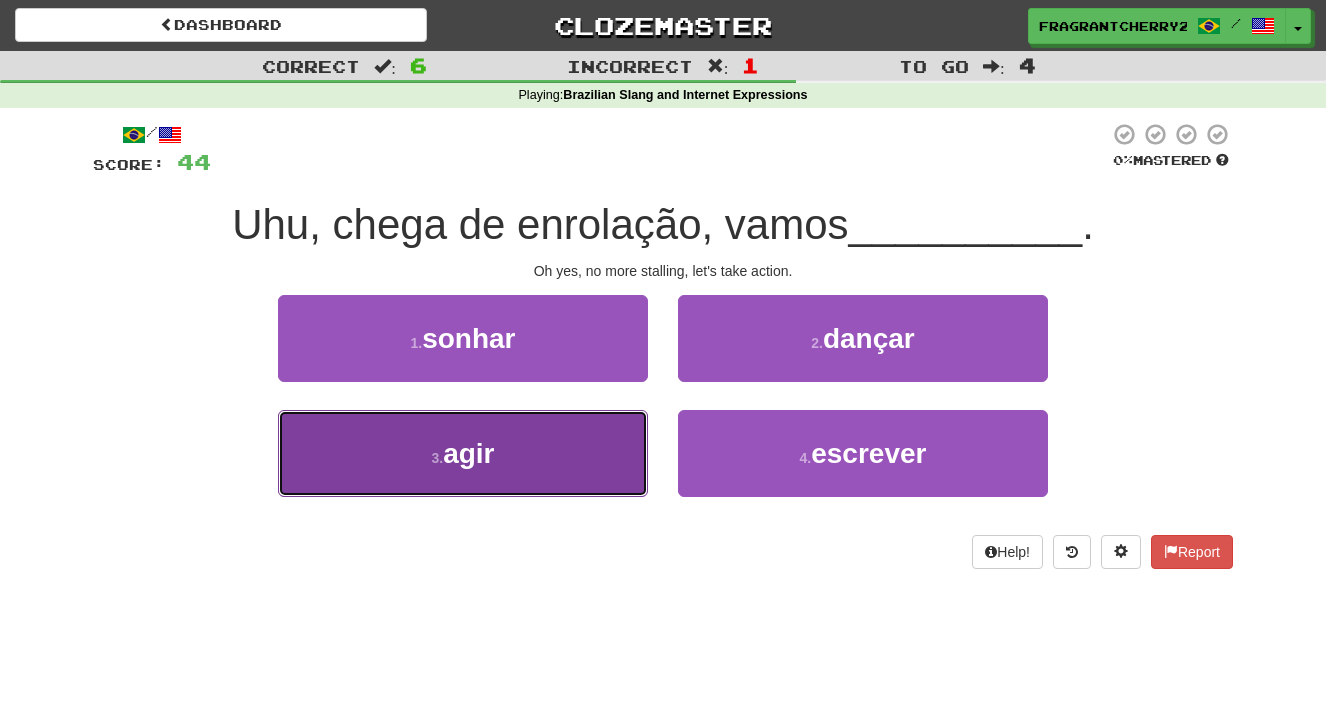 click on "3 .  agir" at bounding box center [463, 453] 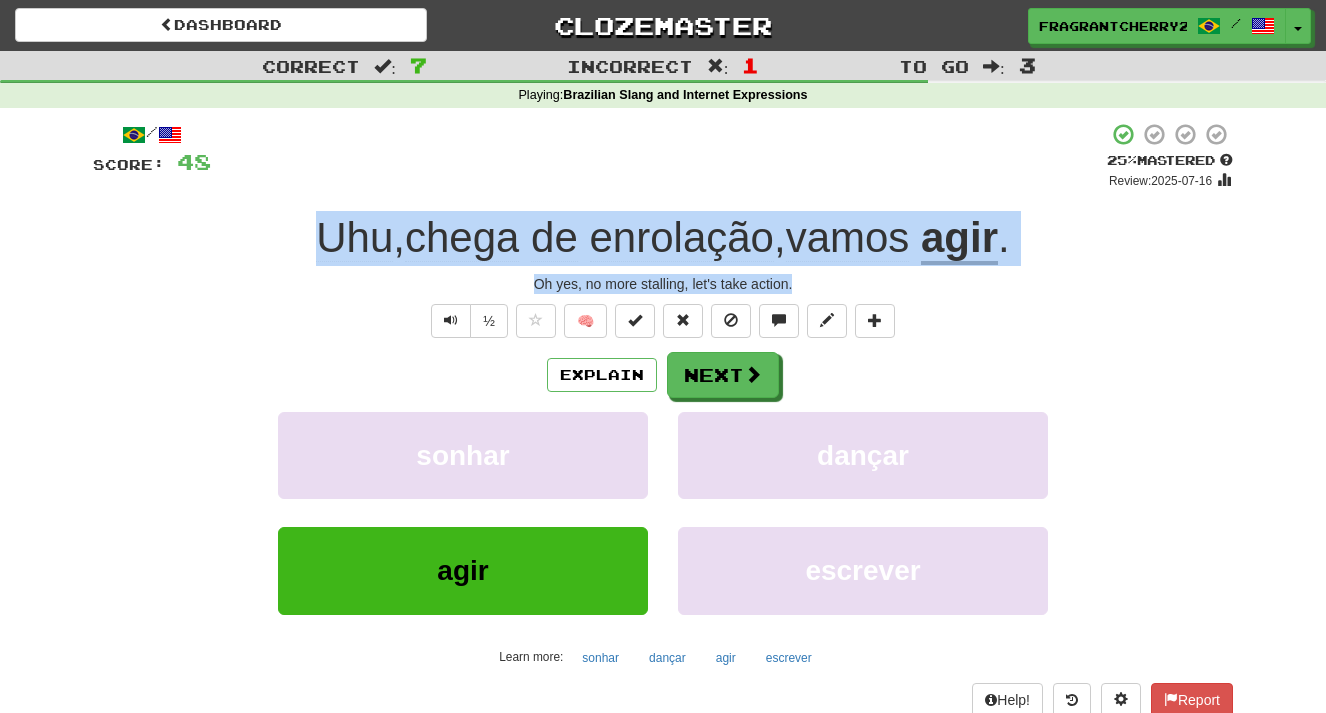 drag, startPoint x: 805, startPoint y: 285, endPoint x: 306, endPoint y: 251, distance: 500.15698 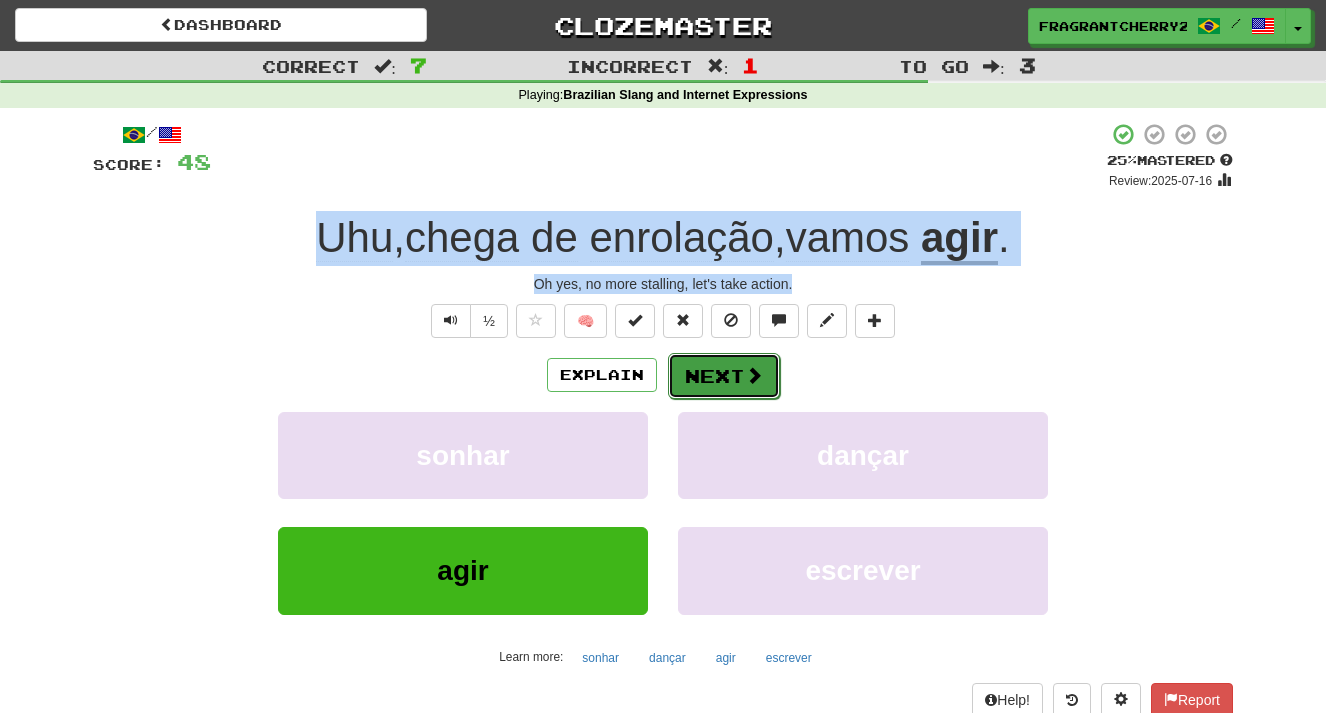 click on "Next" at bounding box center (724, 376) 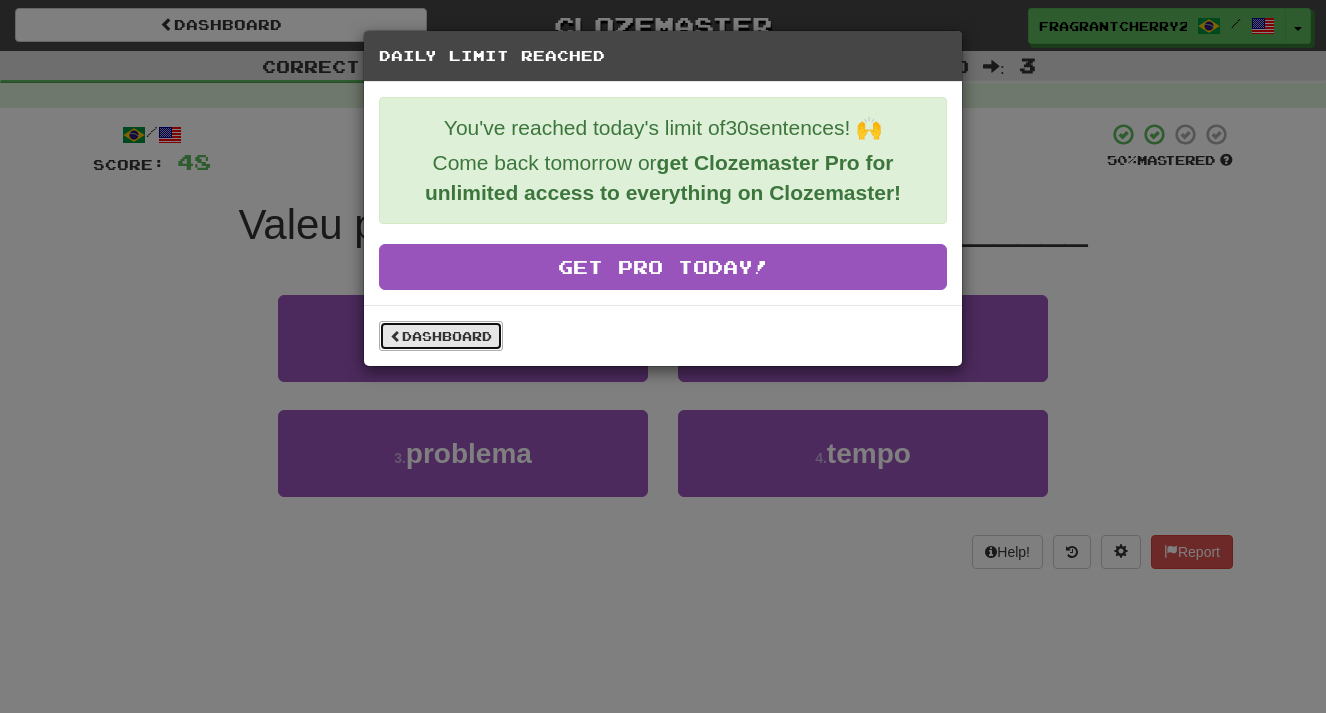 click on "Dashboard" at bounding box center [441, 336] 